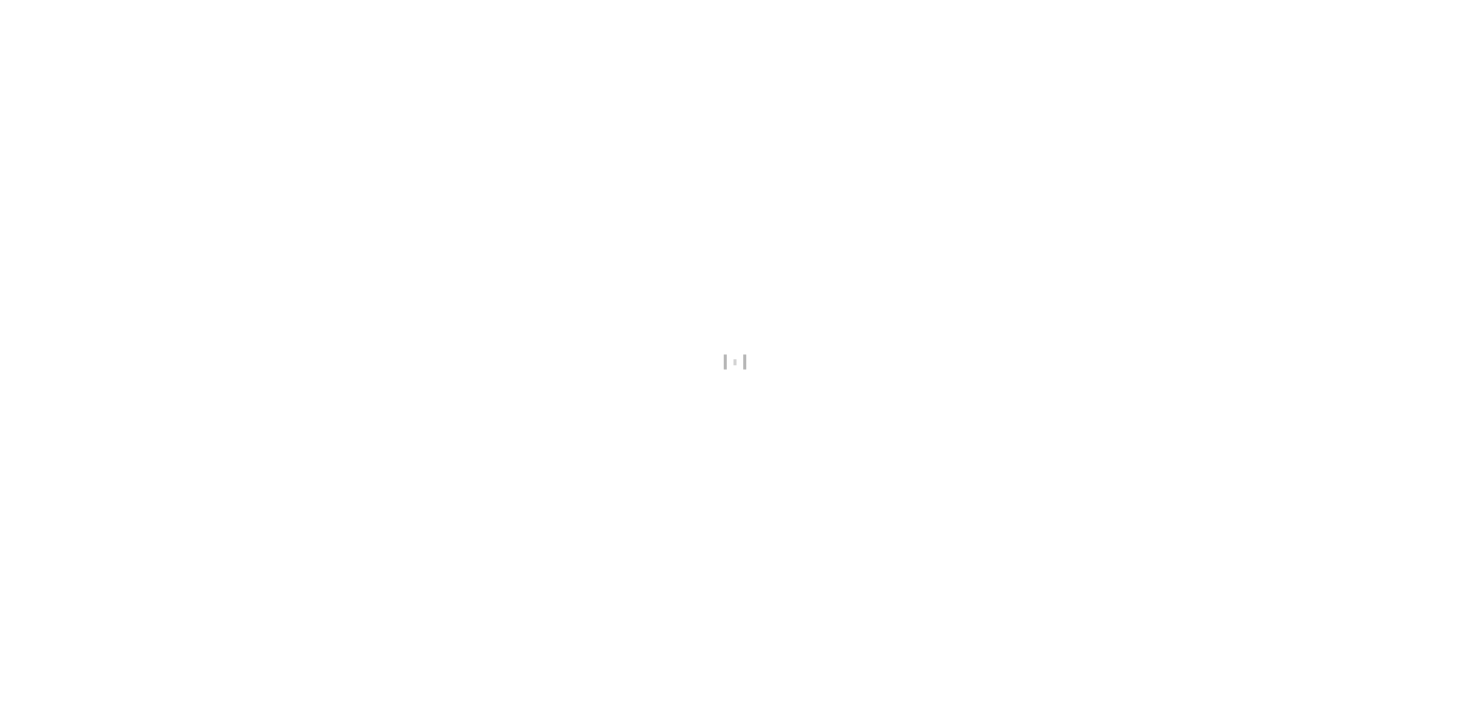 scroll, scrollTop: 0, scrollLeft: 0, axis: both 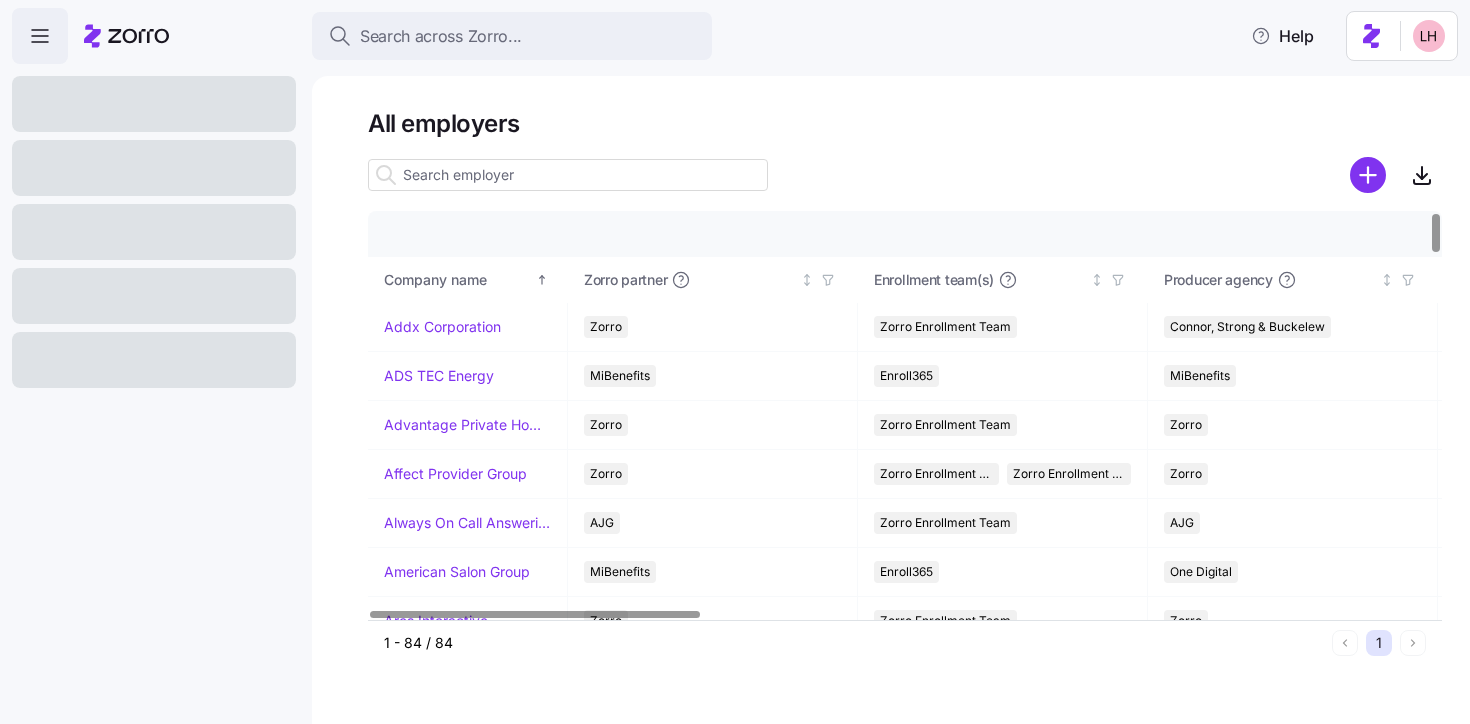 click at bounding box center [568, 175] 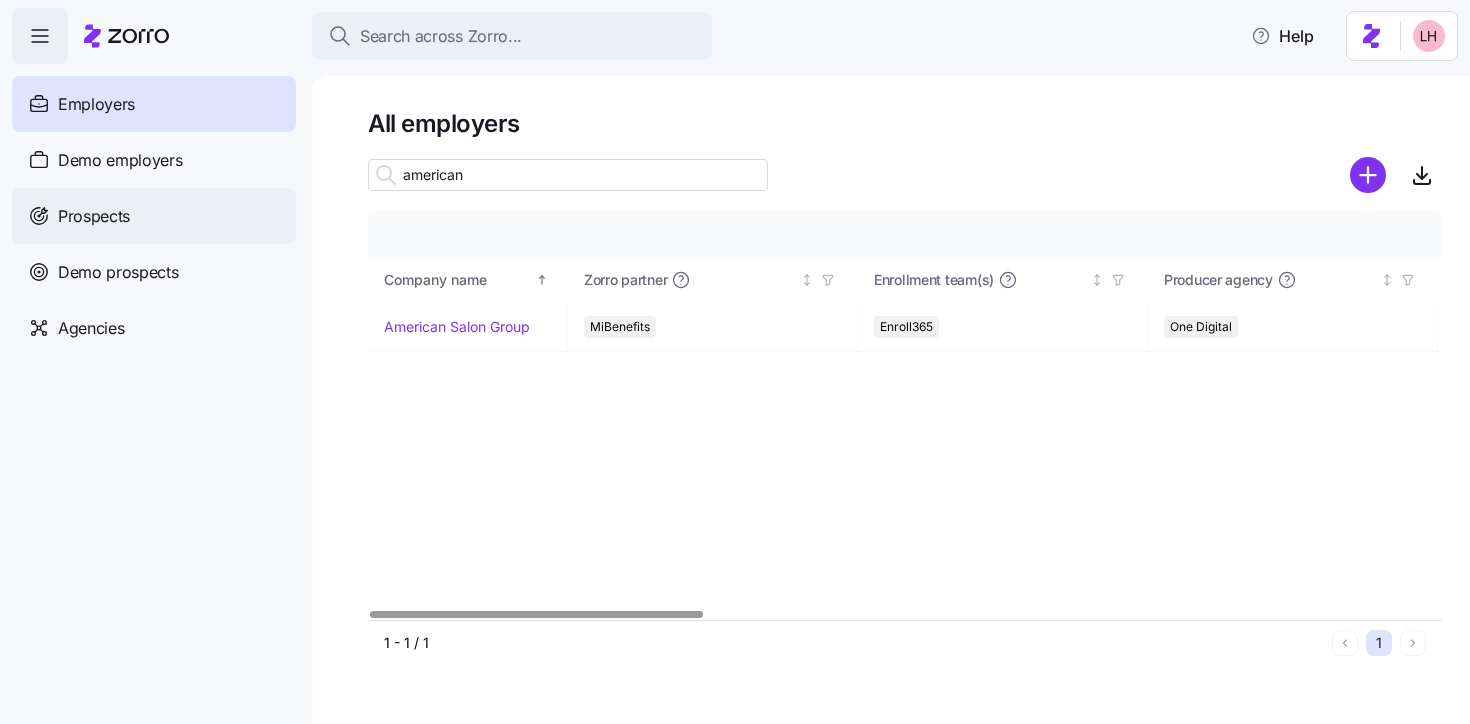type on "american" 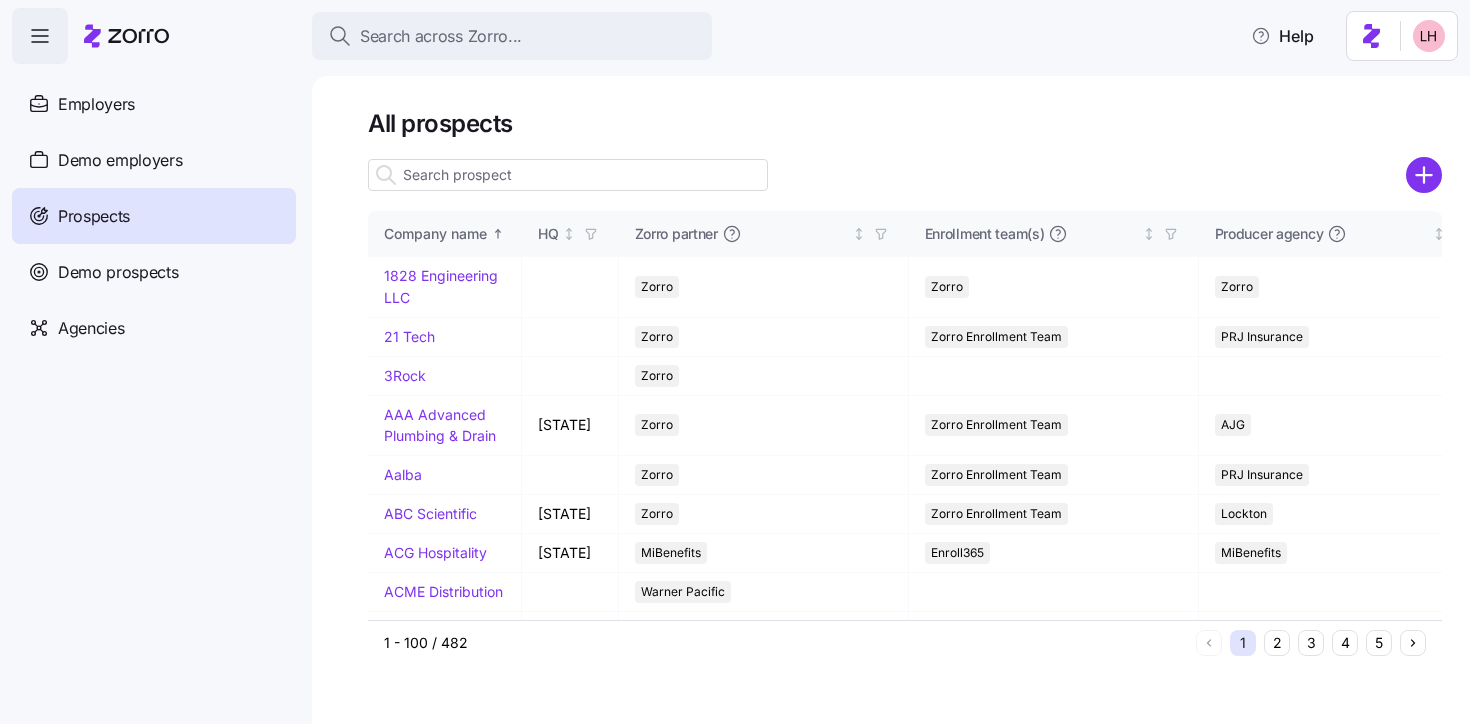 click at bounding box center [568, 175] 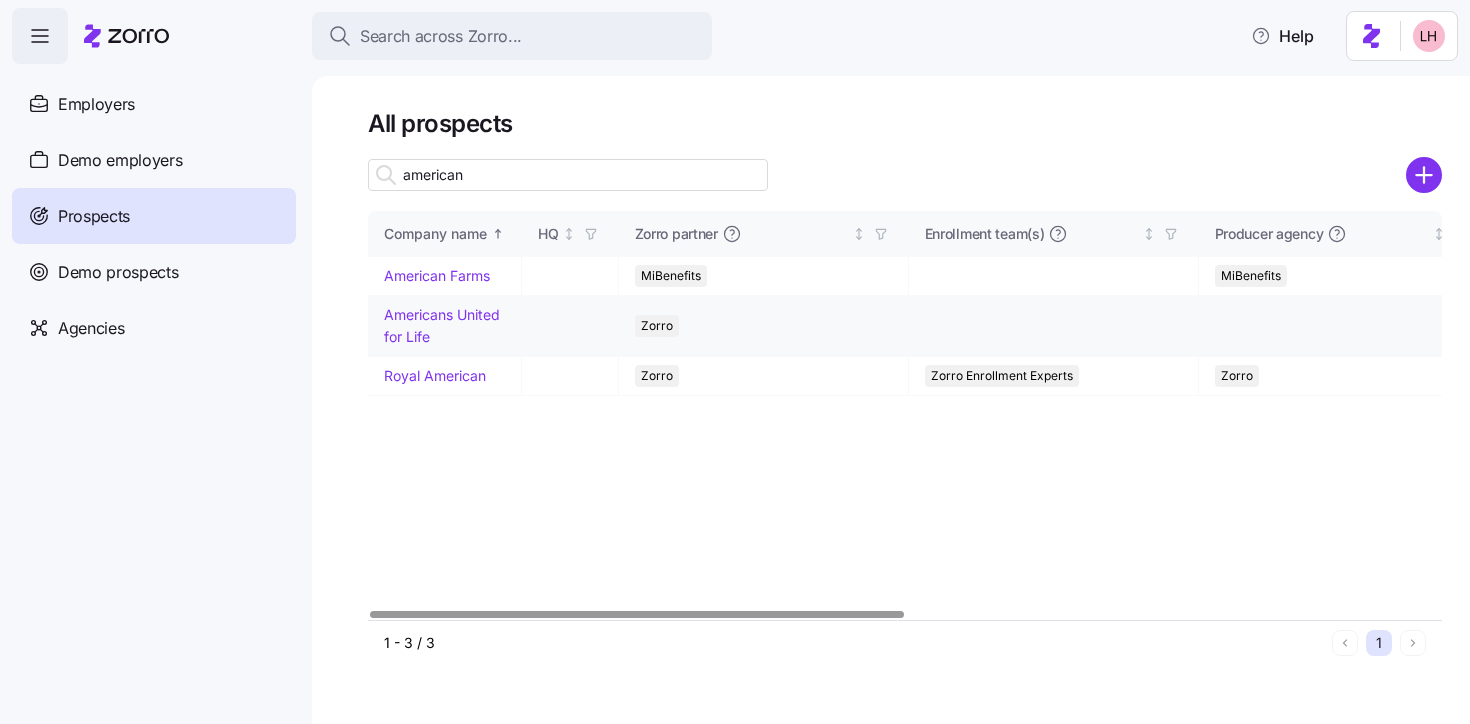 type on "american" 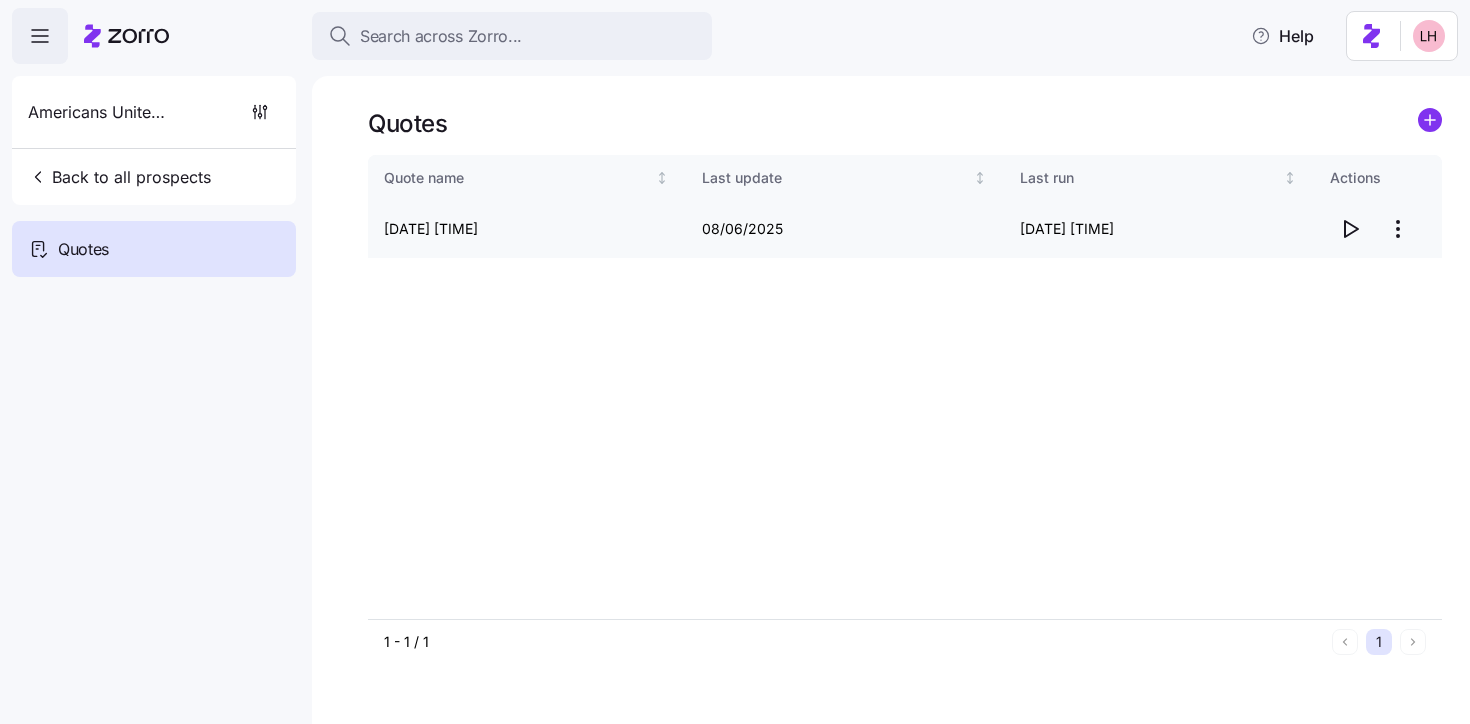 click 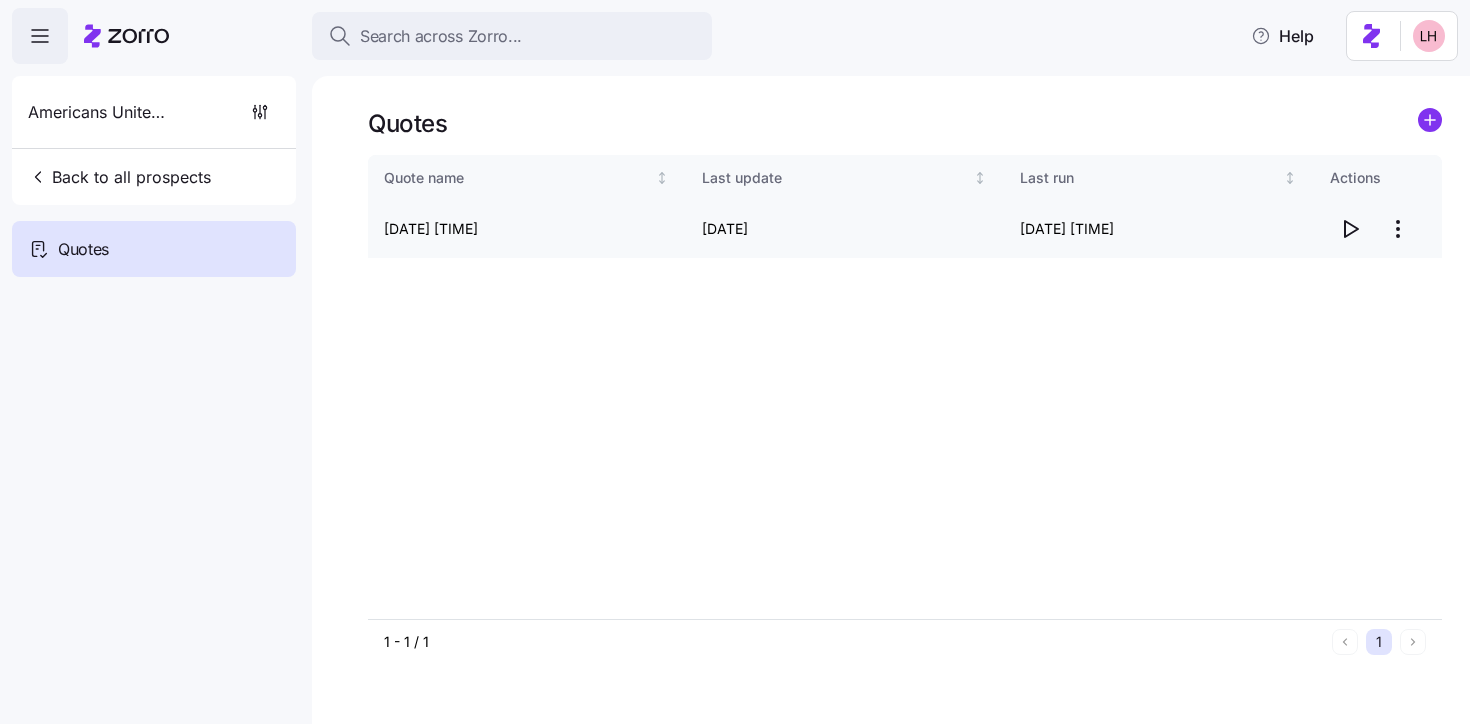 click on "Search across Zorro... Help Americans United for Life Back to all prospects Quotes Quotes Quote name Last update Last run Actions Americans United for Life Quote 08/06/2025 9:04 AM 08/07/2025 08/07/2025 9:49 AM 1 - 1 / 1 1 Quotes" at bounding box center [735, 356] 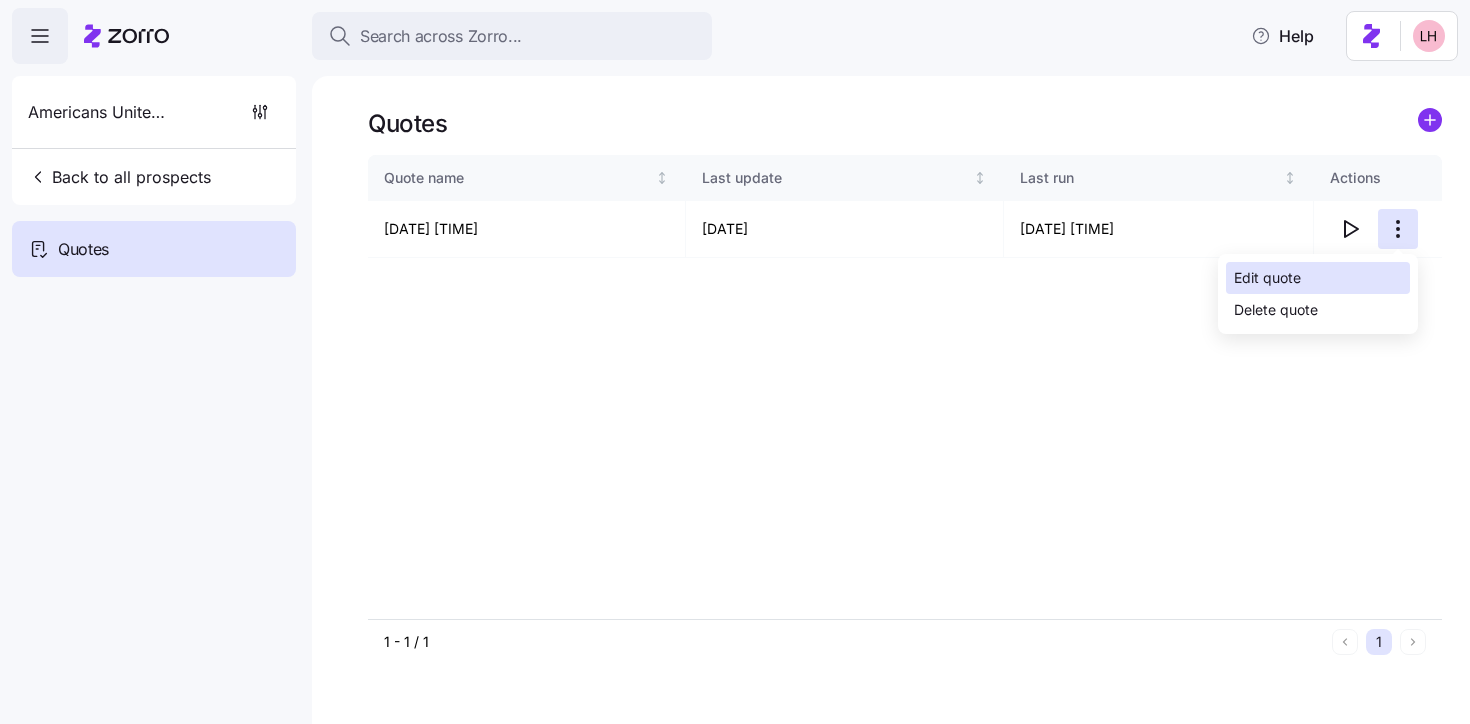 click on "Edit quote" at bounding box center [1318, 278] 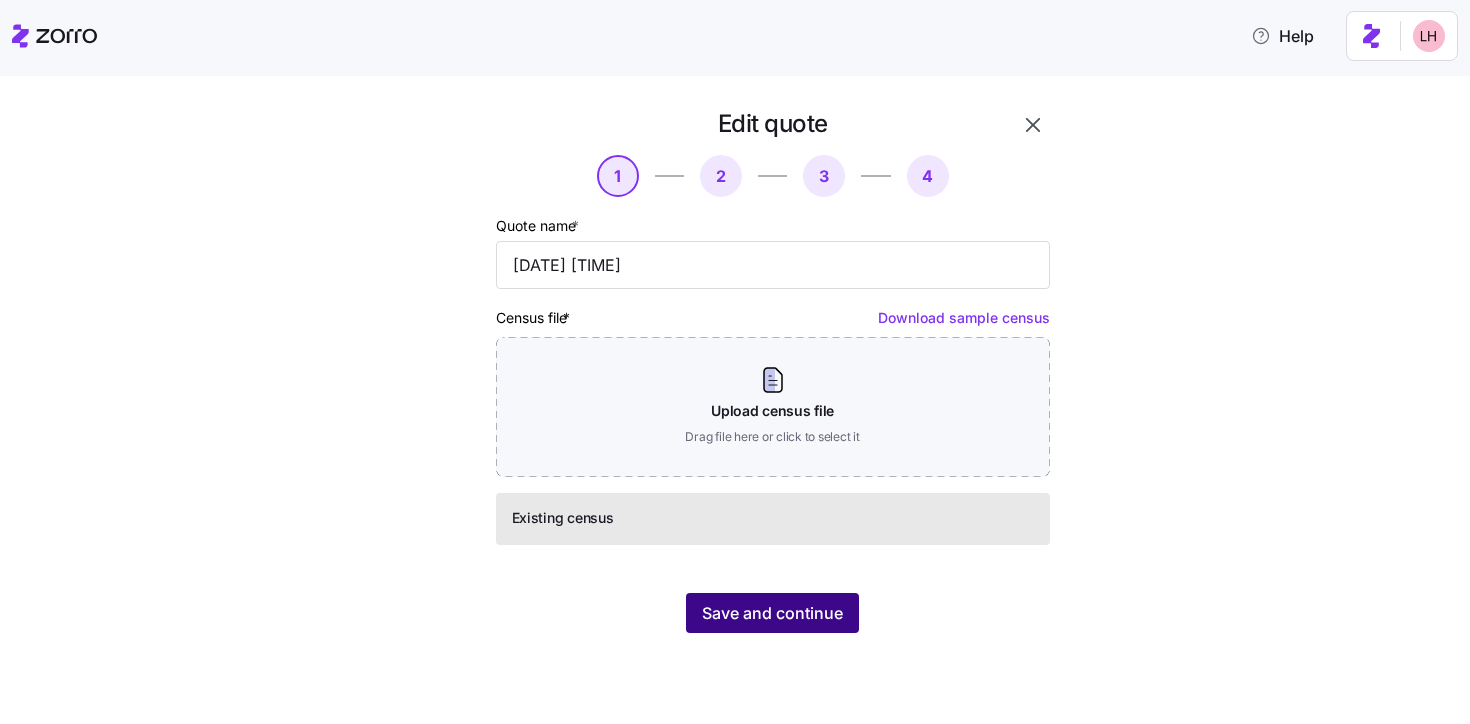 click on "Save and continue" at bounding box center (772, 613) 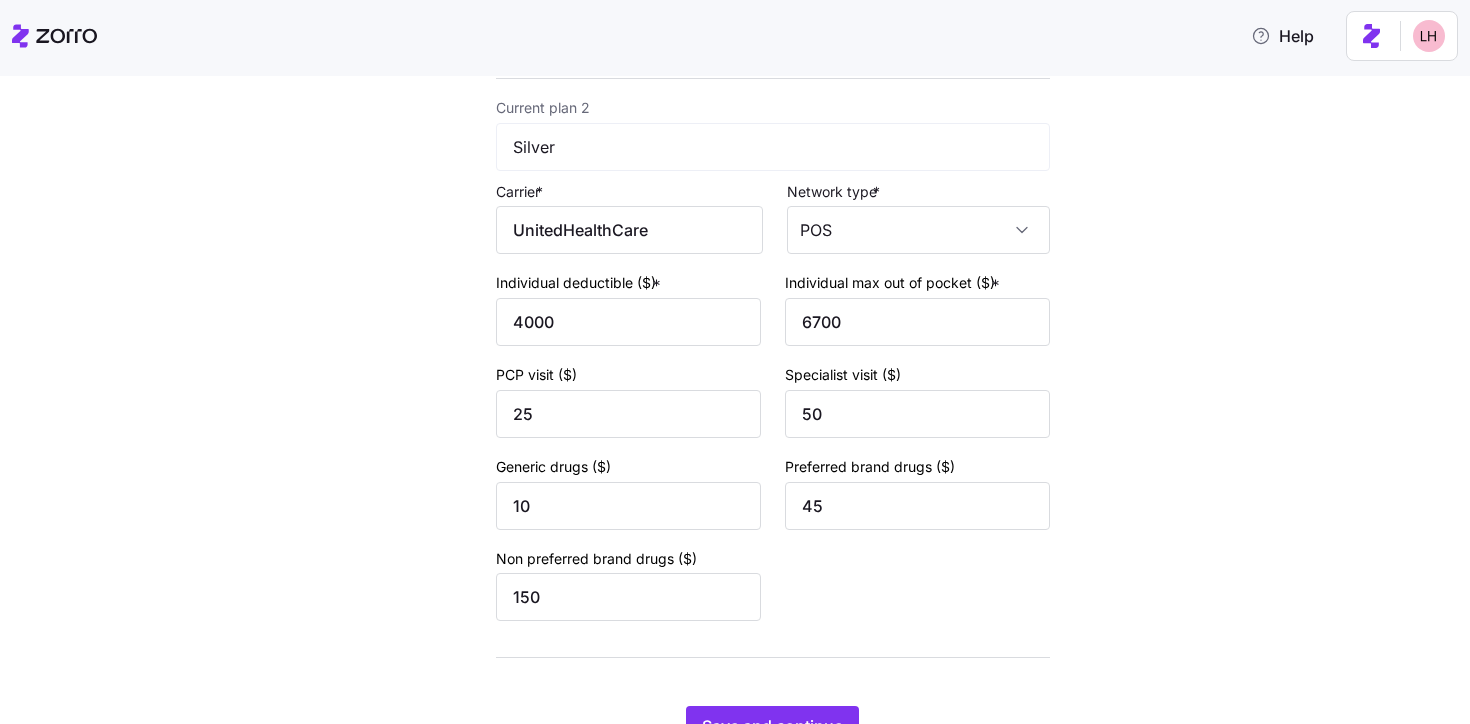 scroll, scrollTop: 832, scrollLeft: 0, axis: vertical 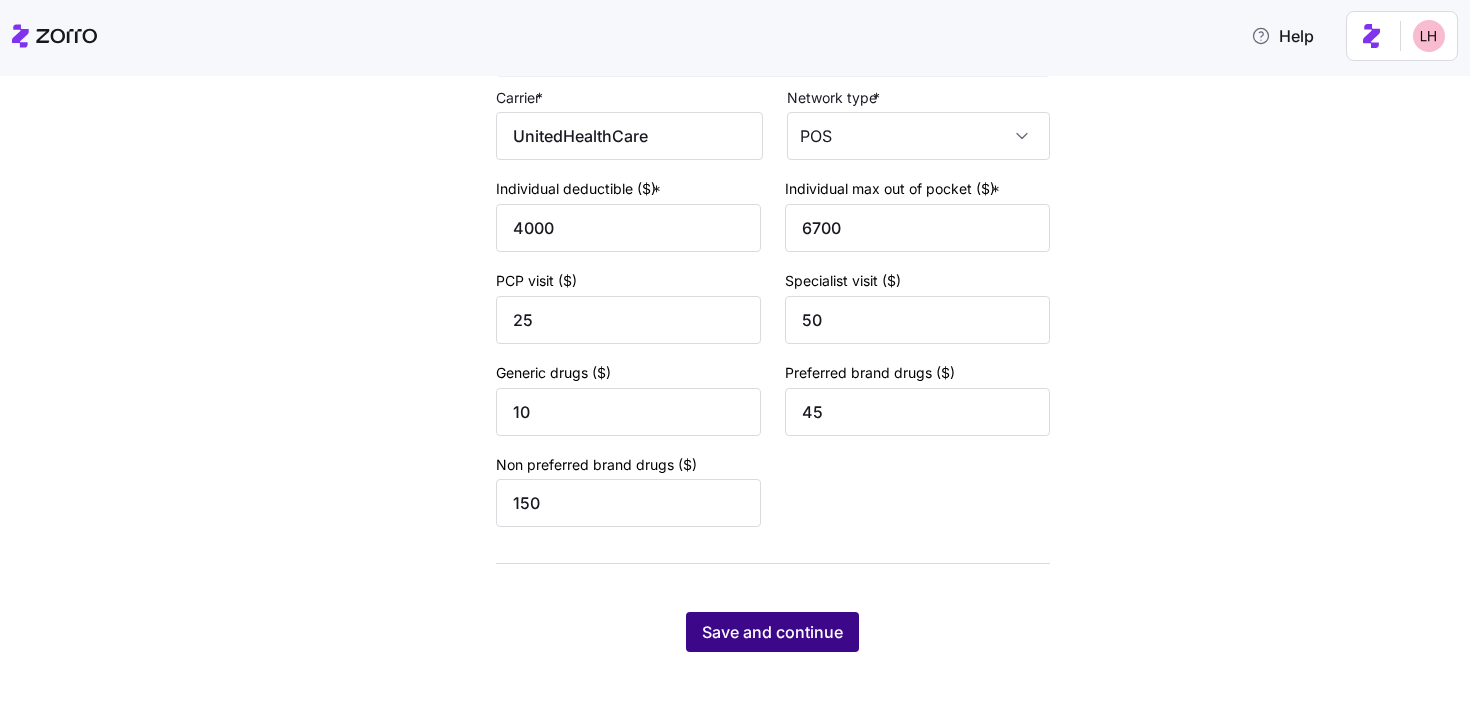 click on "Save and continue" at bounding box center [772, 632] 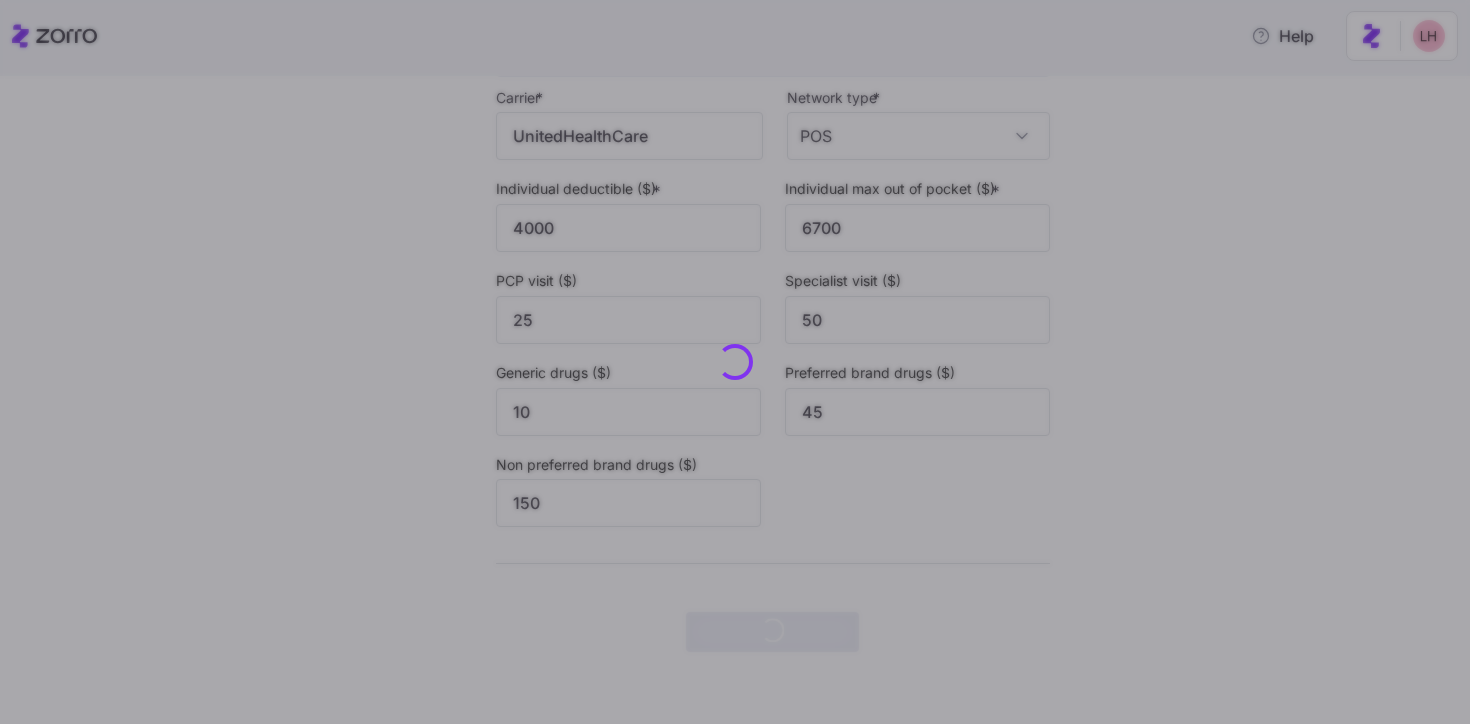 scroll, scrollTop: 0, scrollLeft: 0, axis: both 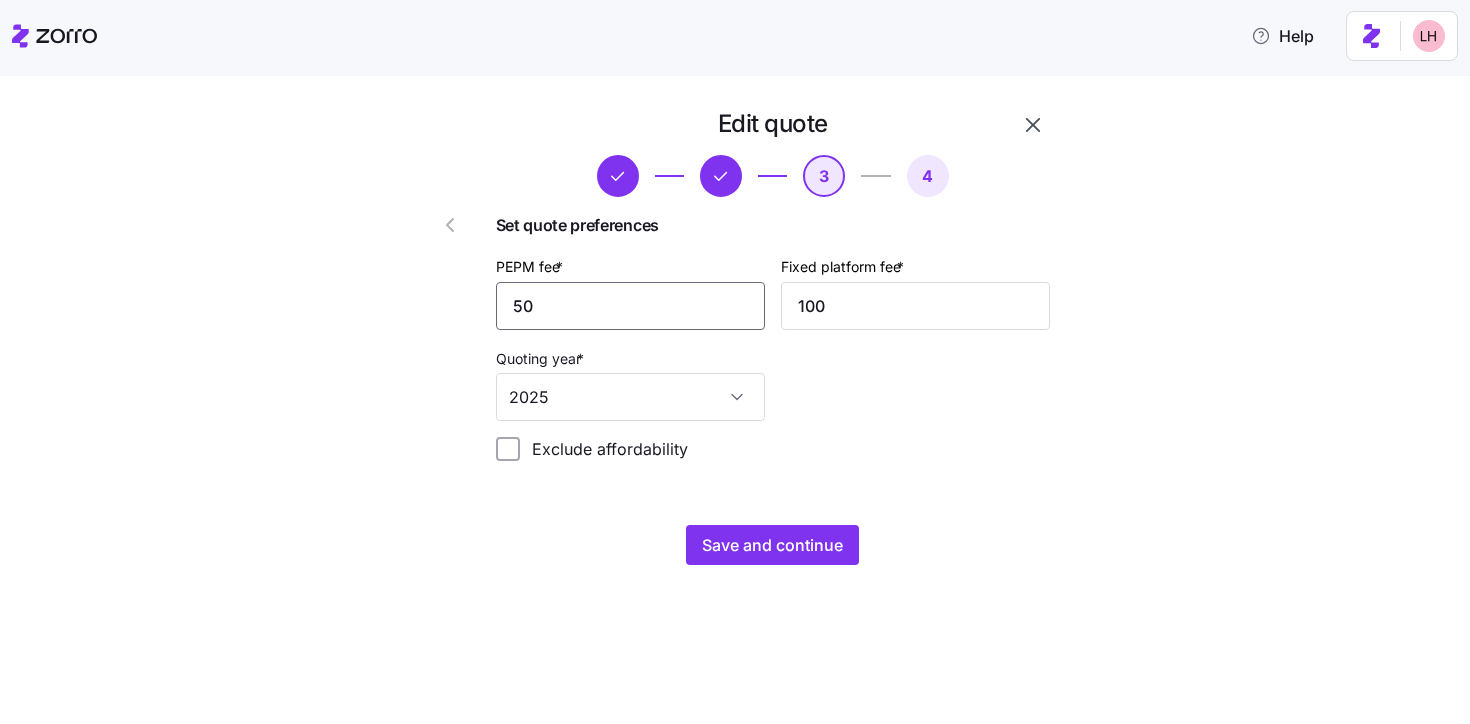 click on "50" at bounding box center [630, 306] 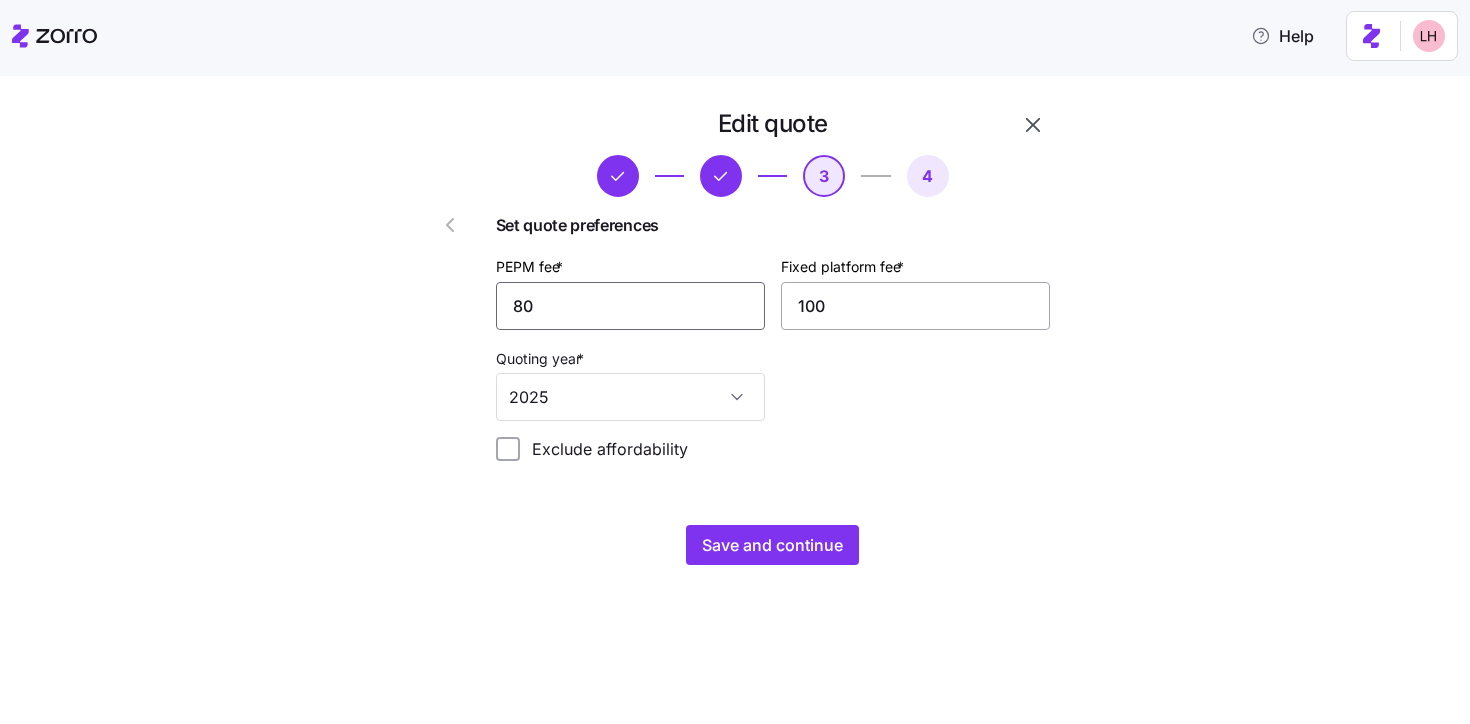type on "80" 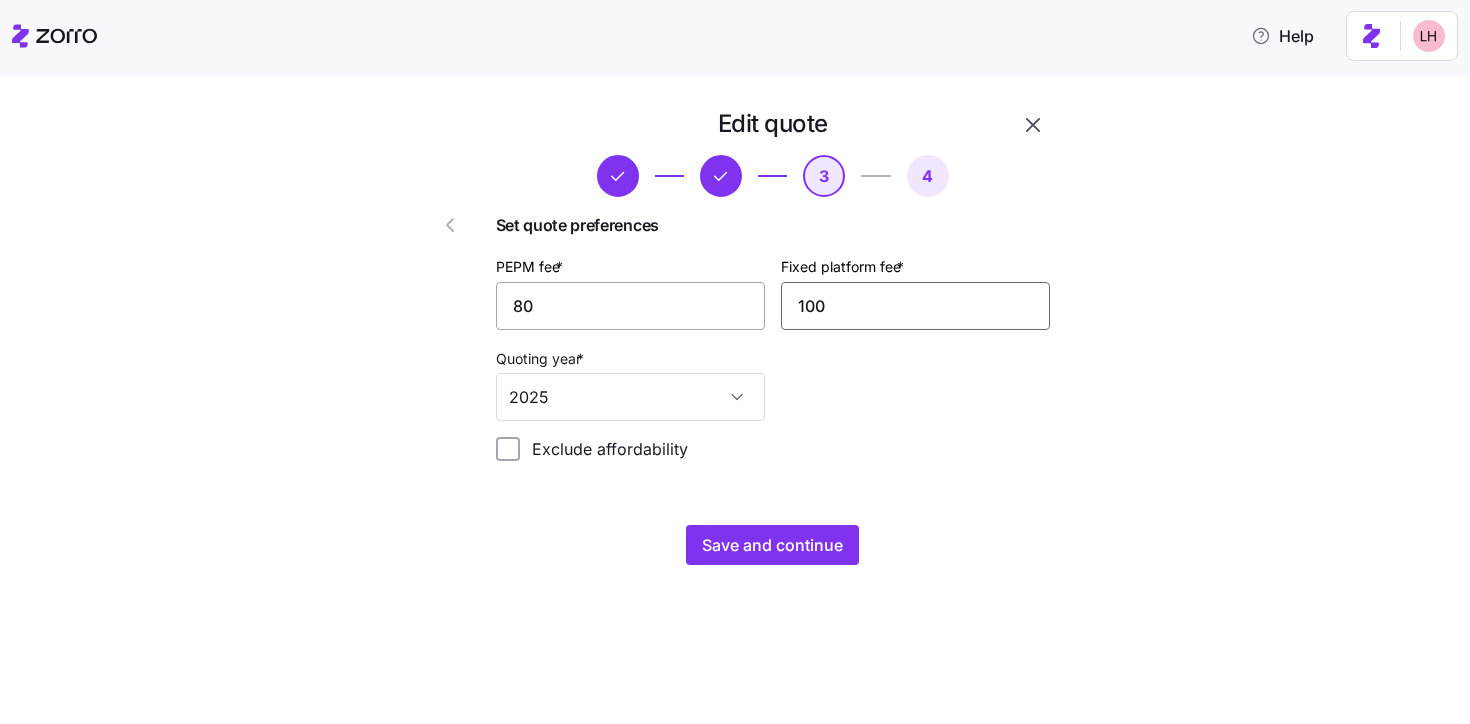drag, startPoint x: 786, startPoint y: 304, endPoint x: 755, endPoint y: 304, distance: 31 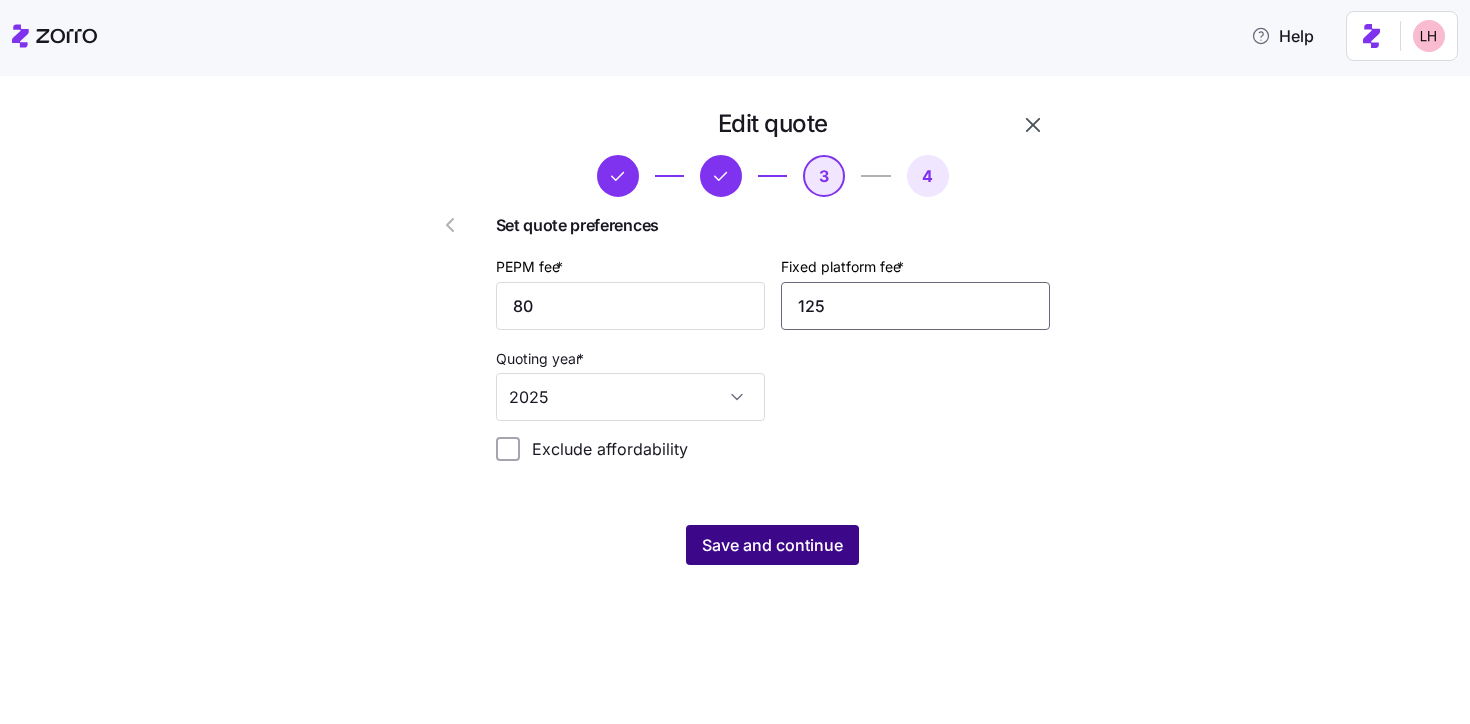 type on "125" 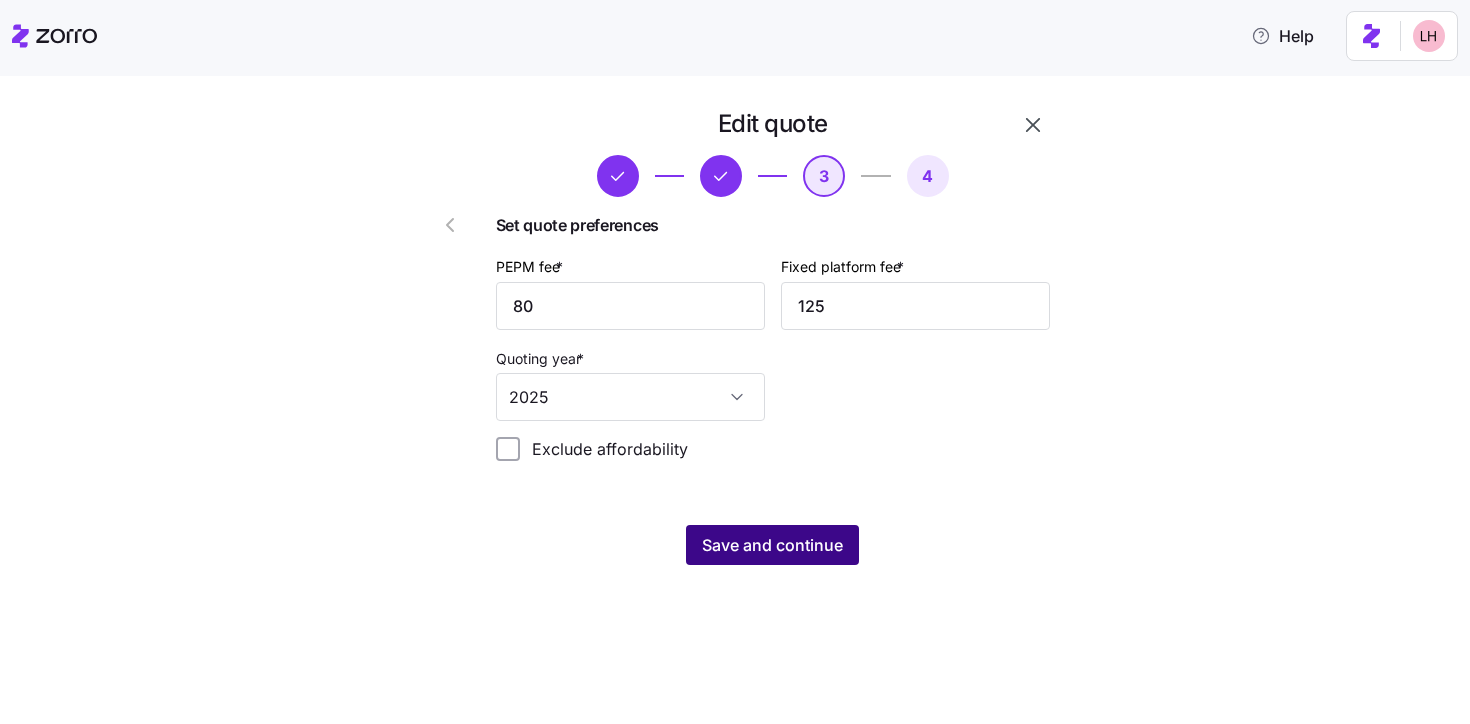 click on "Save and continue" at bounding box center [772, 545] 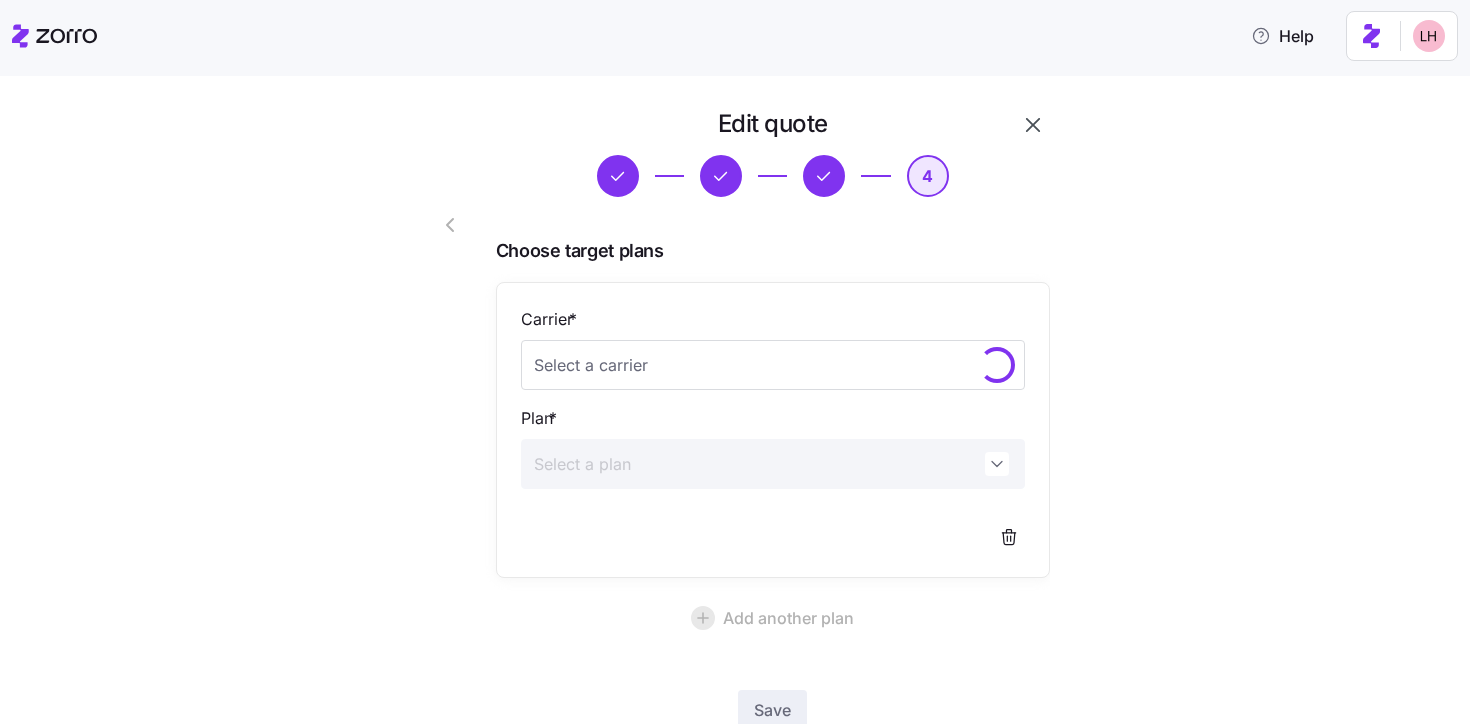 scroll, scrollTop: 138, scrollLeft: 0, axis: vertical 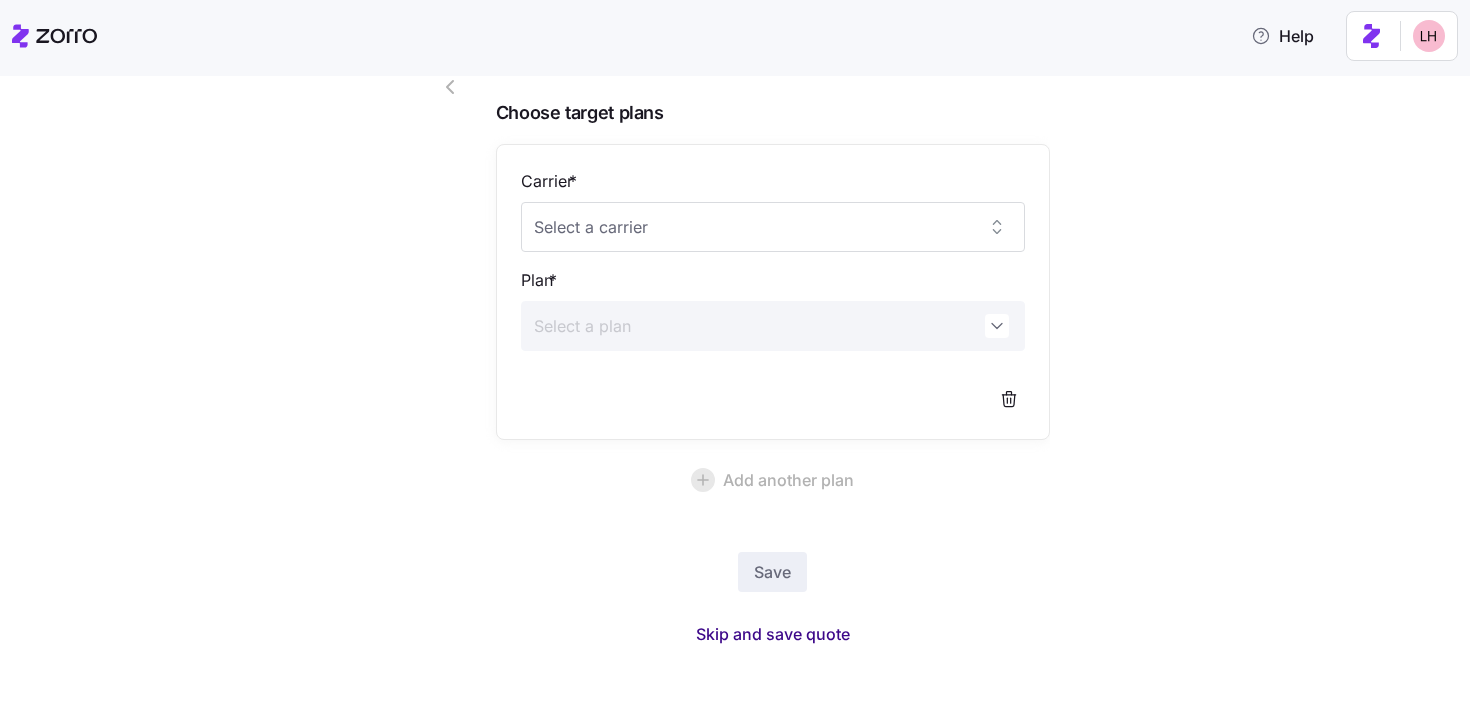 click on "Skip and save quote" at bounding box center (773, 634) 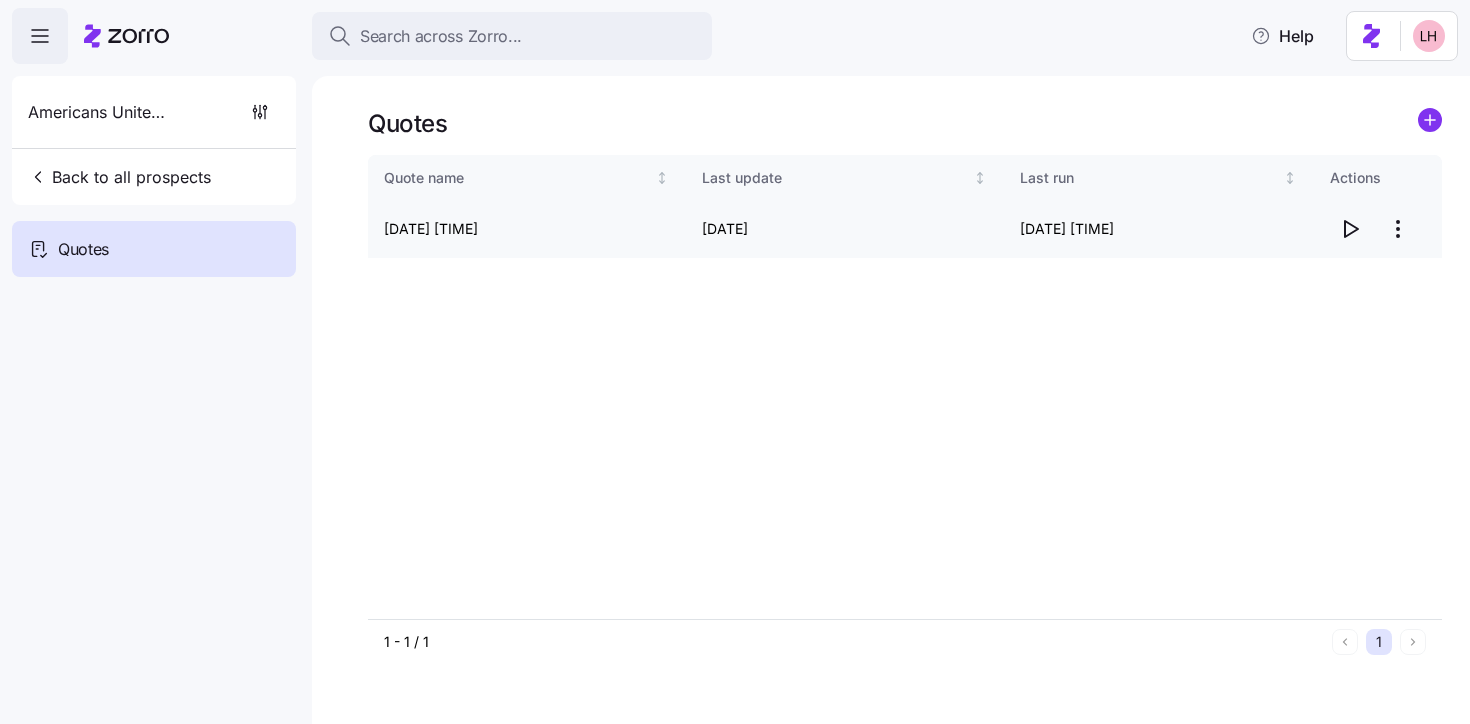 click 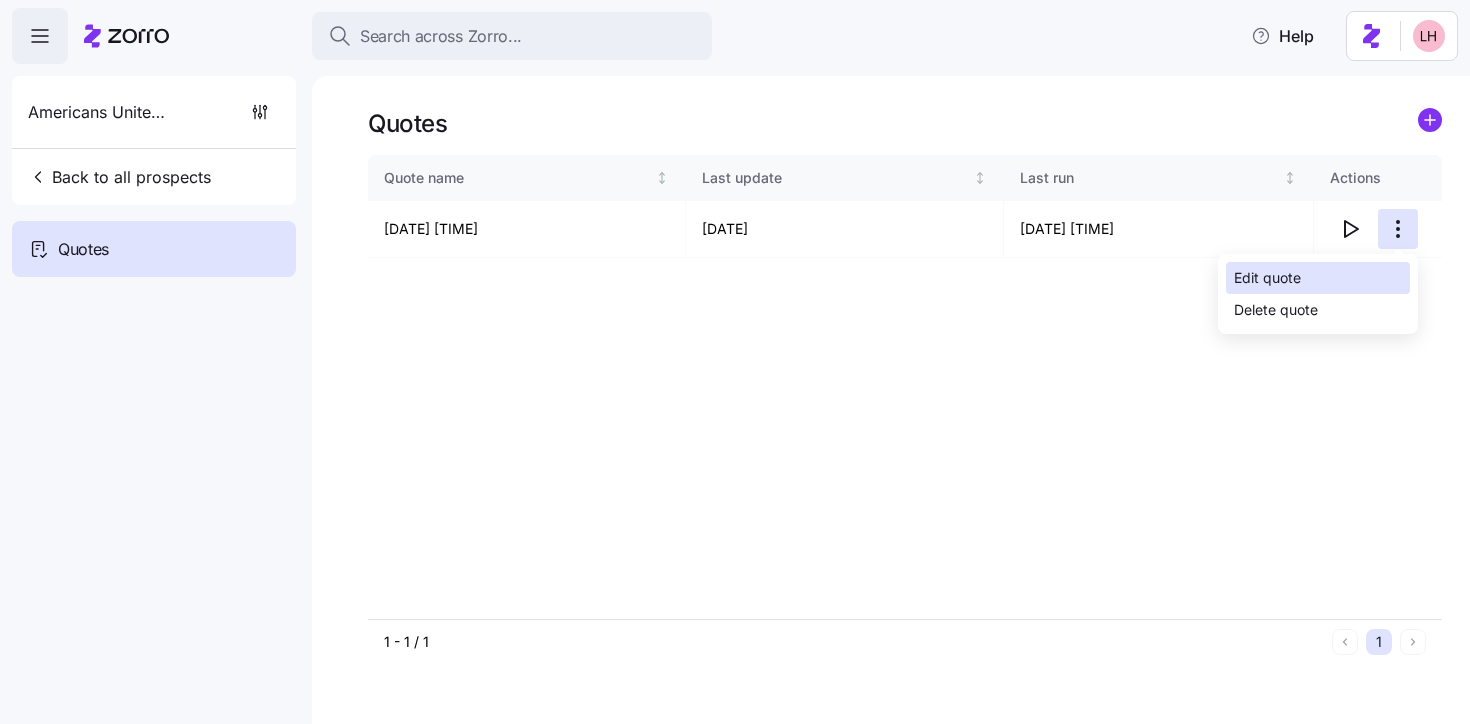 click on "Edit quote" at bounding box center [1318, 278] 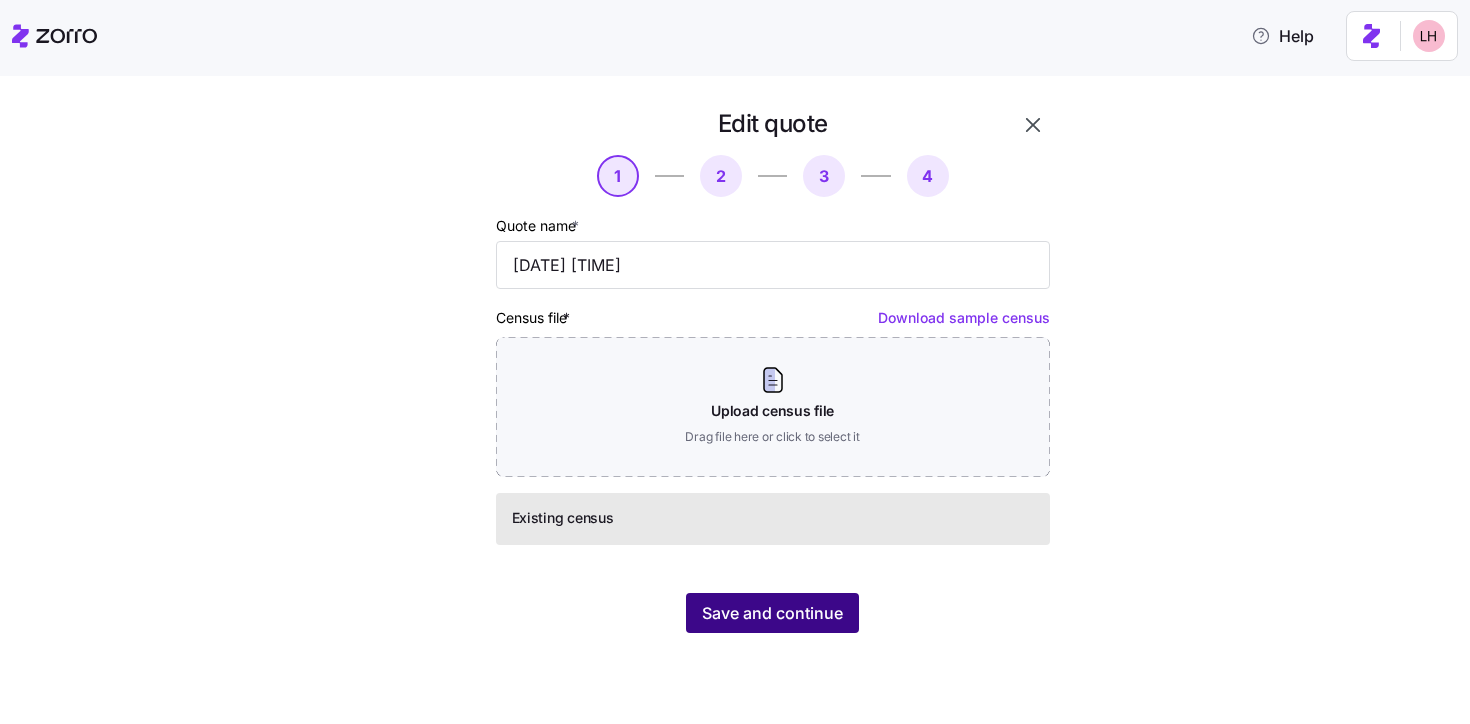 click on "Save and continue" at bounding box center (772, 613) 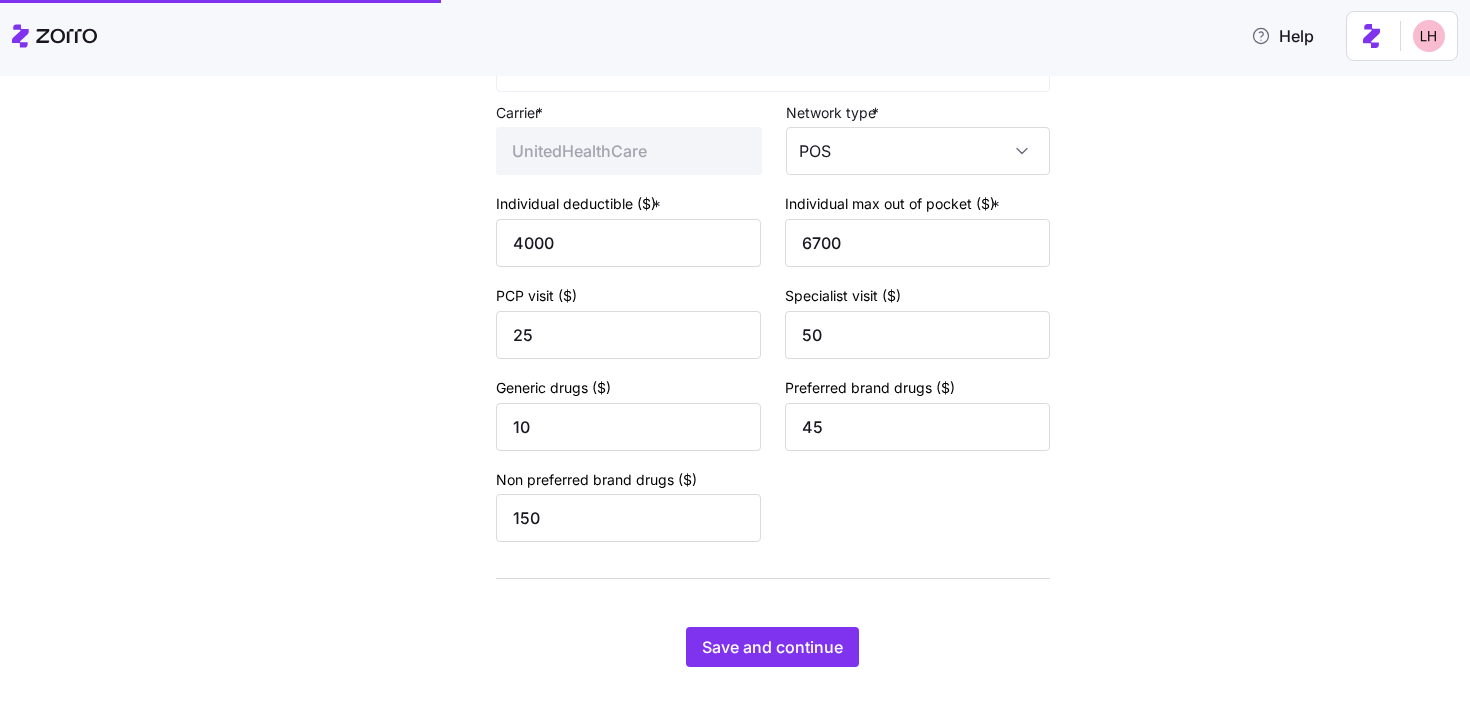 scroll, scrollTop: 832, scrollLeft: 0, axis: vertical 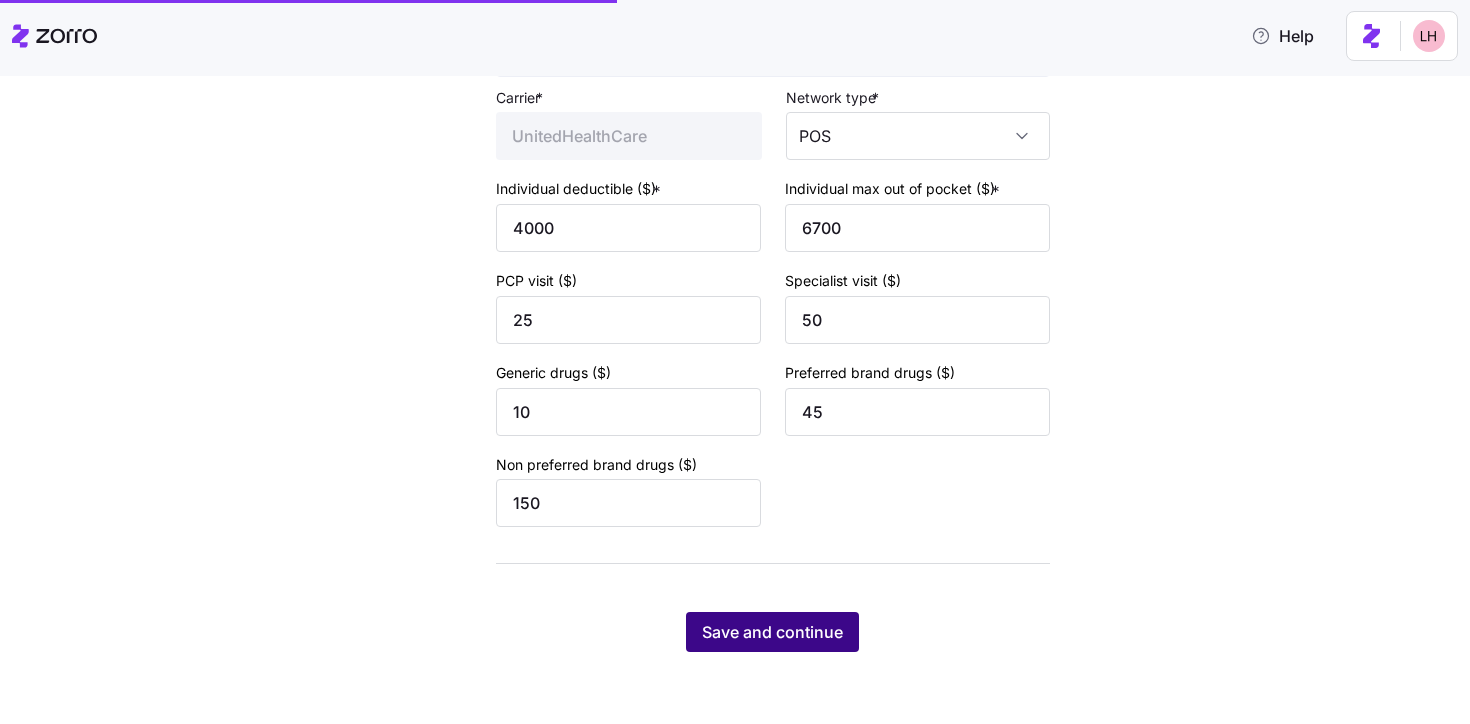 click on "Save and continue" at bounding box center [772, 632] 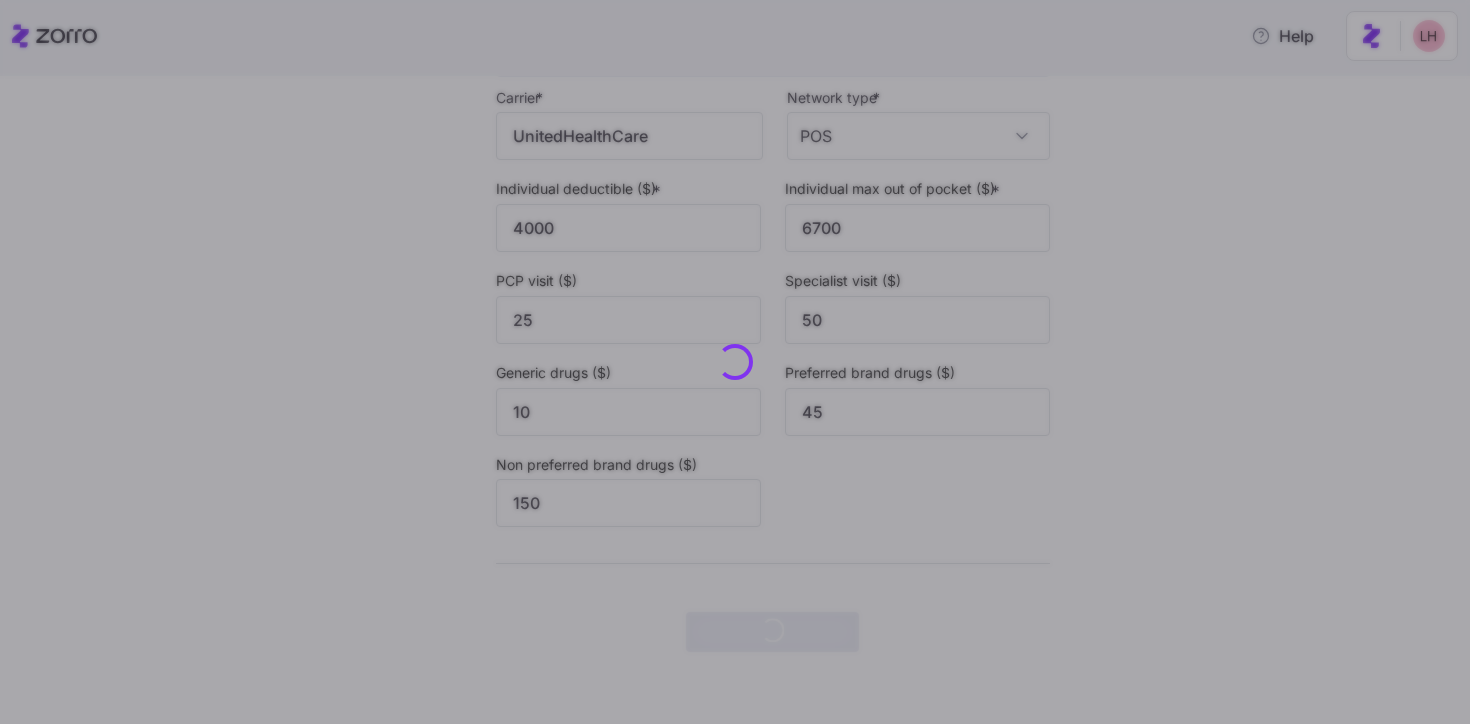 scroll, scrollTop: 0, scrollLeft: 0, axis: both 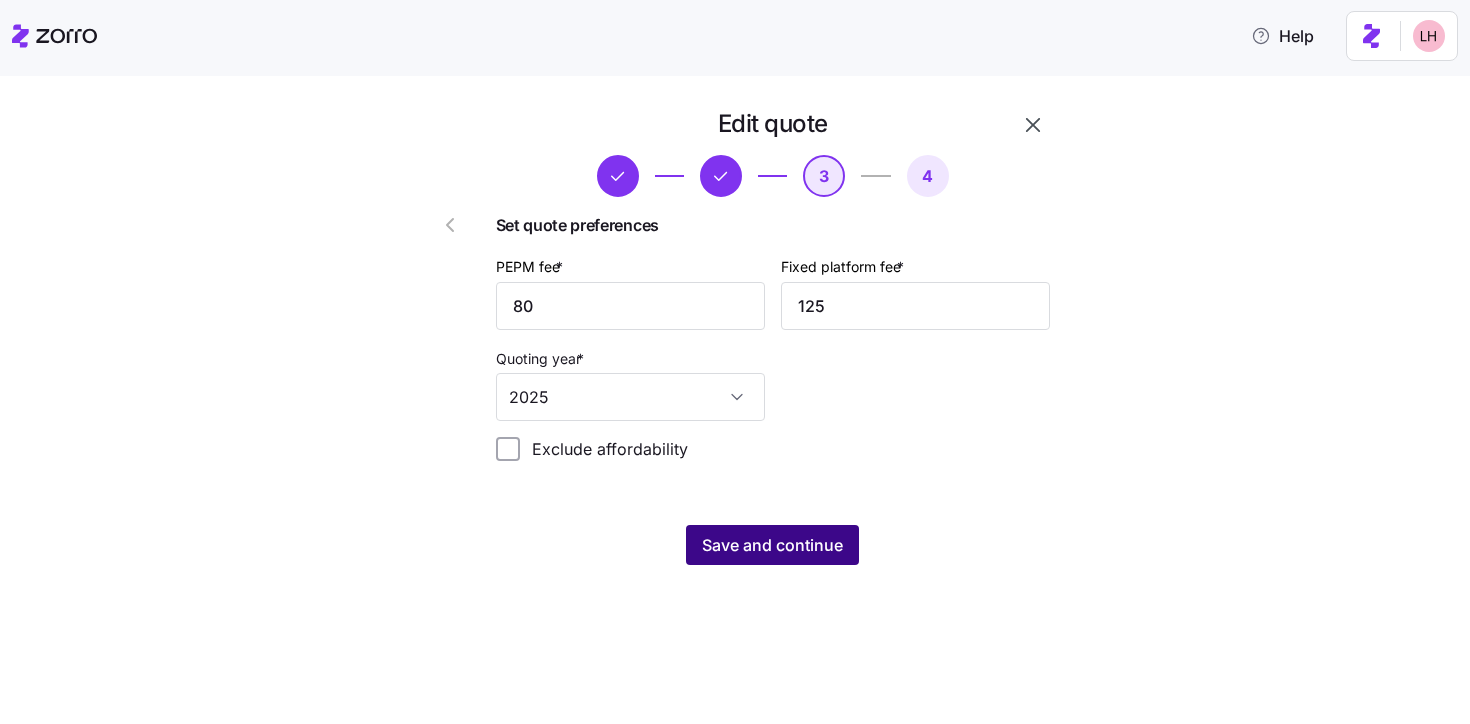click on "Save and continue" at bounding box center [772, 545] 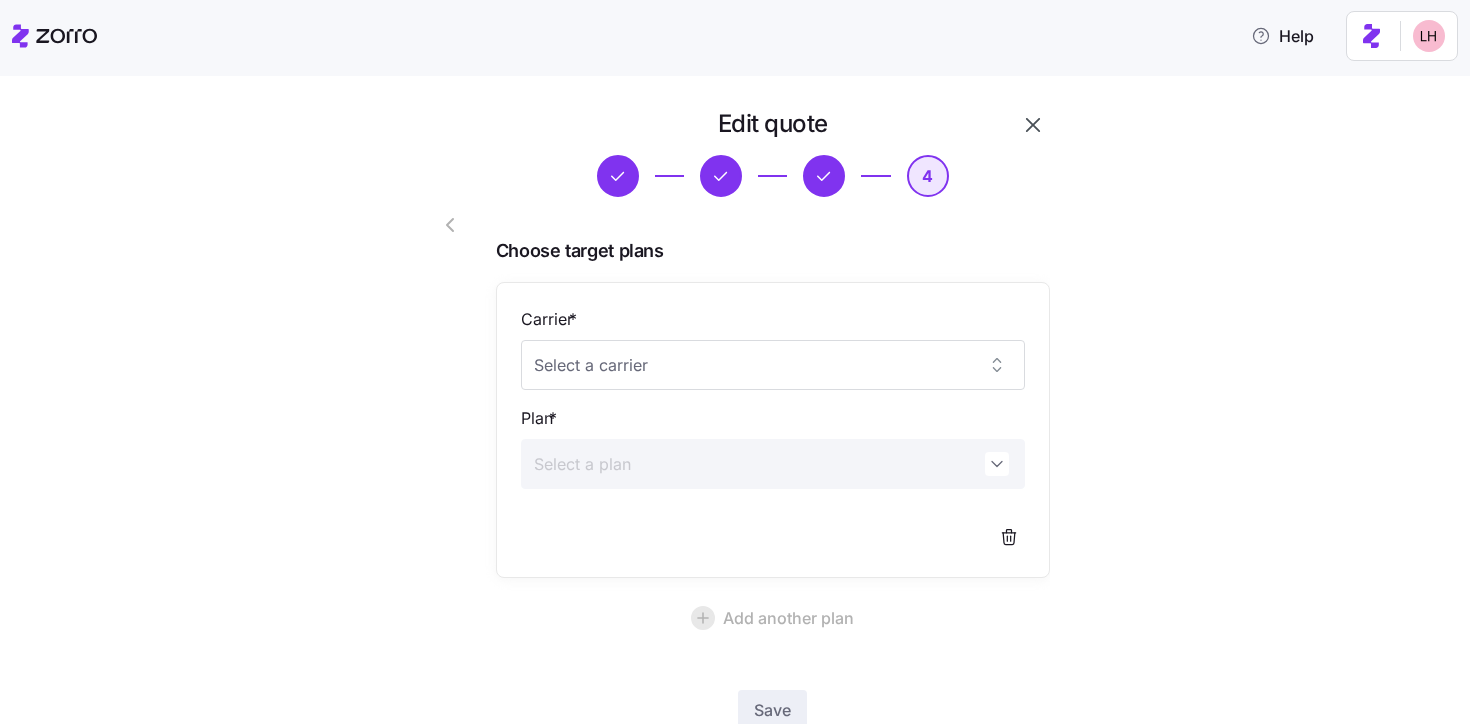 scroll, scrollTop: 138, scrollLeft: 0, axis: vertical 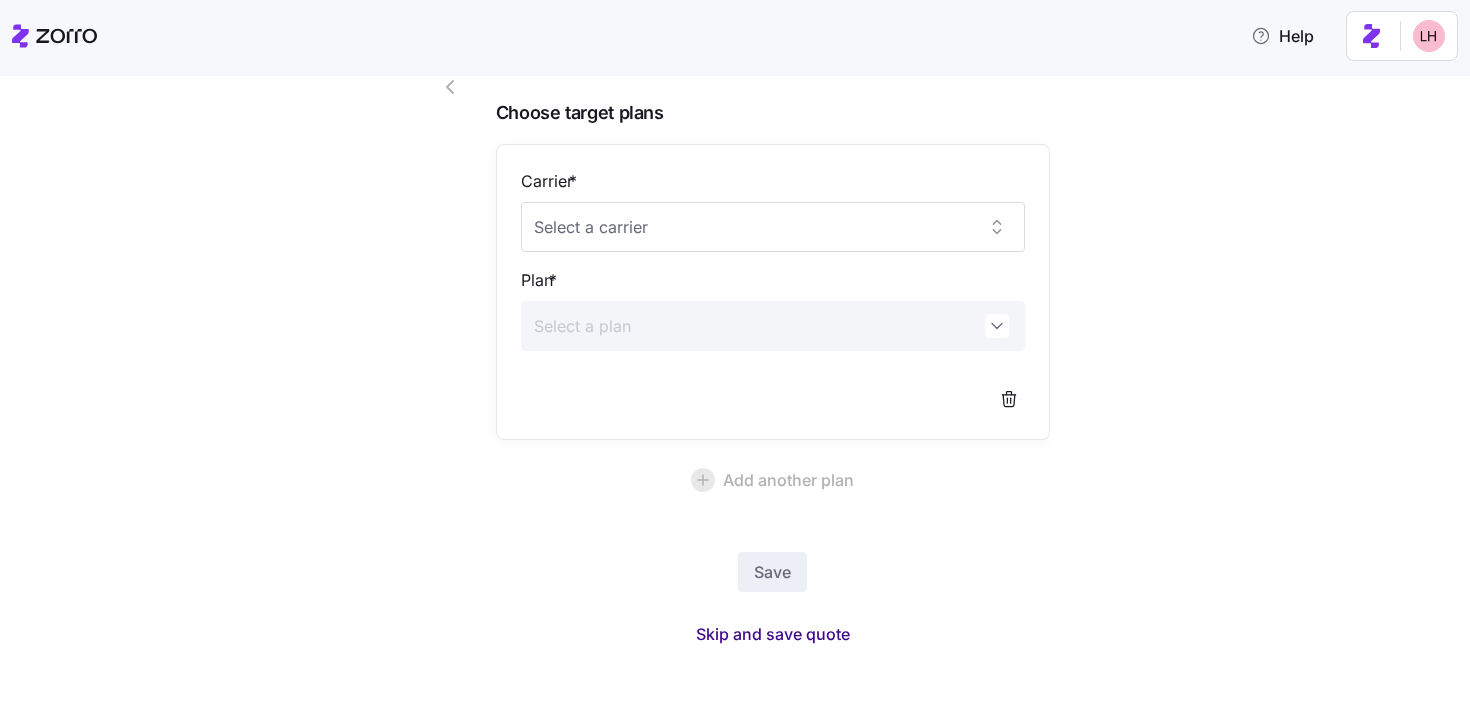 click on "Skip and save quote" at bounding box center [773, 634] 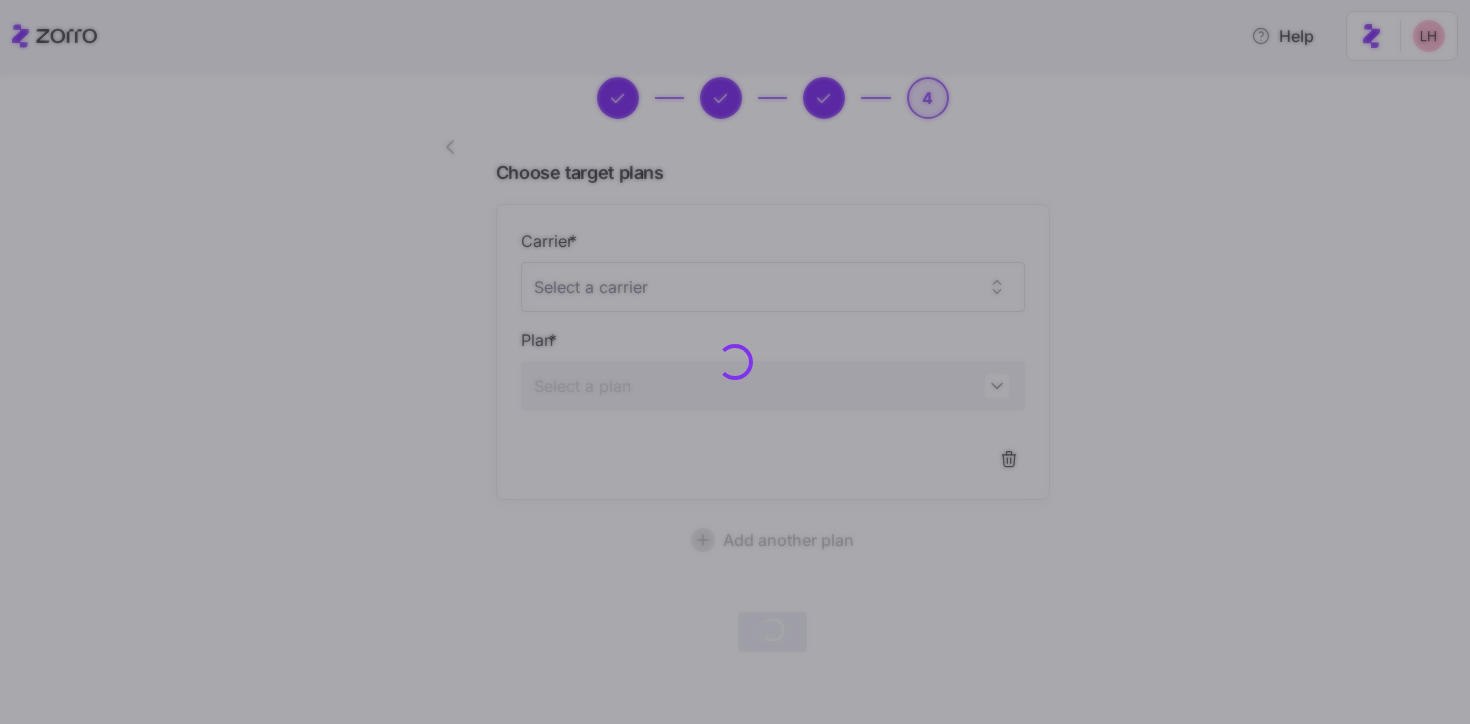 scroll, scrollTop: 78, scrollLeft: 0, axis: vertical 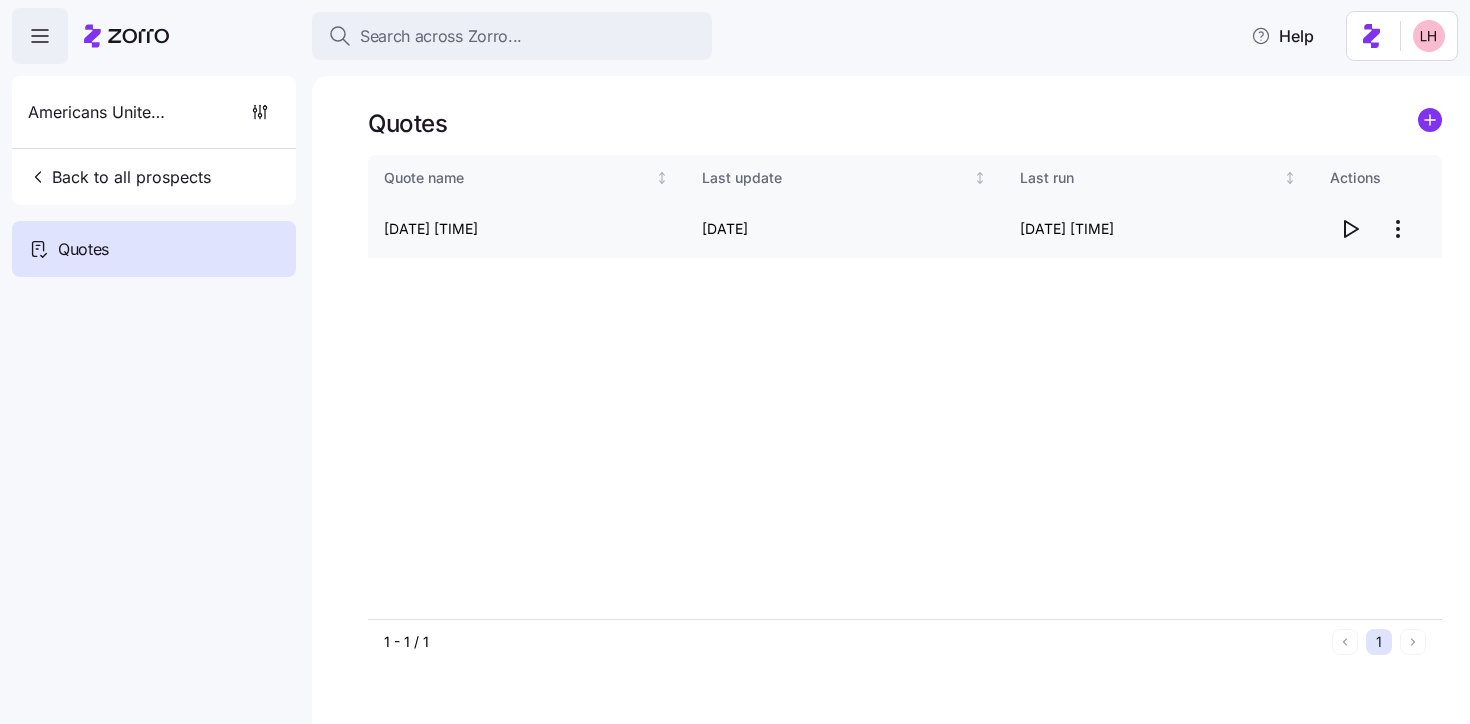 click 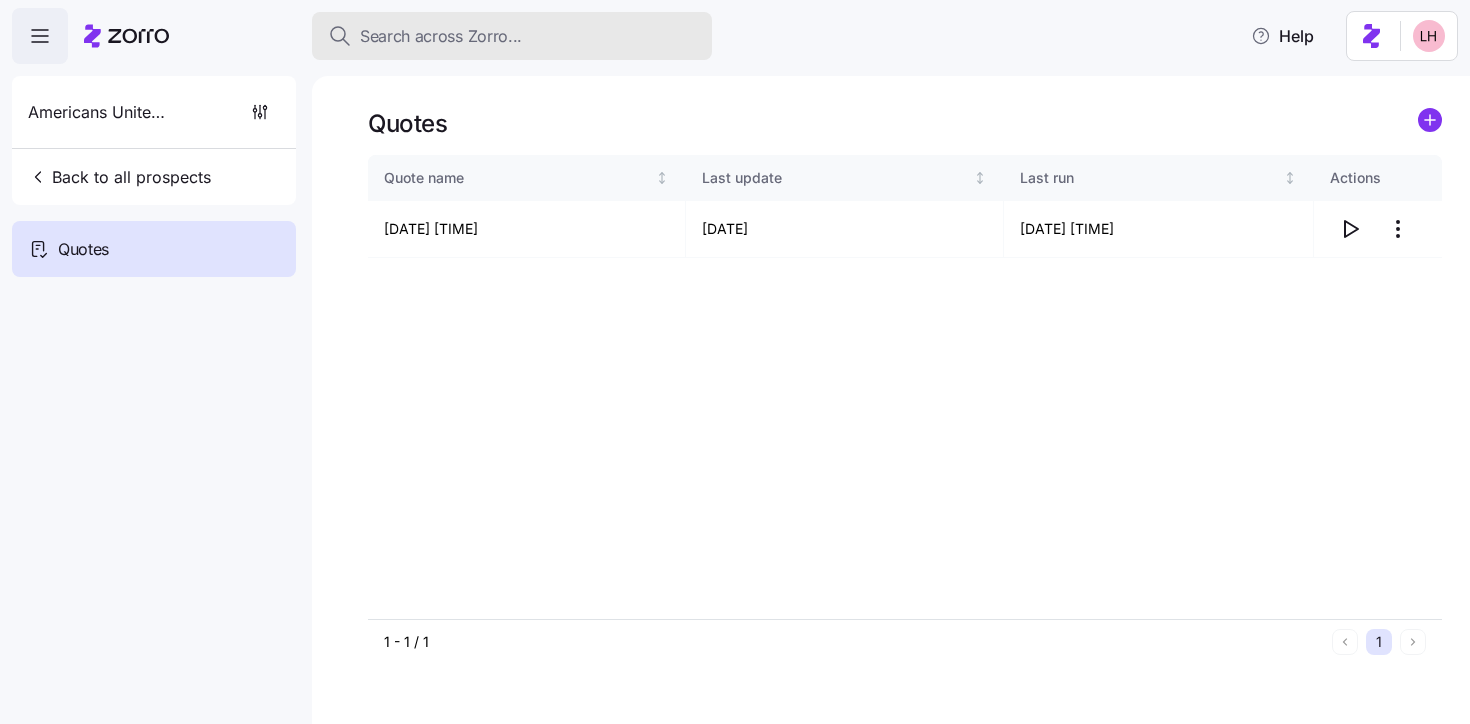 click on "Search across Zorro..." at bounding box center (512, 36) 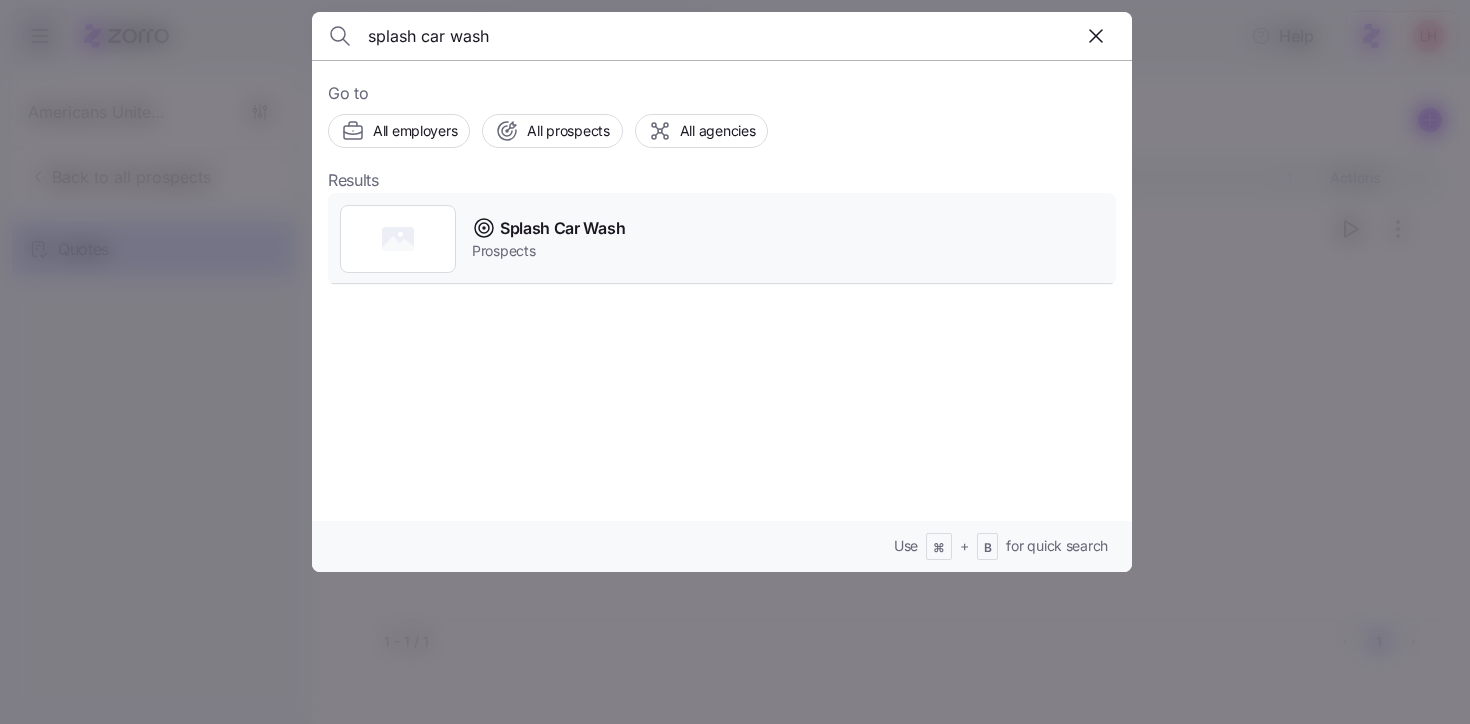 type on "splash car wash" 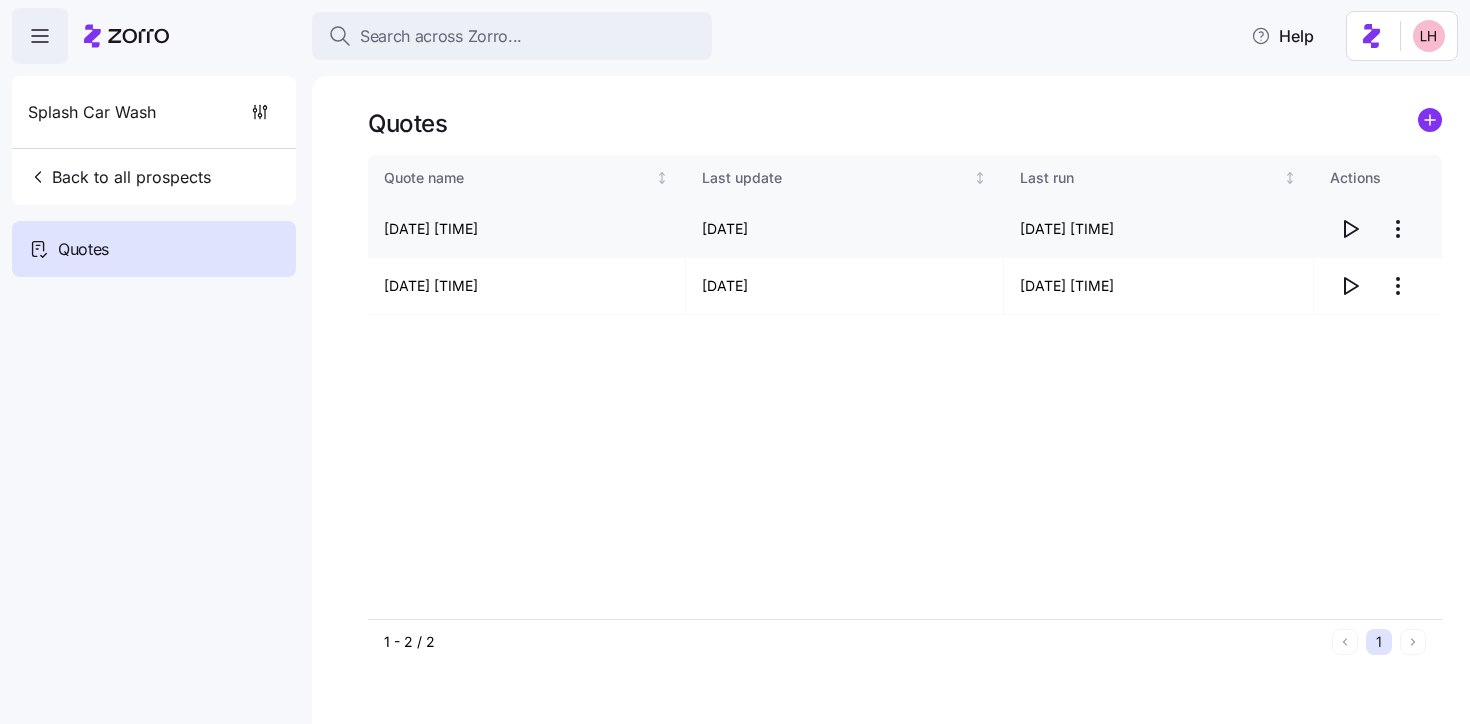 click 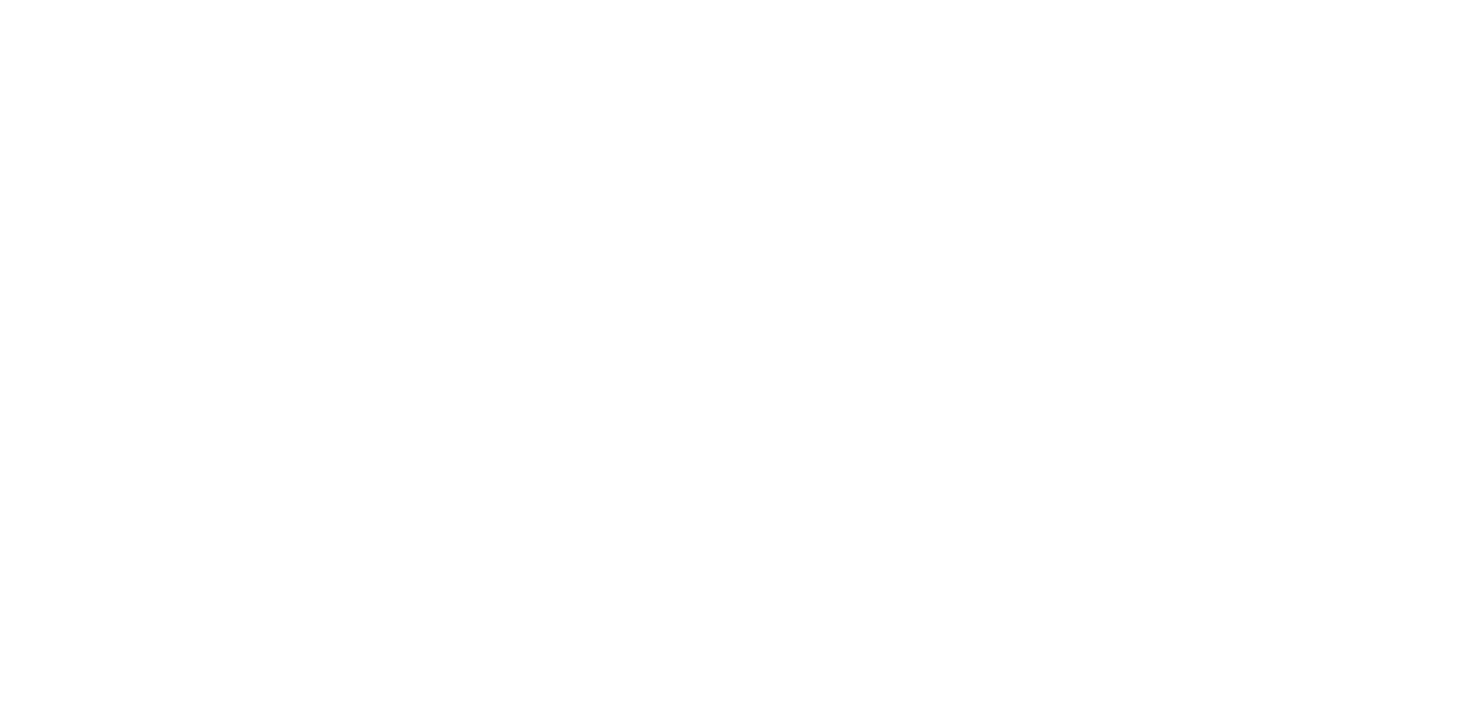 scroll, scrollTop: 0, scrollLeft: 0, axis: both 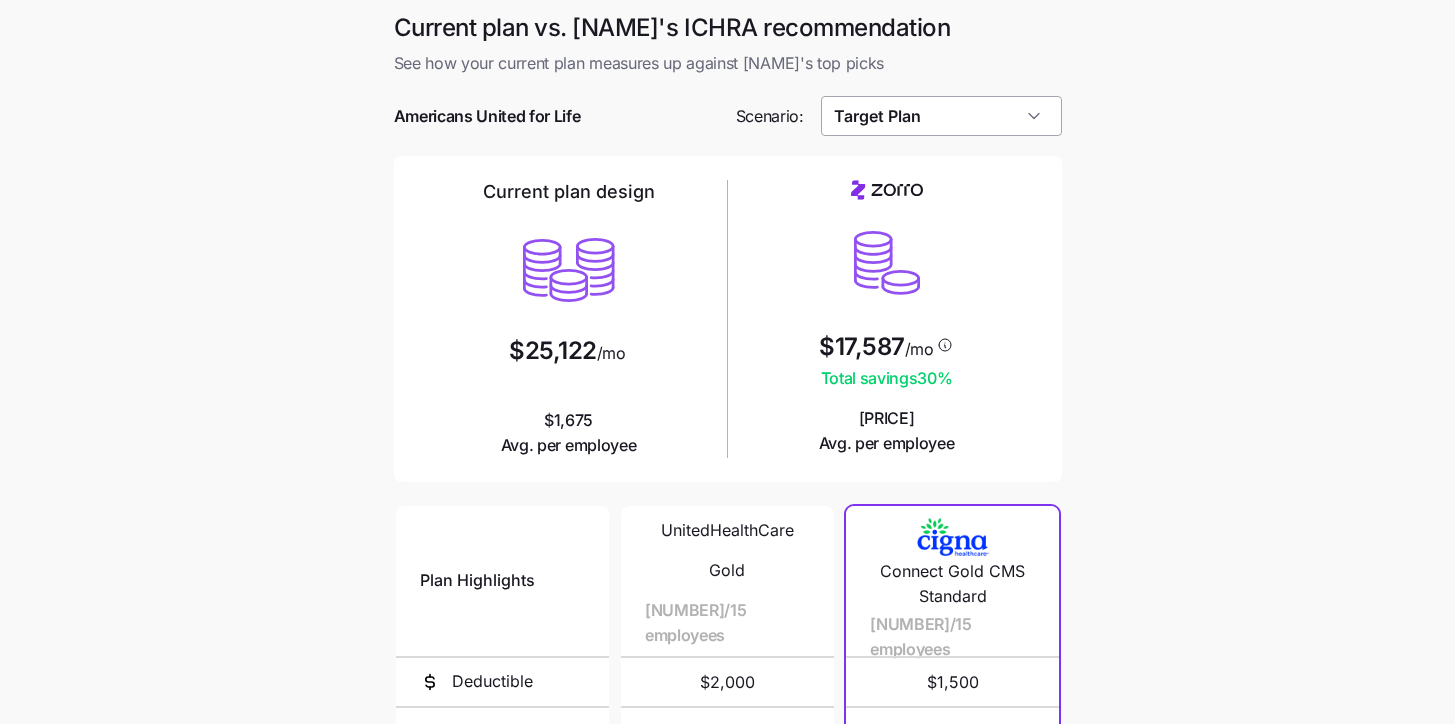 click on "Target Plan" at bounding box center [941, 116] 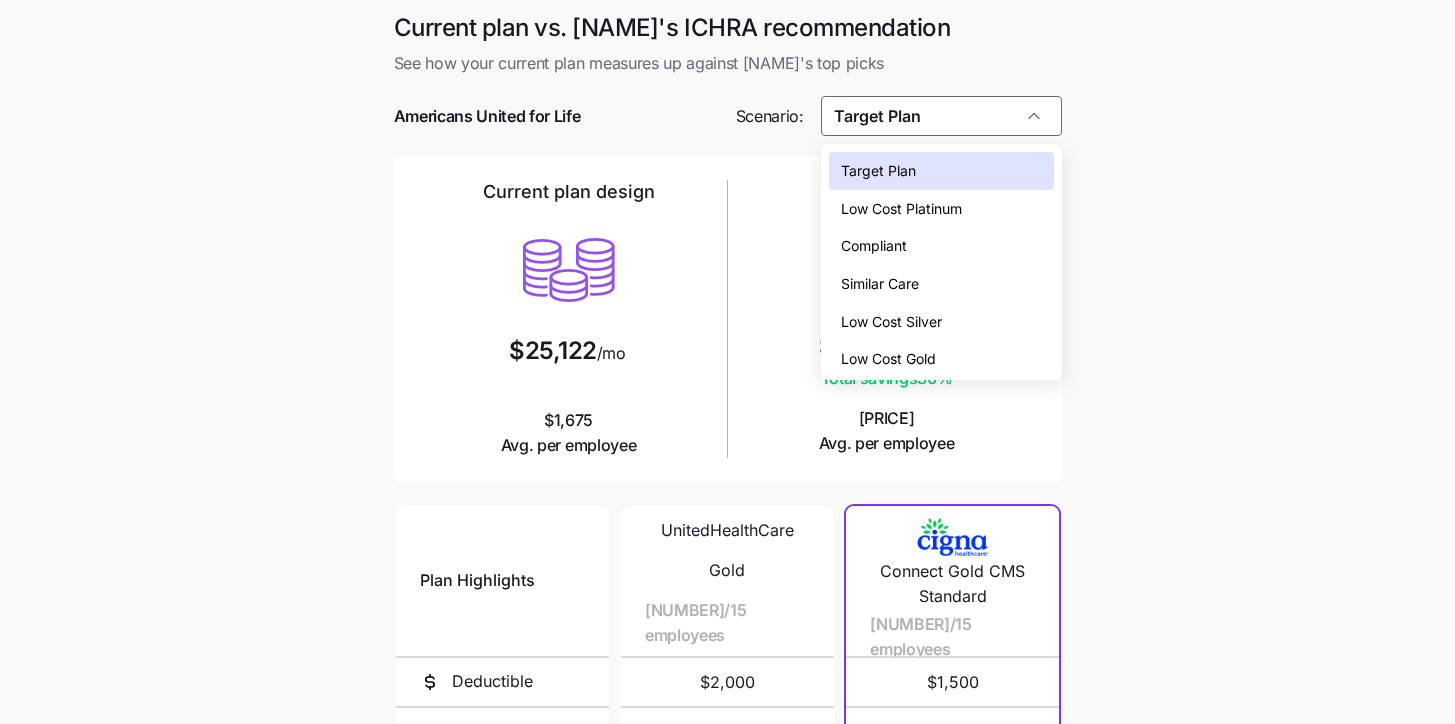 click on "Low Cost Gold" at bounding box center [888, 359] 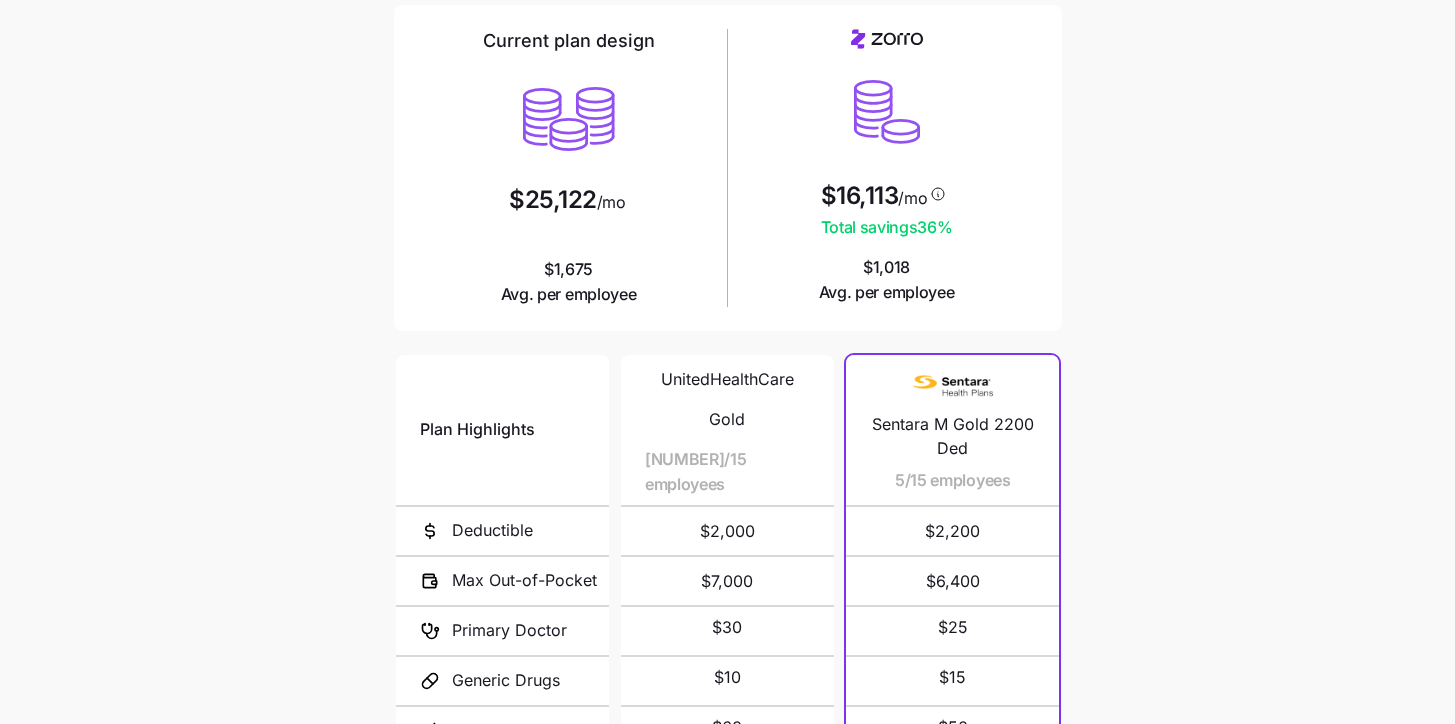scroll, scrollTop: 368, scrollLeft: 0, axis: vertical 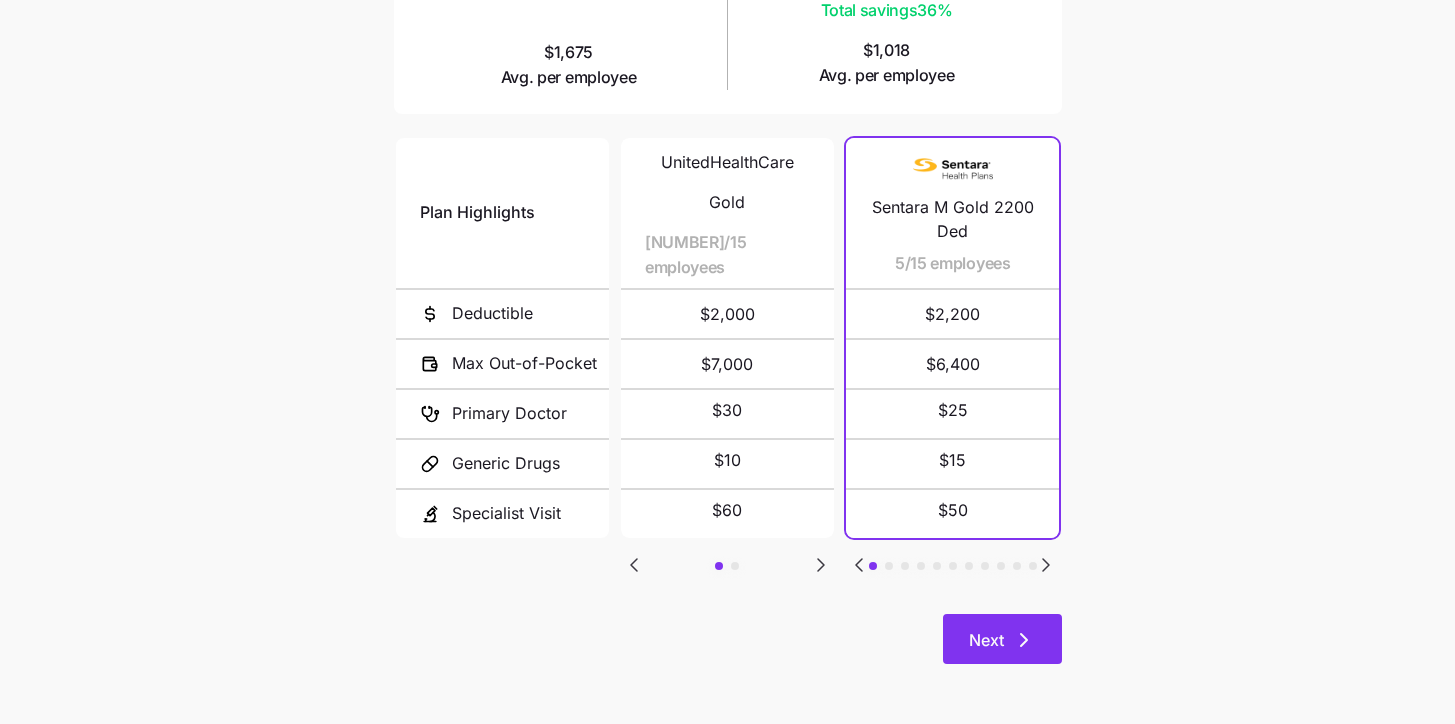 click 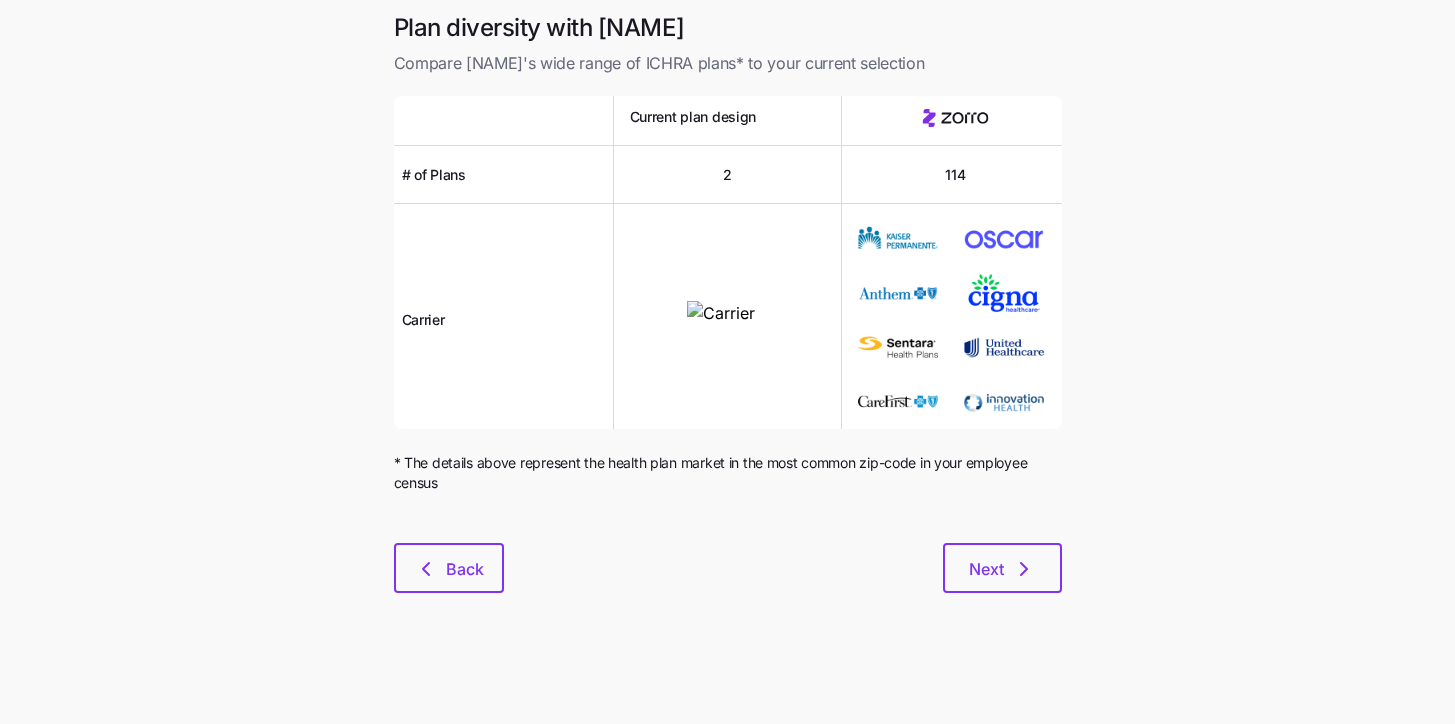 scroll, scrollTop: 0, scrollLeft: 0, axis: both 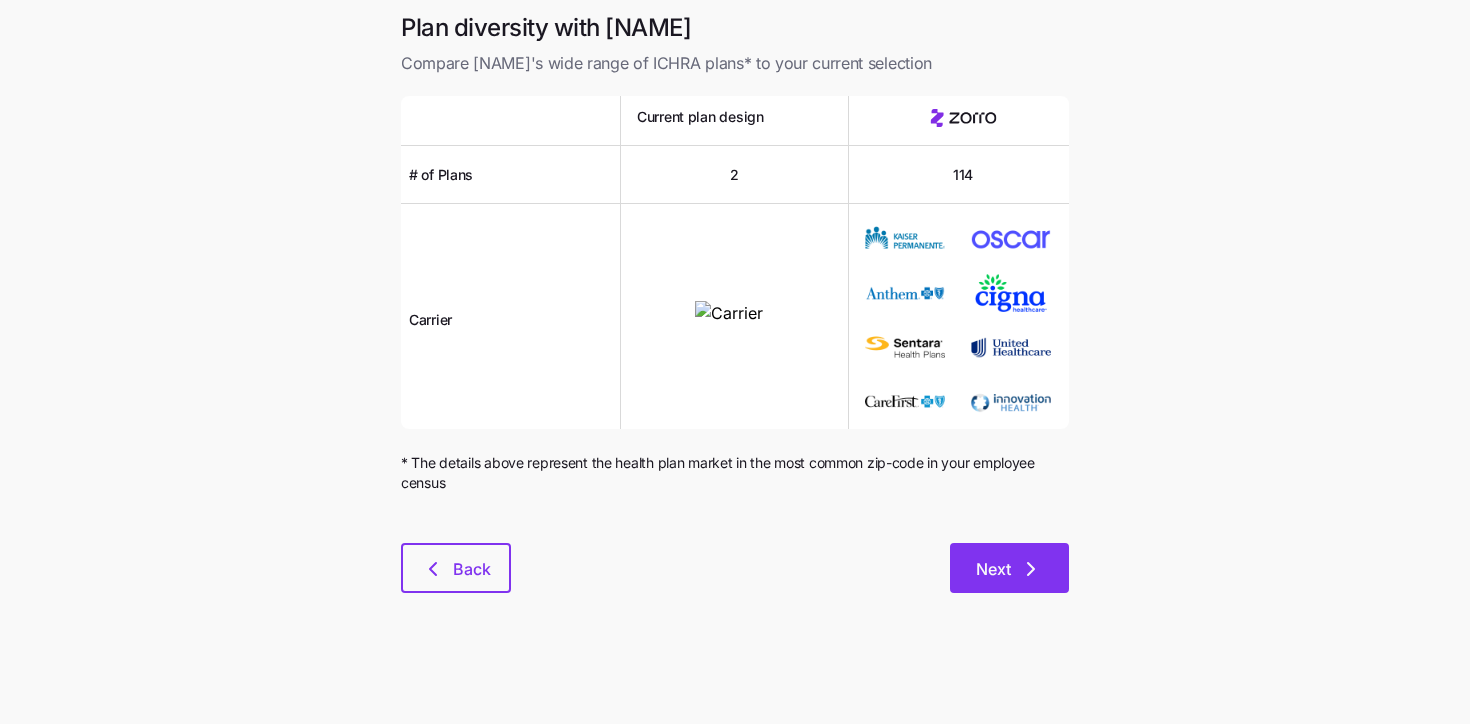 click on "Next" at bounding box center [1009, 568] 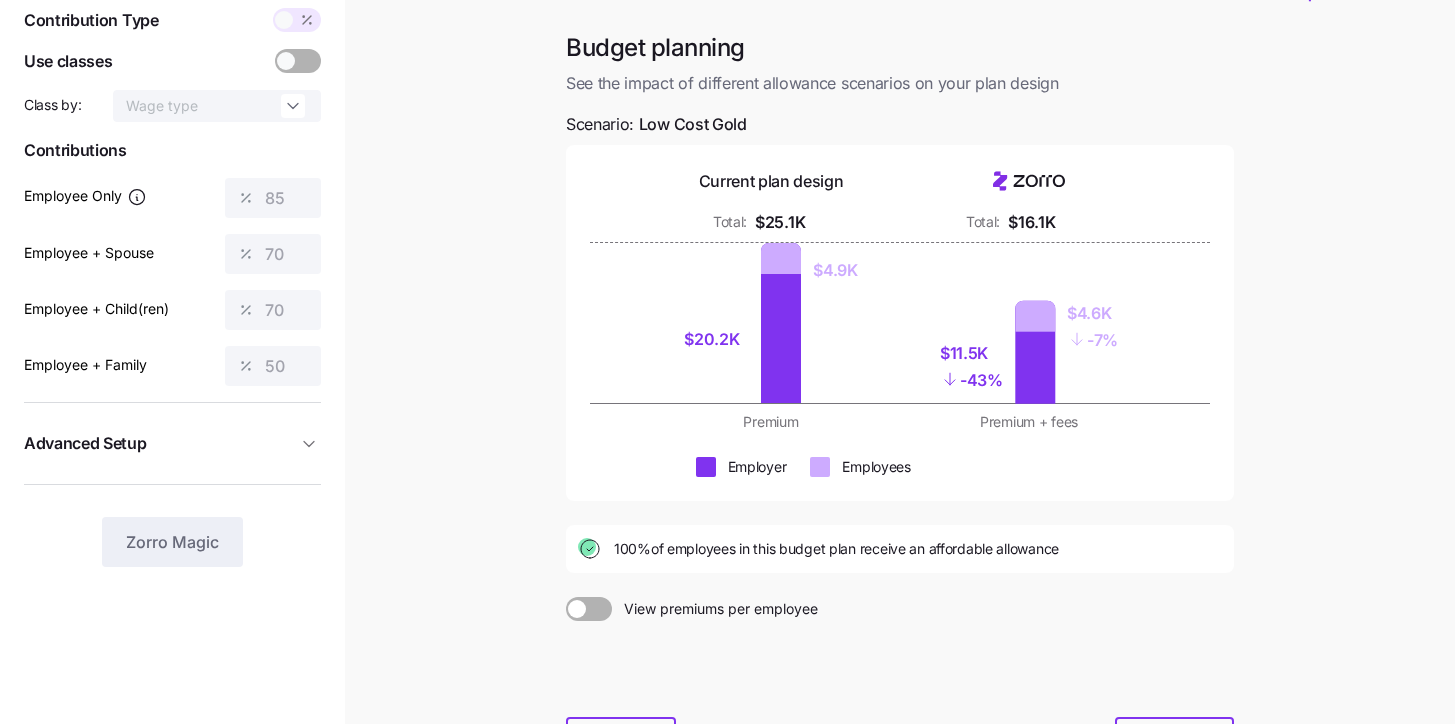 scroll, scrollTop: 84, scrollLeft: 0, axis: vertical 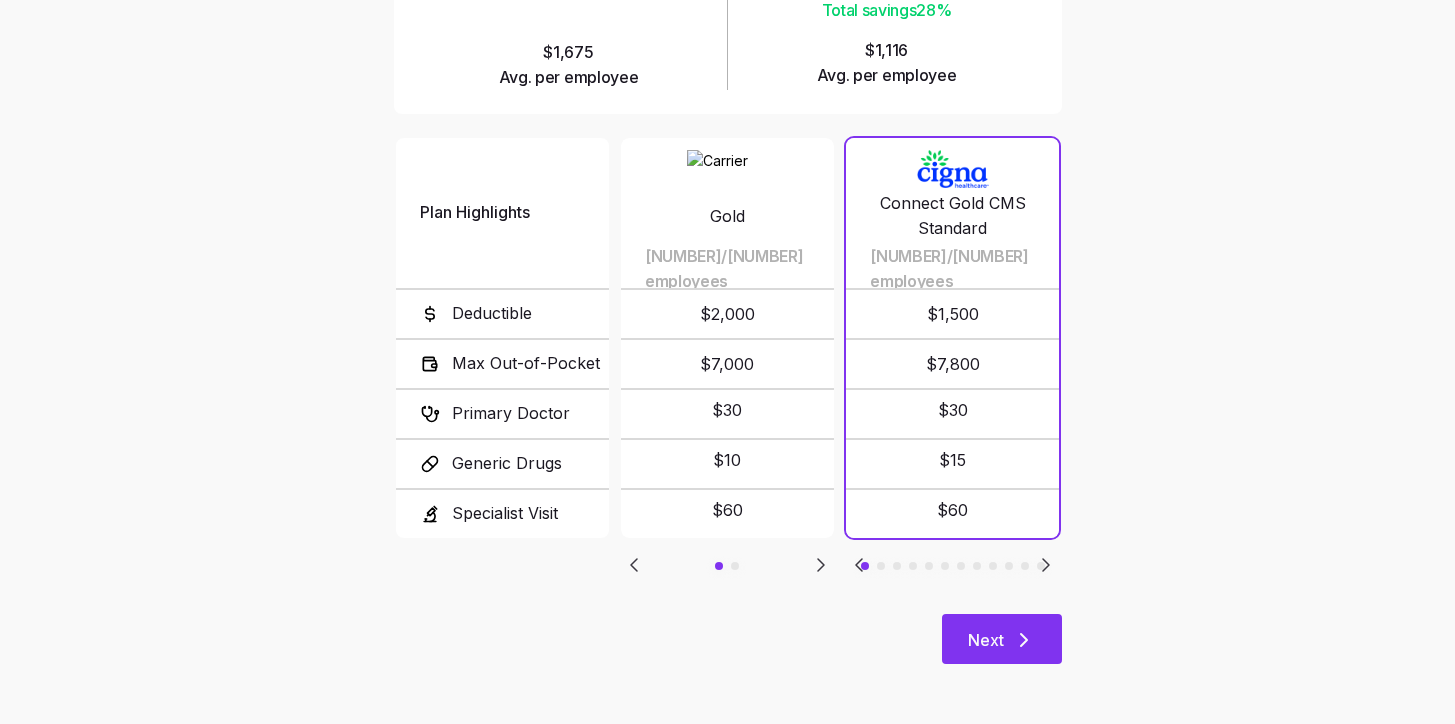 click on "Next" at bounding box center (1002, 639) 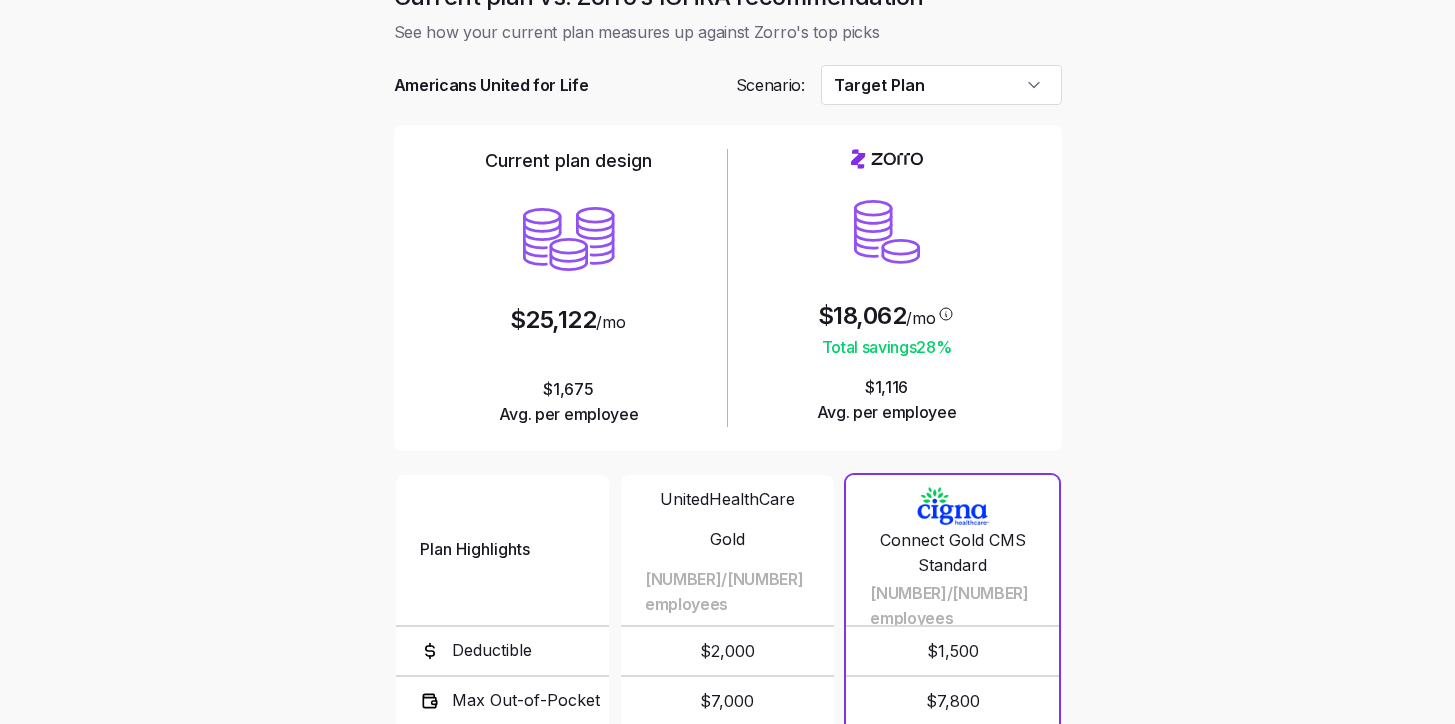 scroll, scrollTop: 0, scrollLeft: 0, axis: both 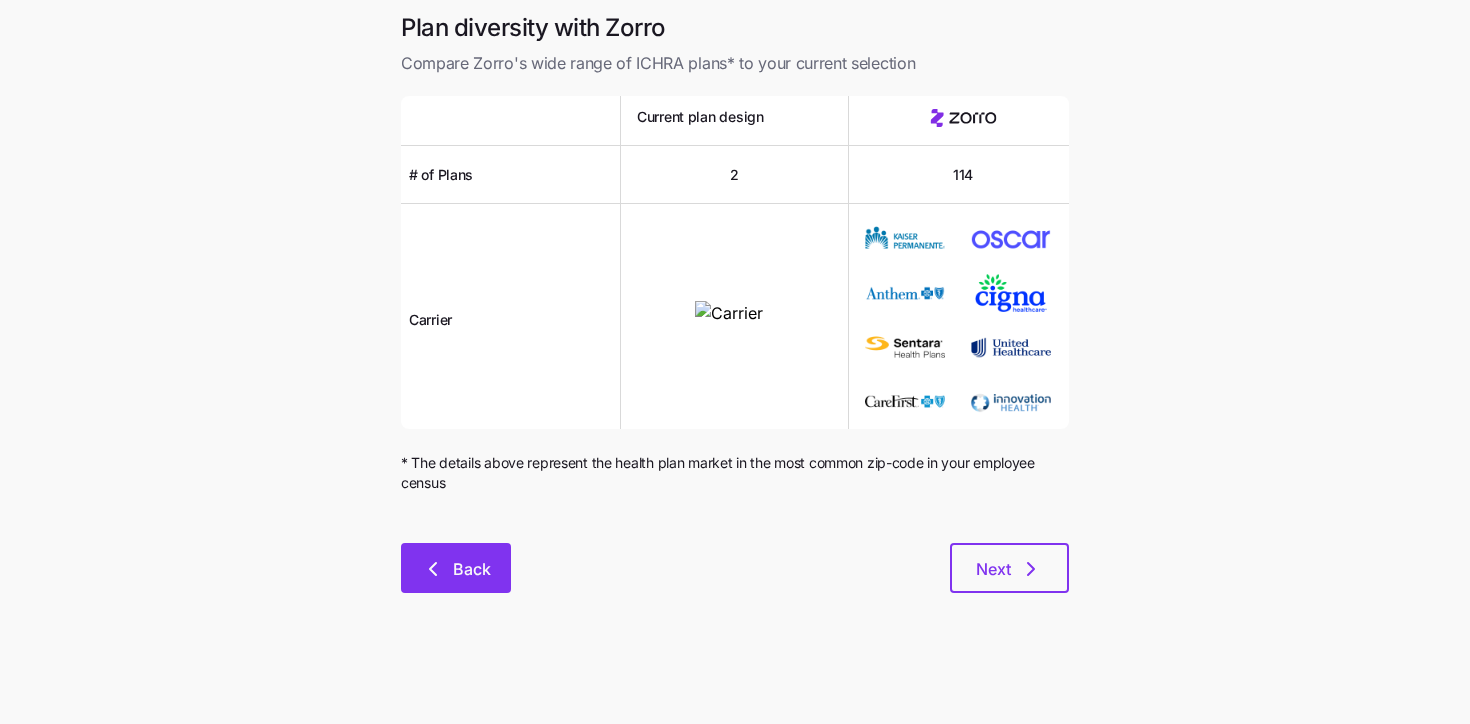 click on "Back" at bounding box center [472, 569] 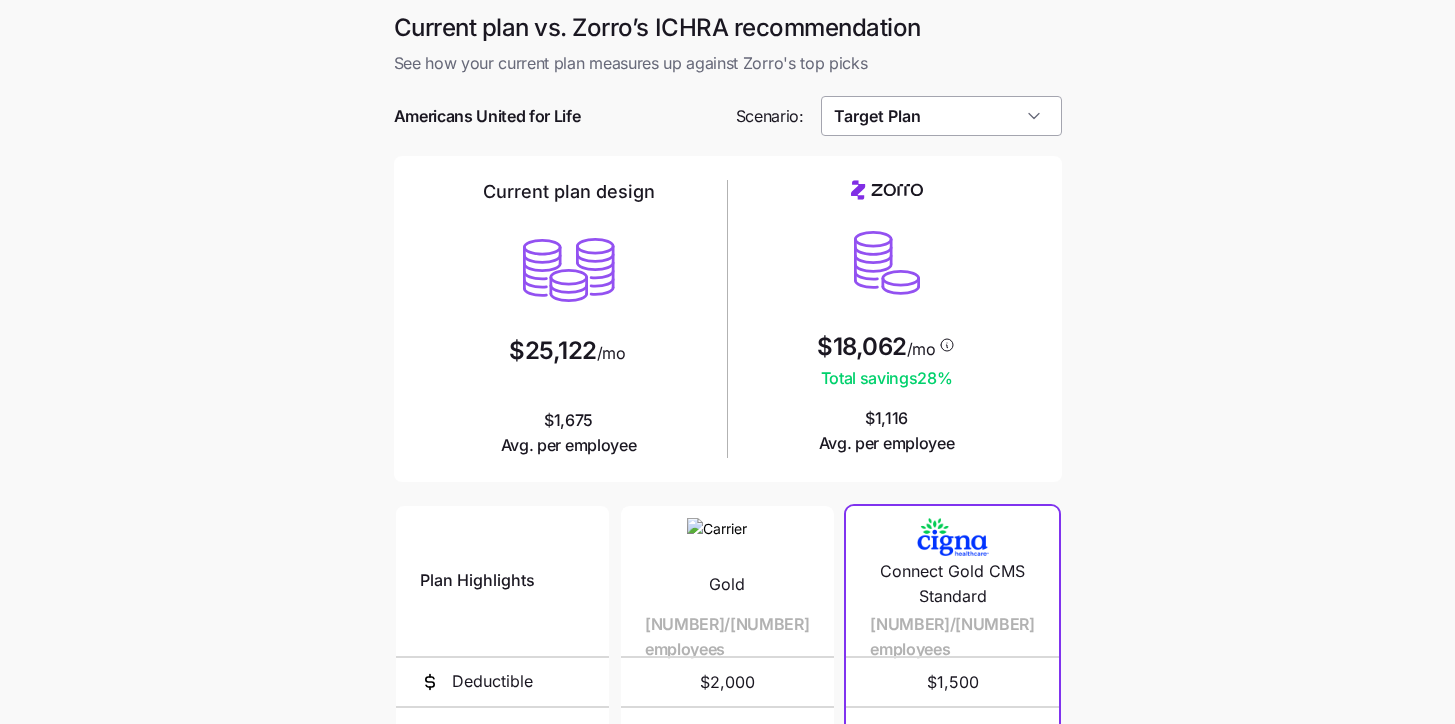 click on "Target Plan" at bounding box center (941, 116) 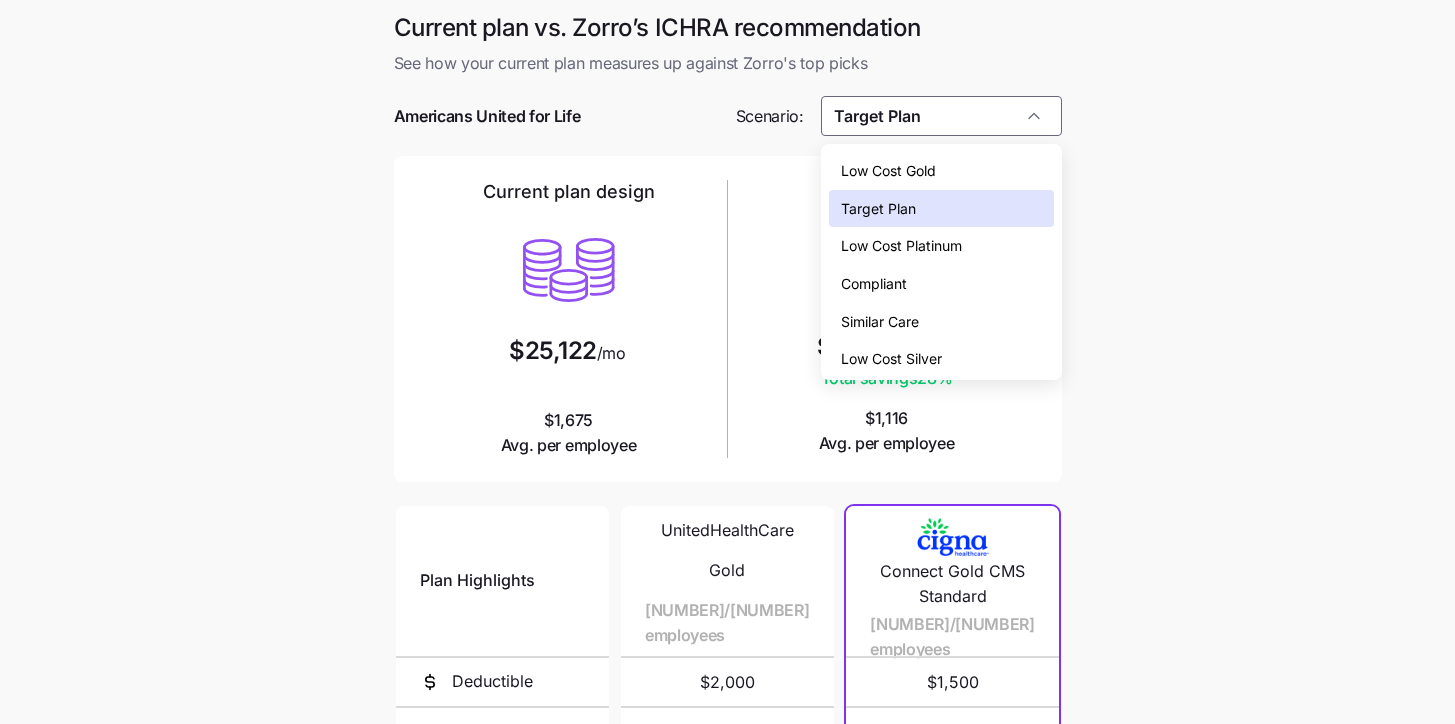 click on "Low Cost Gold" at bounding box center [941, 171] 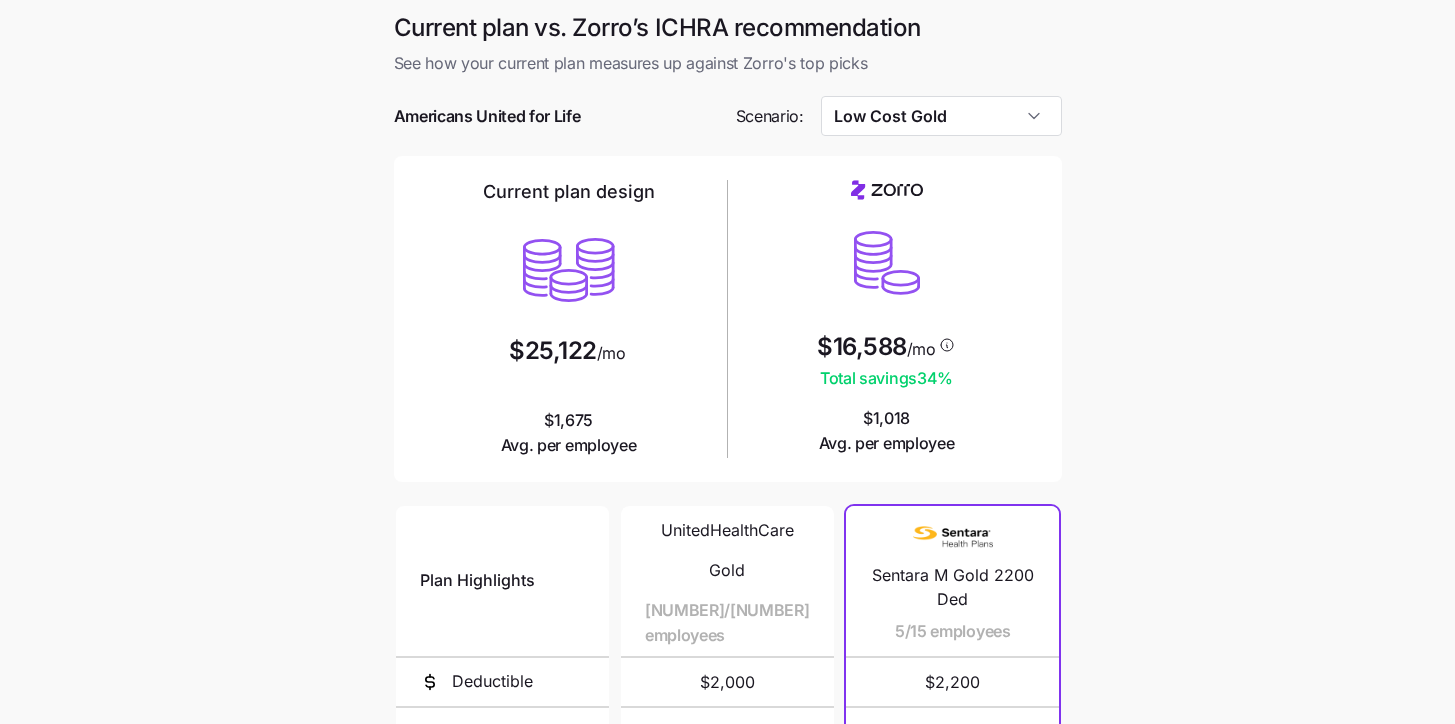 click on "Current plan vs. Zorro’s ICHRA recommendation See how your current plan measures up against Zorro's top picks Americans United for Life Scenario: Low Cost Gold Current plan design $25,122 /mo $1,675 Avg. per employee $16,588 /mo Total savings  34 % $1,018 Avg. per employee Plan Highlights Deductible Max Out-of-Pocket Primary Doctor Generic Drugs Specialist Visit UnitedHealthCare Gold 12/15 employees $2,000 $7,000 $30 $10 $60 UnitedHealthCare Silver 3/15 employees $4,000 $6,700 $25 $10 $50 Sentara M Gold 2200 Ded 5/15 employees $2,200 $6,400 $25 $15 $50 Standard Gold 1/15 employees $1,500 $7,800 $30 $15 $60 SimplyOne $3,500 - 30% 1/15 employees $3,500 $6,500 $0 $5 $0 Anthem Clear Choice Gold Tiered 2500 1/15 employees $2,500 $5,000 $0 $25 $50 Blue Plus Metro MN Gold Rx Copay $1200 Plan 455 1/15 employees $1,200 $7,500 50% after deductible $20 50% after deductible Anthem Colorado Option Gold Pathway Essentials Std 1/15 employees $1,875 $8,700 $0 $10 $50 Ambetter Health Solutions Gold 3000 1/15 employees $25" at bounding box center (727, 546) 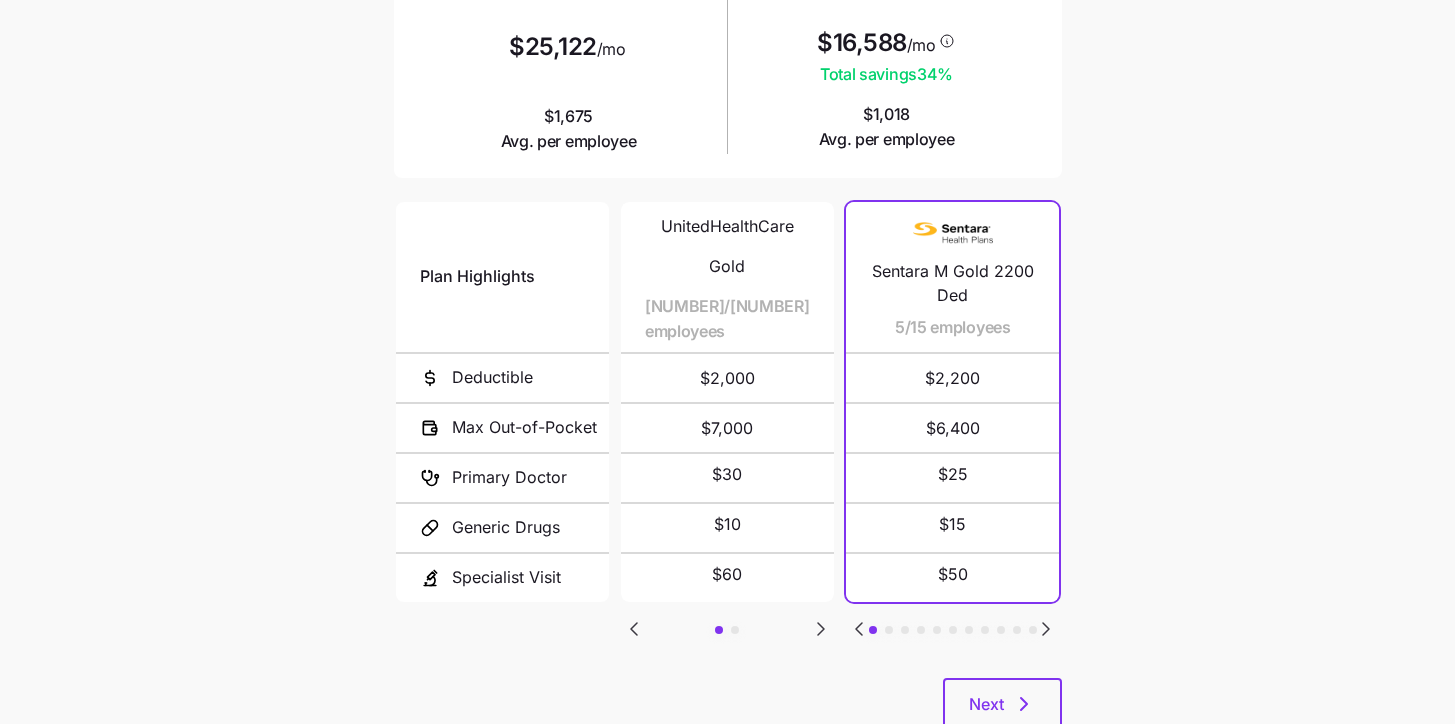 scroll, scrollTop: 368, scrollLeft: 0, axis: vertical 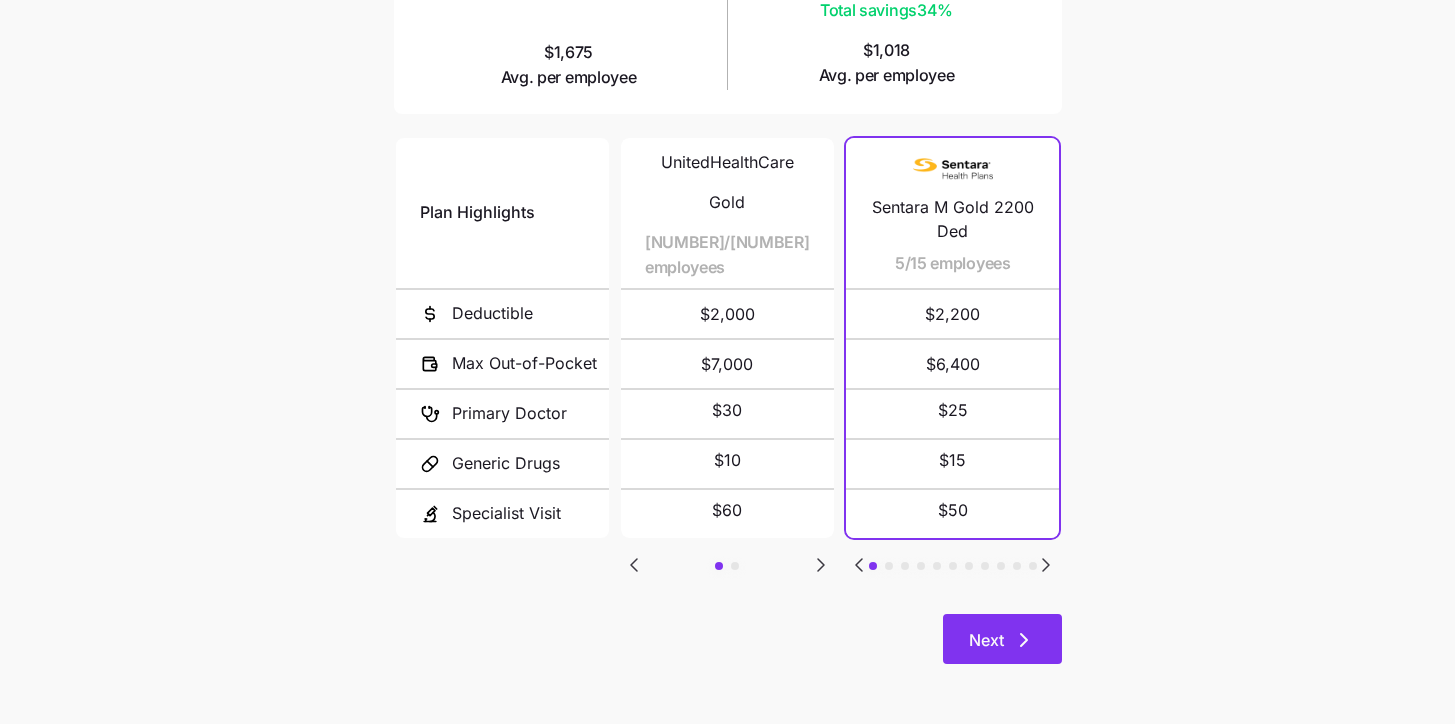 click on "Next" at bounding box center (1002, 639) 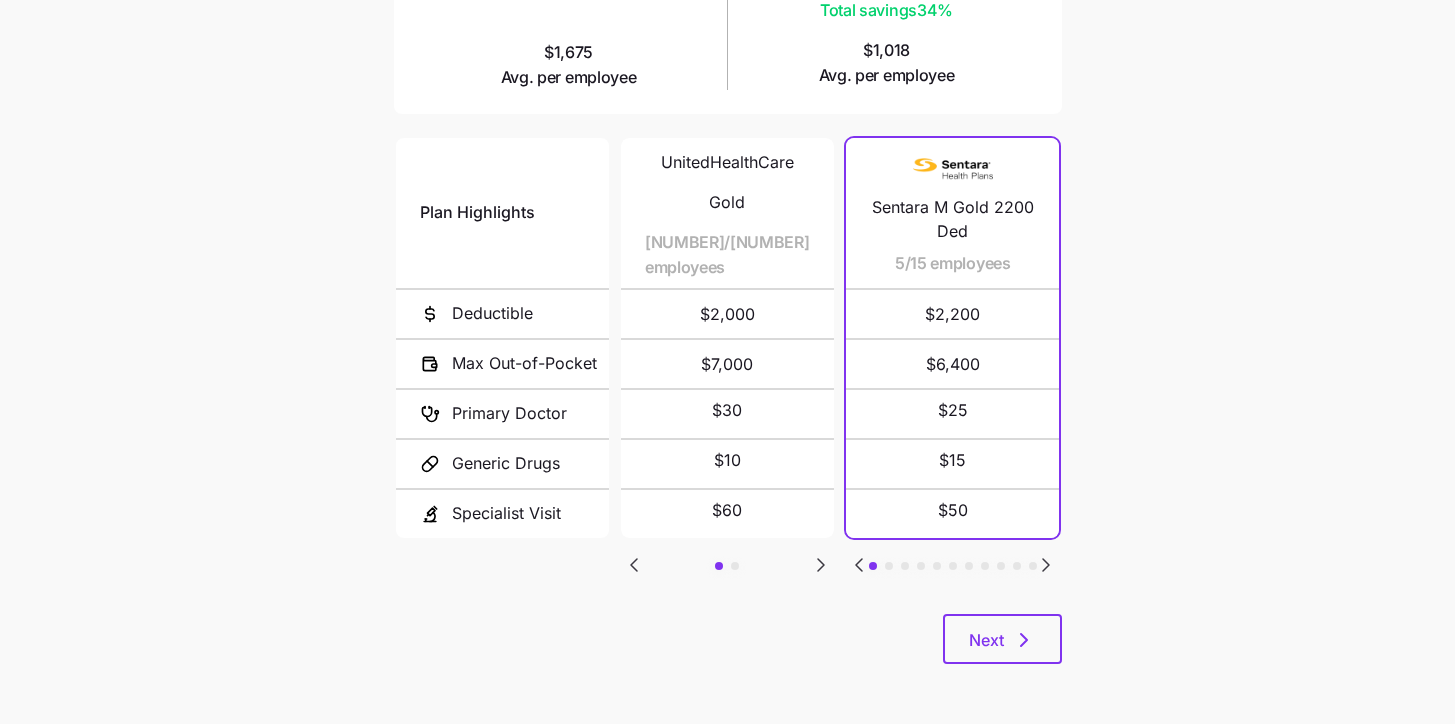 scroll, scrollTop: 0, scrollLeft: 0, axis: both 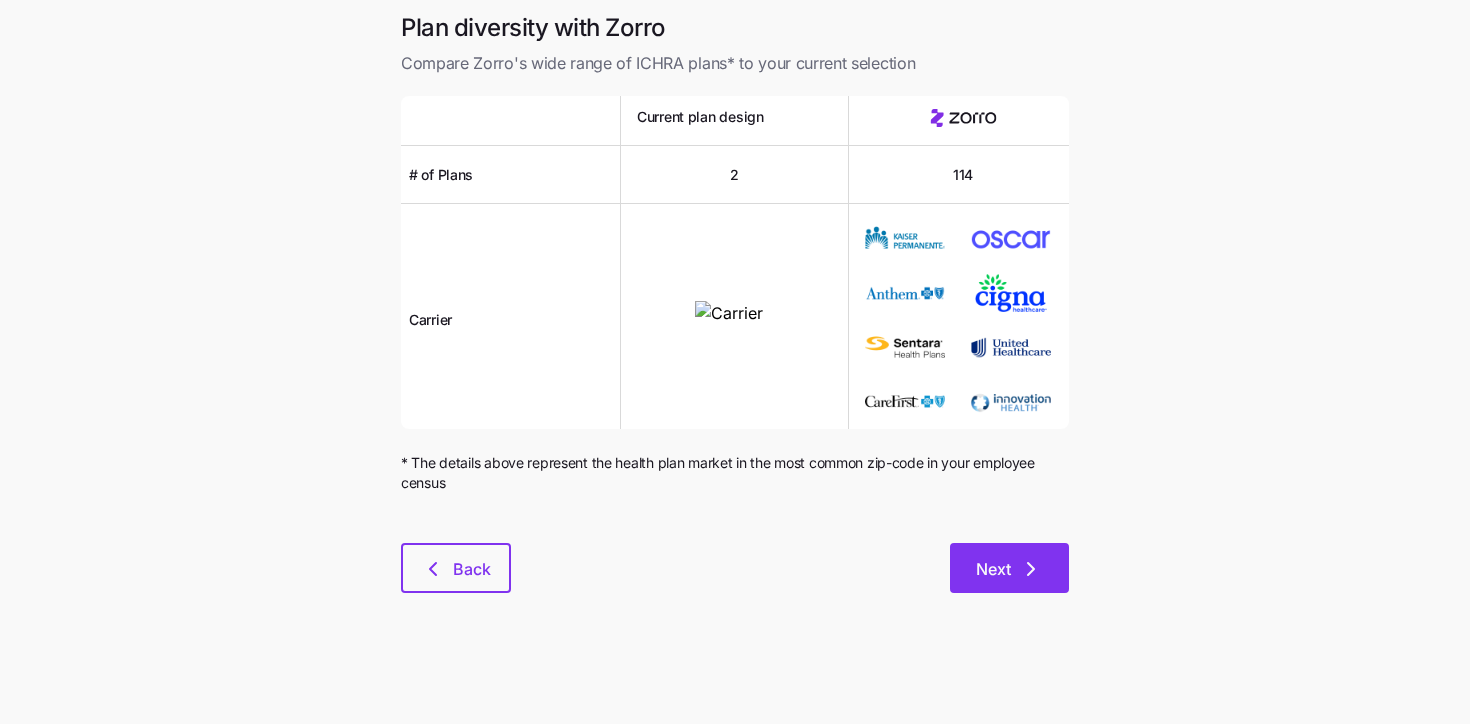 click on "Next" at bounding box center (1009, 568) 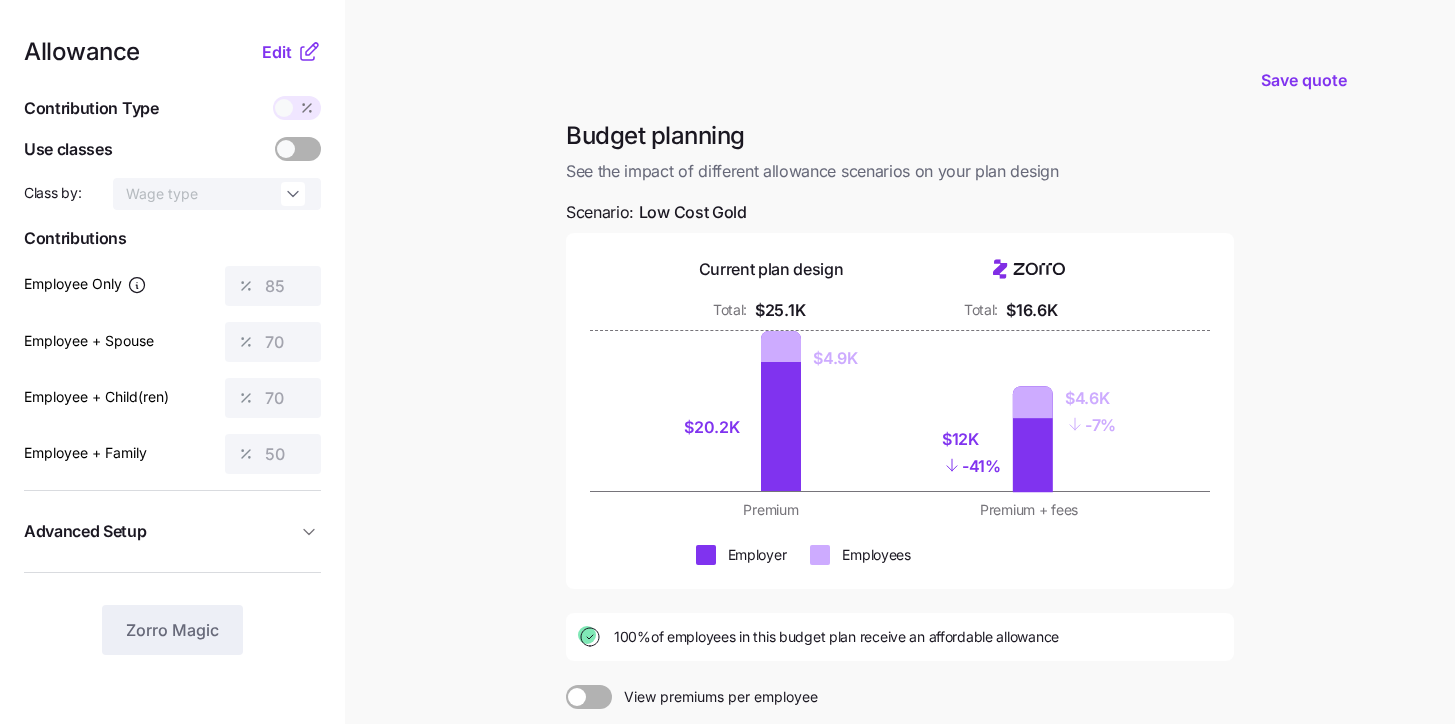 scroll, scrollTop: 4, scrollLeft: 0, axis: vertical 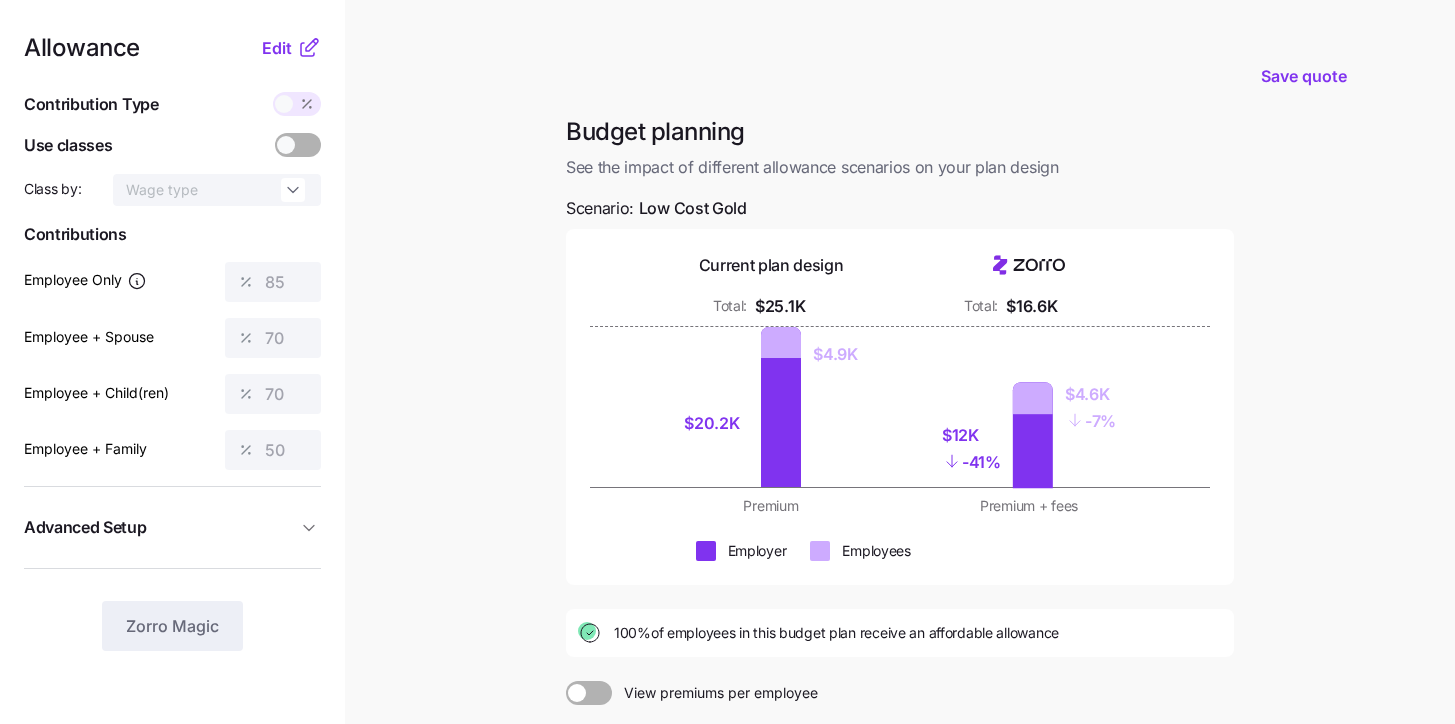 click on "Advanced Setup" at bounding box center [160, 527] 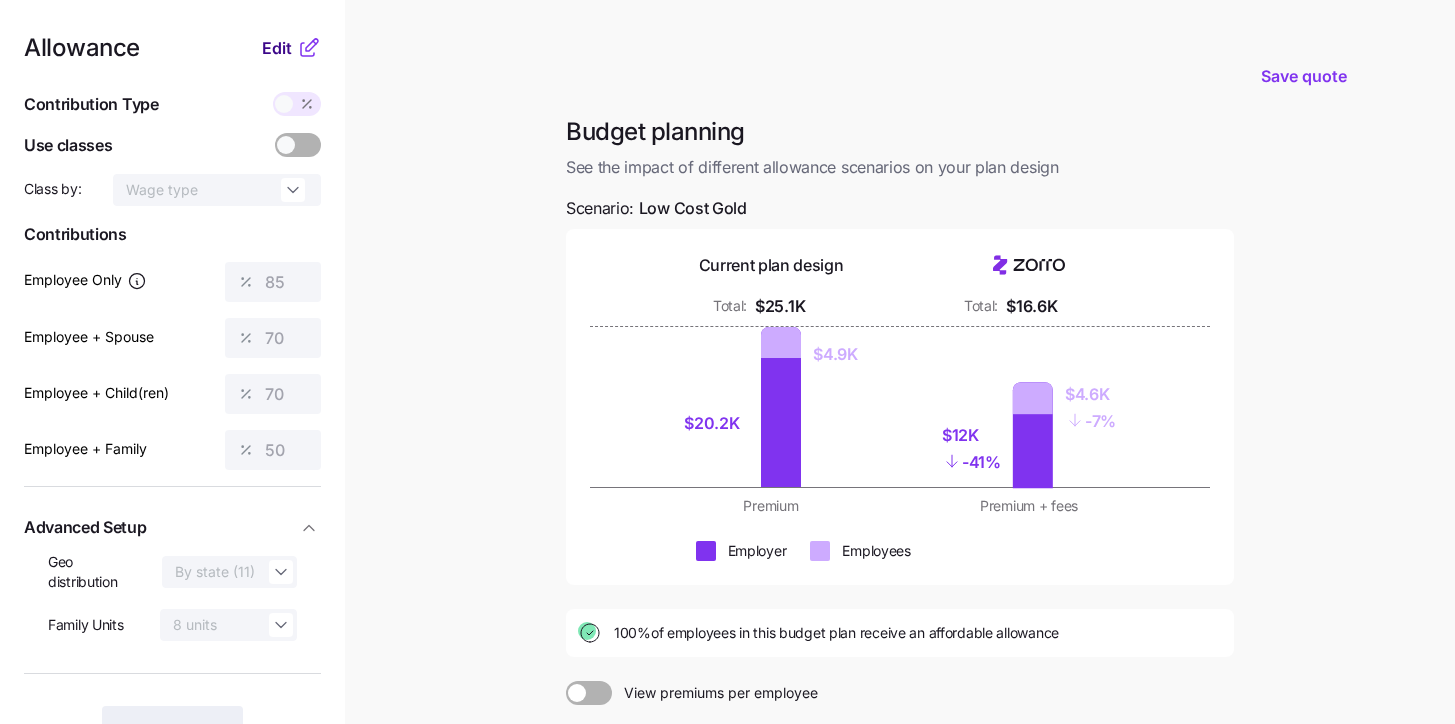 click on "Edit" at bounding box center [277, 48] 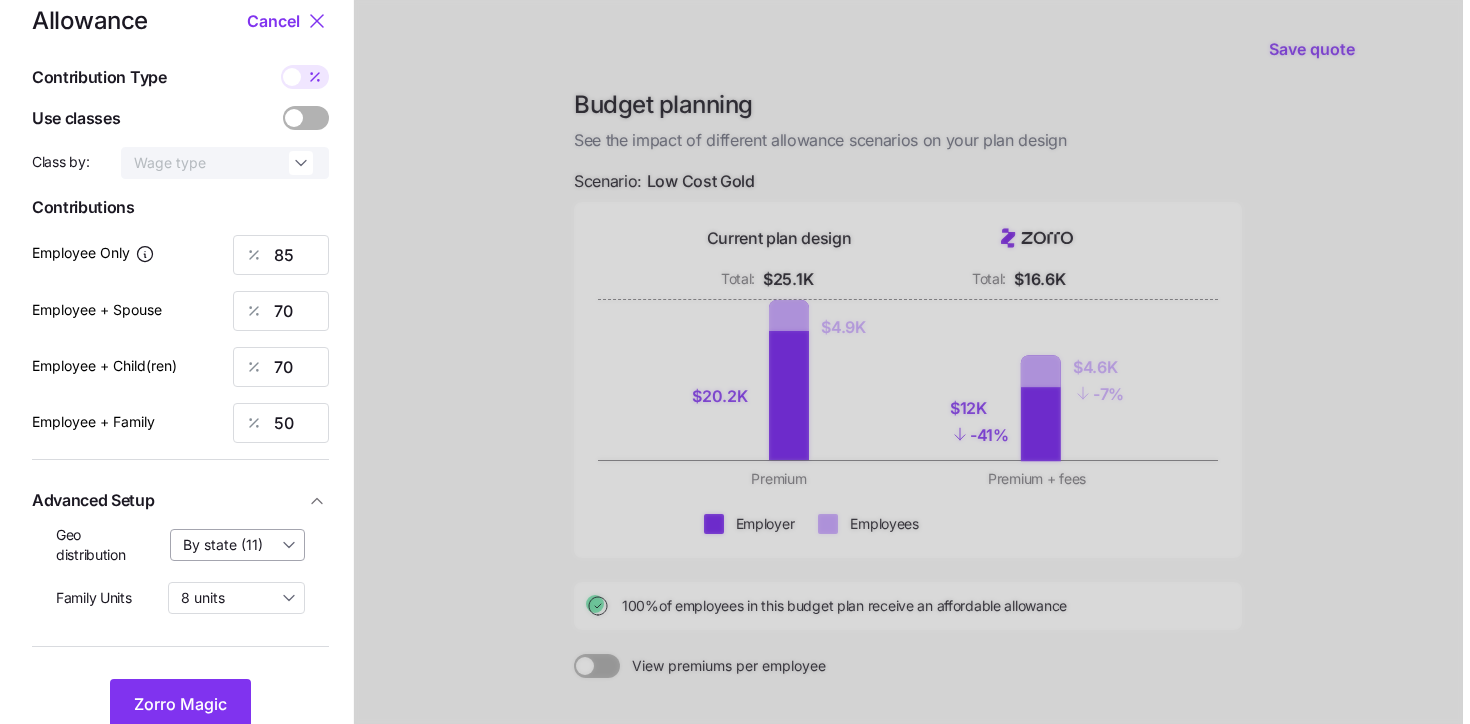 scroll, scrollTop: 42, scrollLeft: 0, axis: vertical 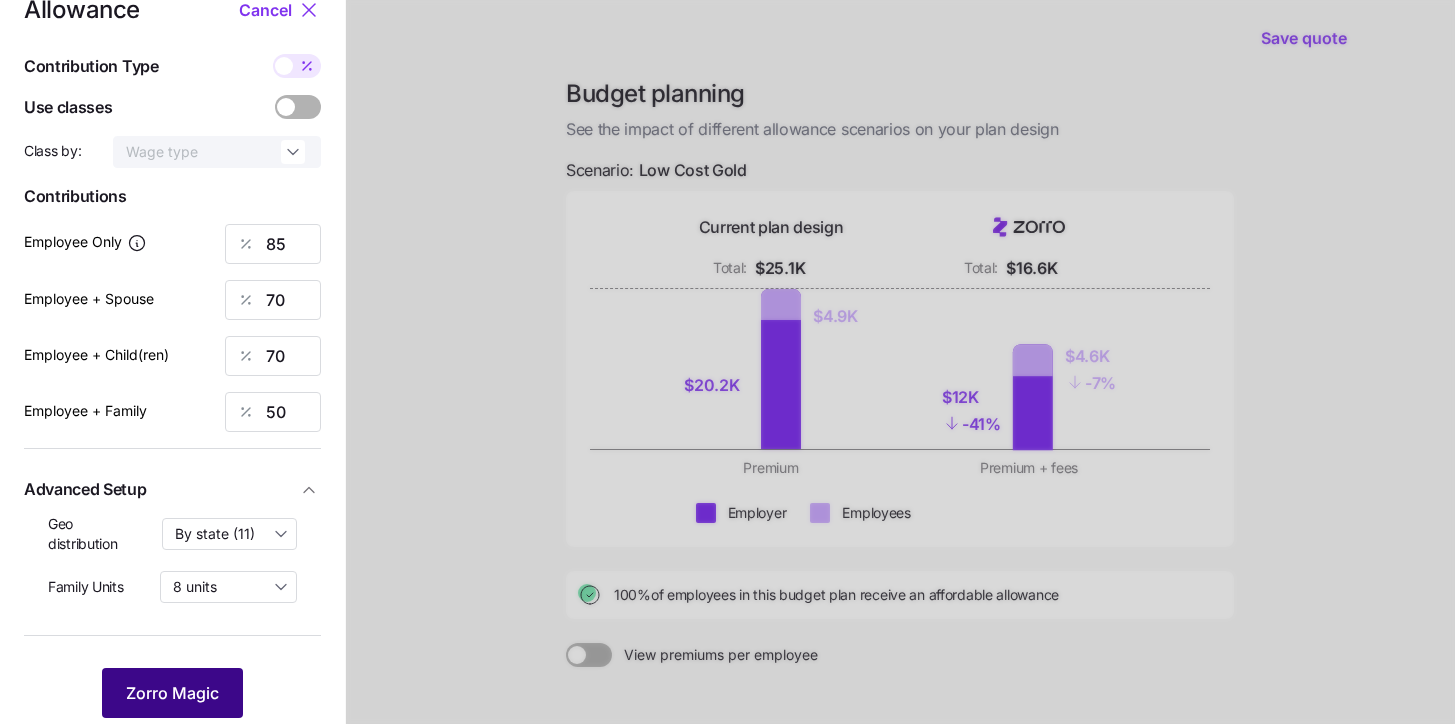 click on "Zorro Magic" at bounding box center [172, 693] 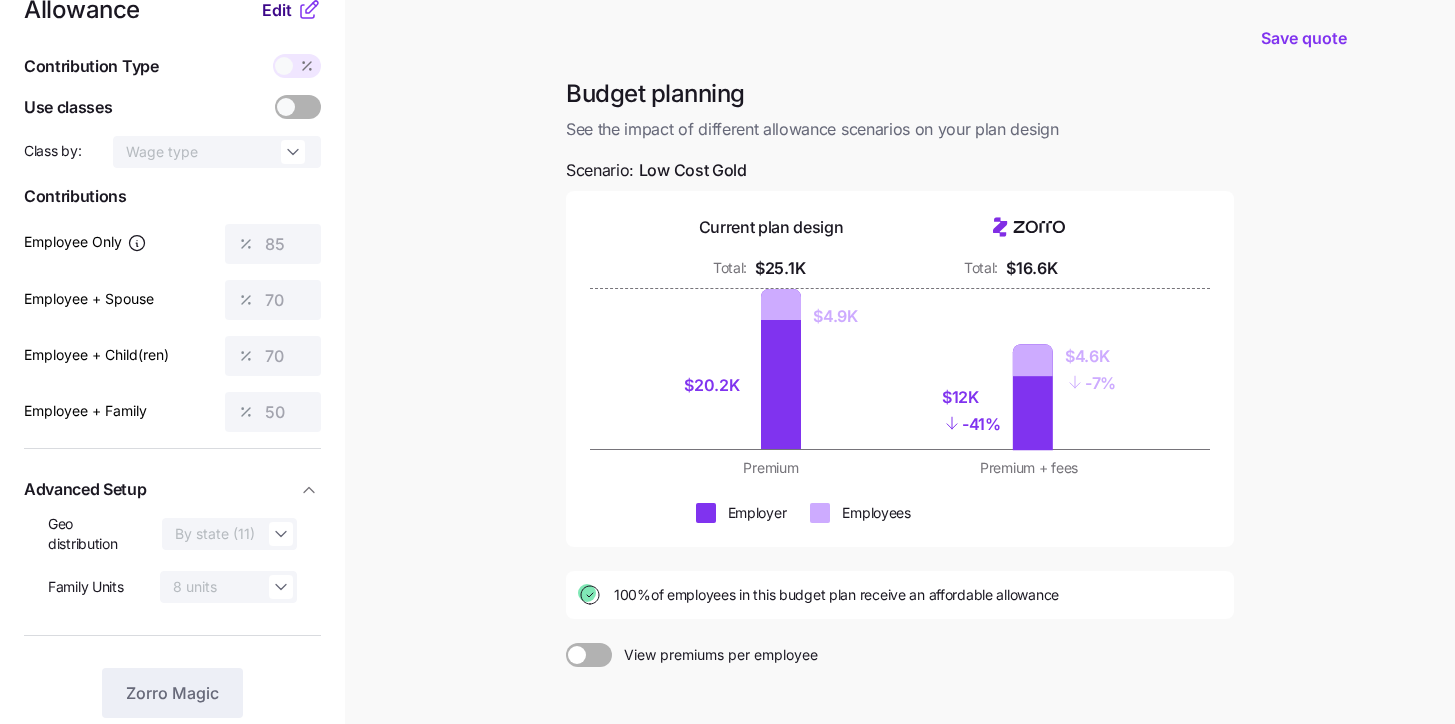 click on "Edit" at bounding box center (277, 10) 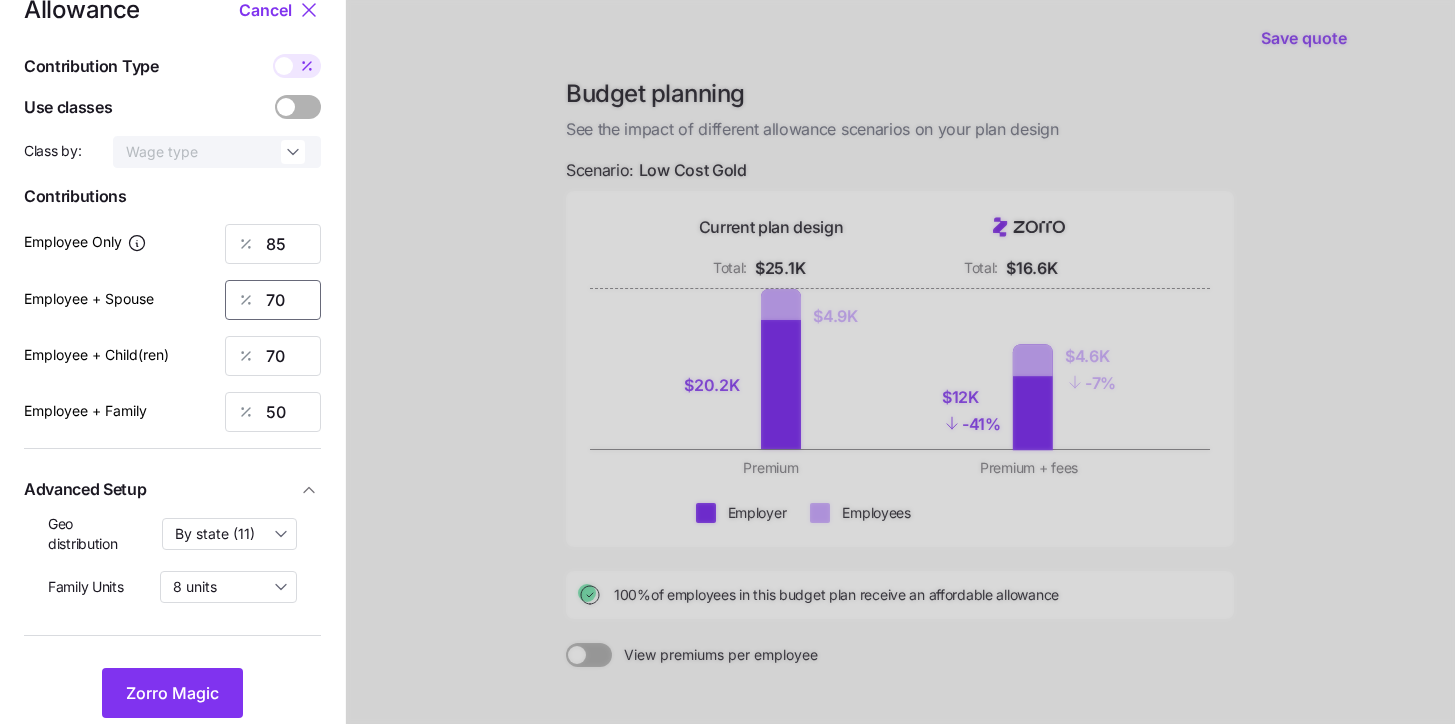 drag, startPoint x: 289, startPoint y: 294, endPoint x: 205, endPoint y: 282, distance: 84.85281 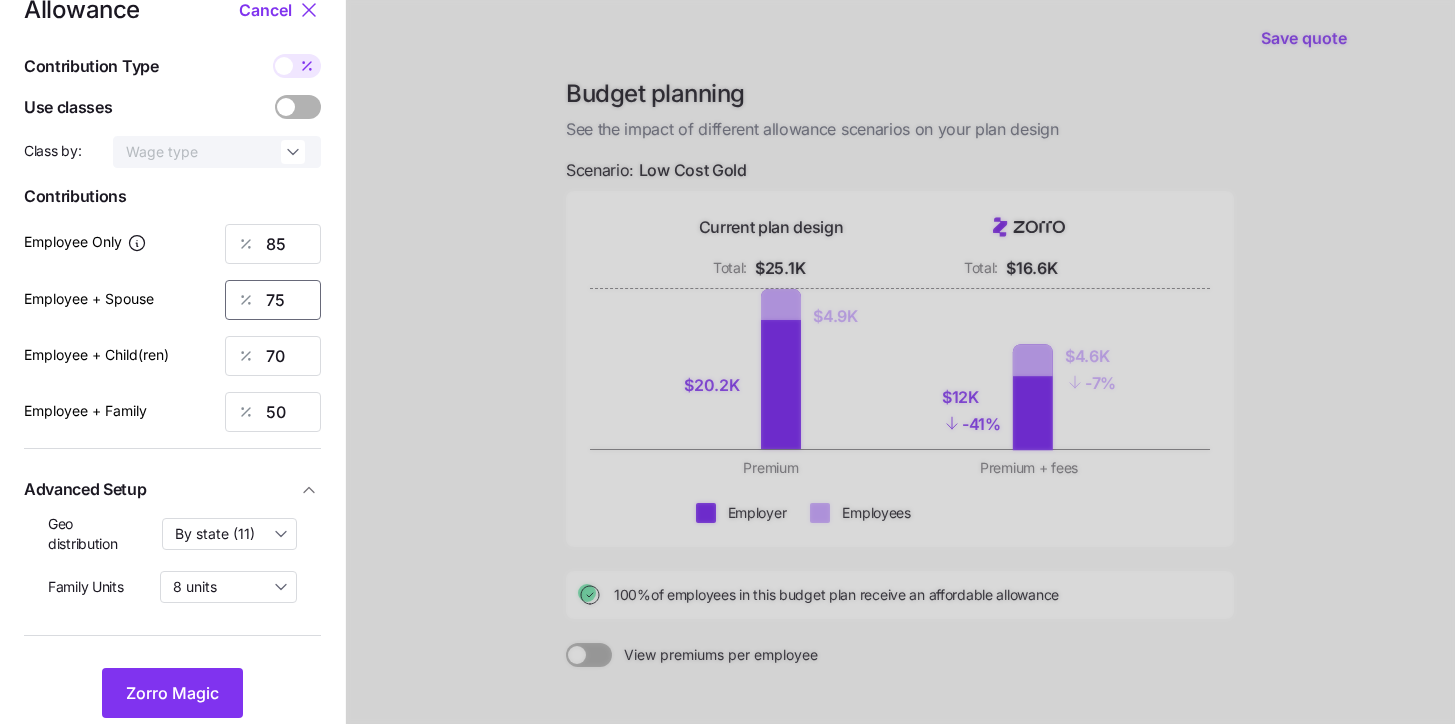 type on "75" 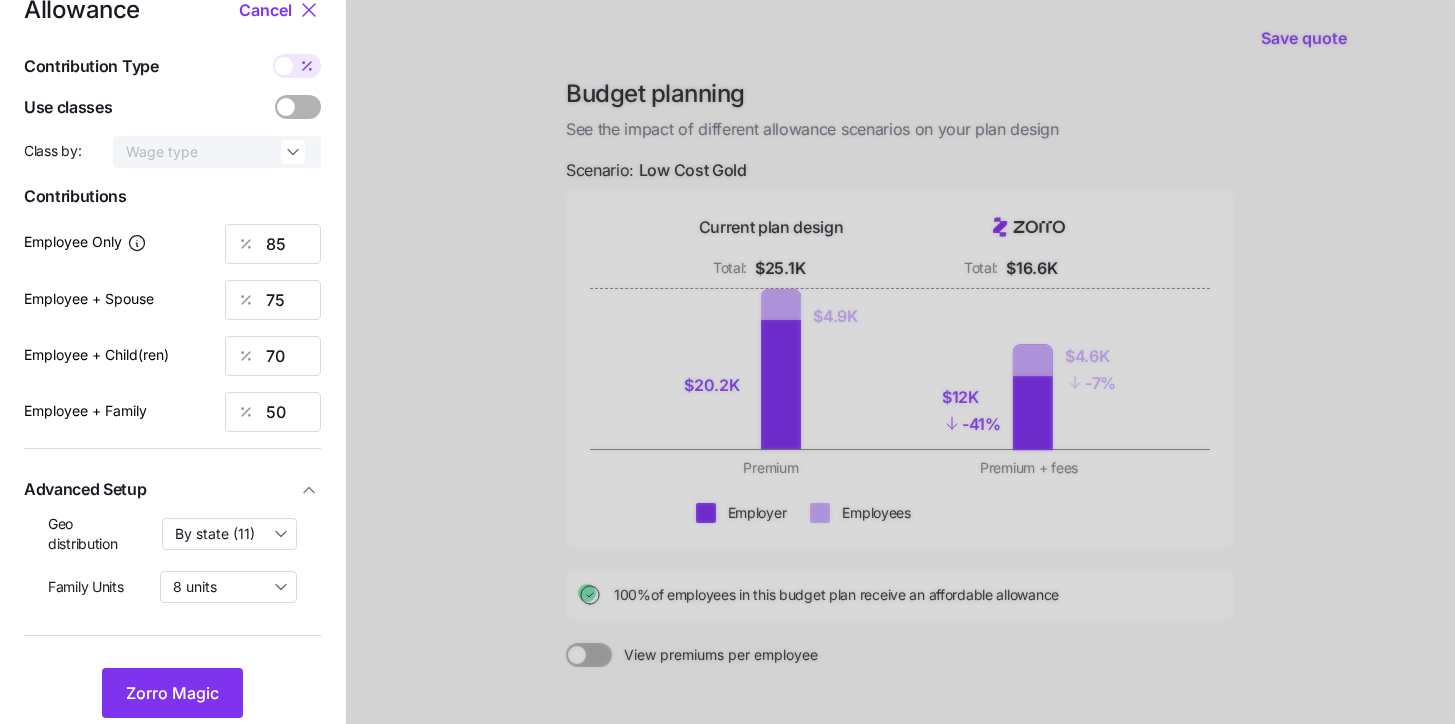click at bounding box center (900, 449) 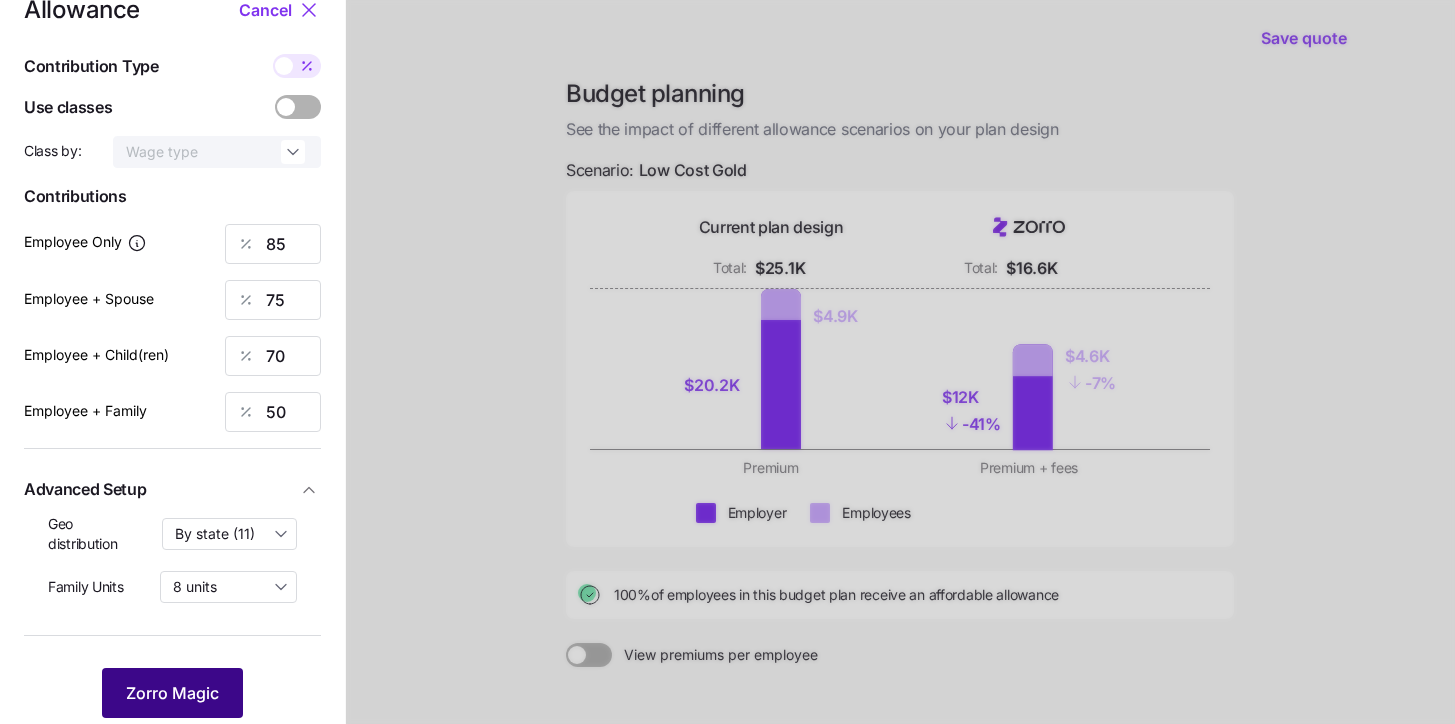 click on "Zorro Magic" at bounding box center (172, 693) 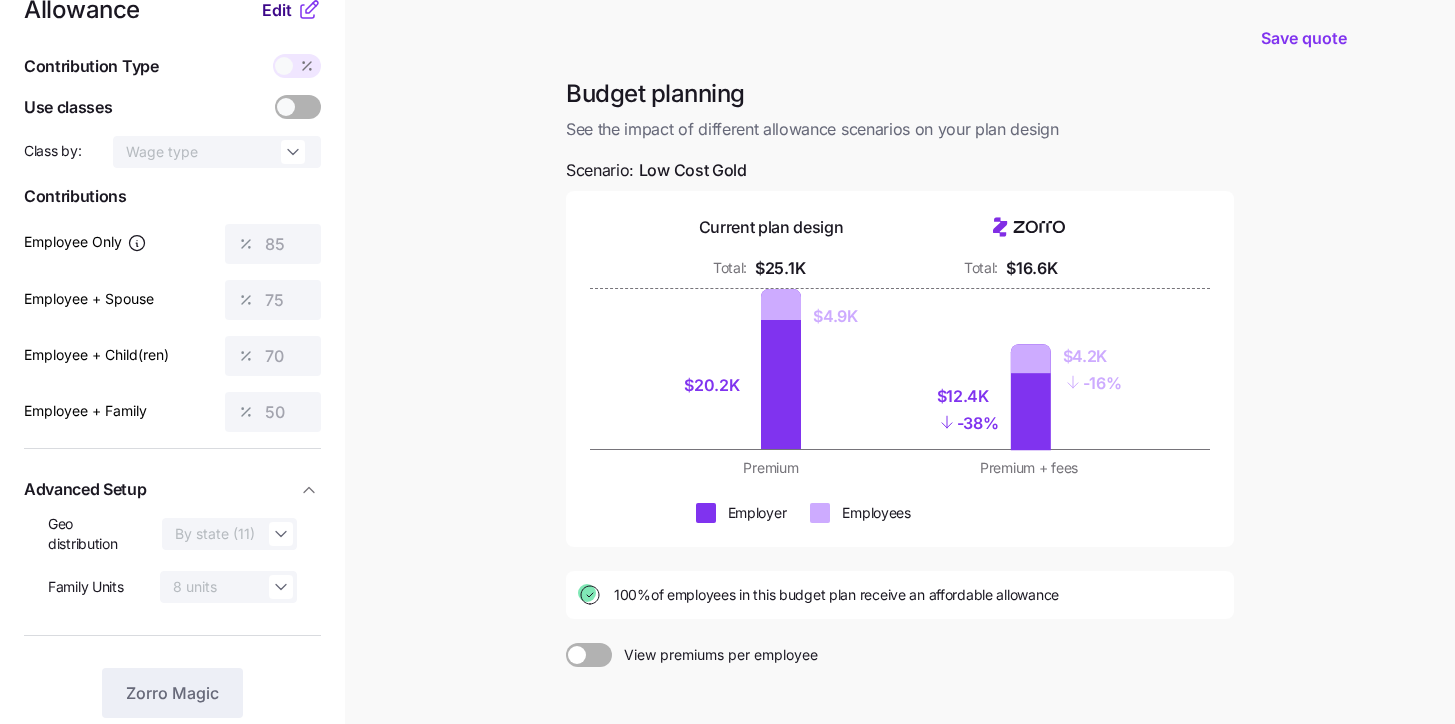 click on "Edit" at bounding box center (277, 10) 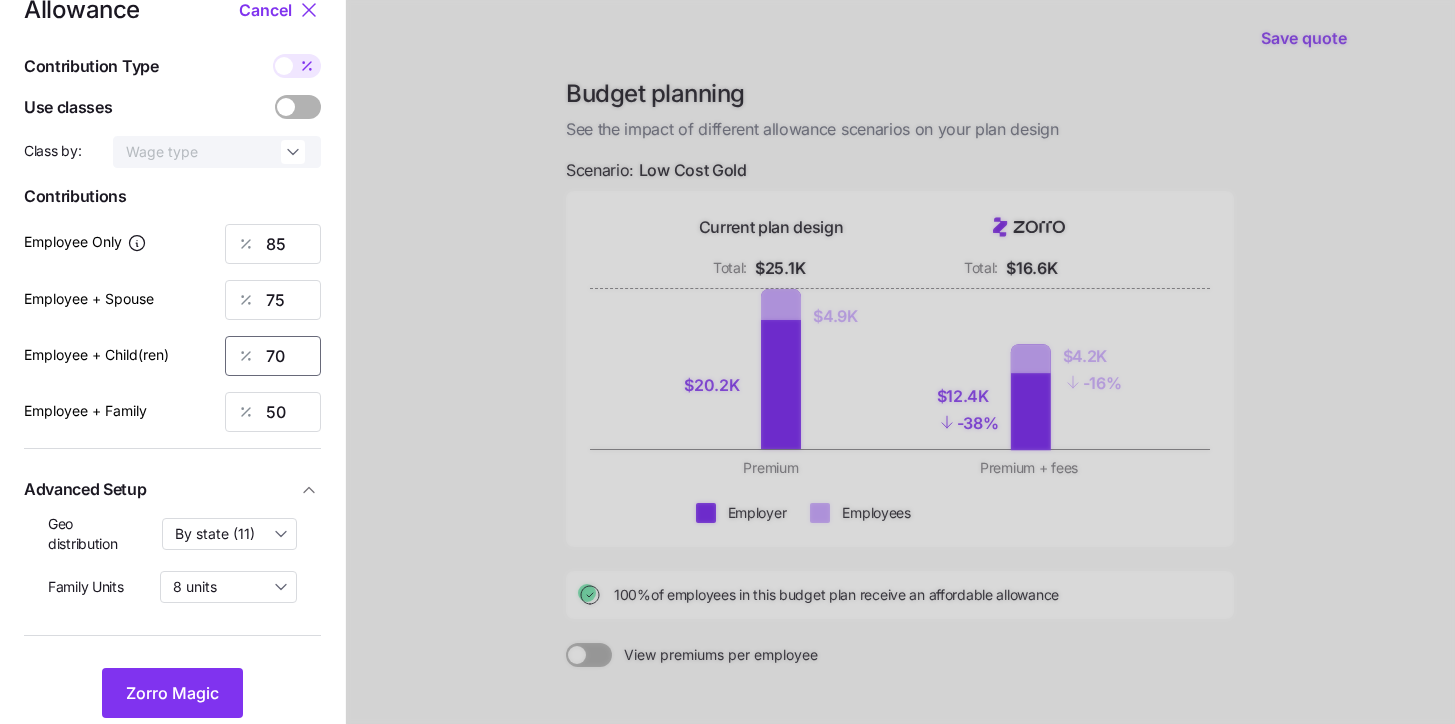 drag, startPoint x: 290, startPoint y: 365, endPoint x: 205, endPoint y: 337, distance: 89.49302 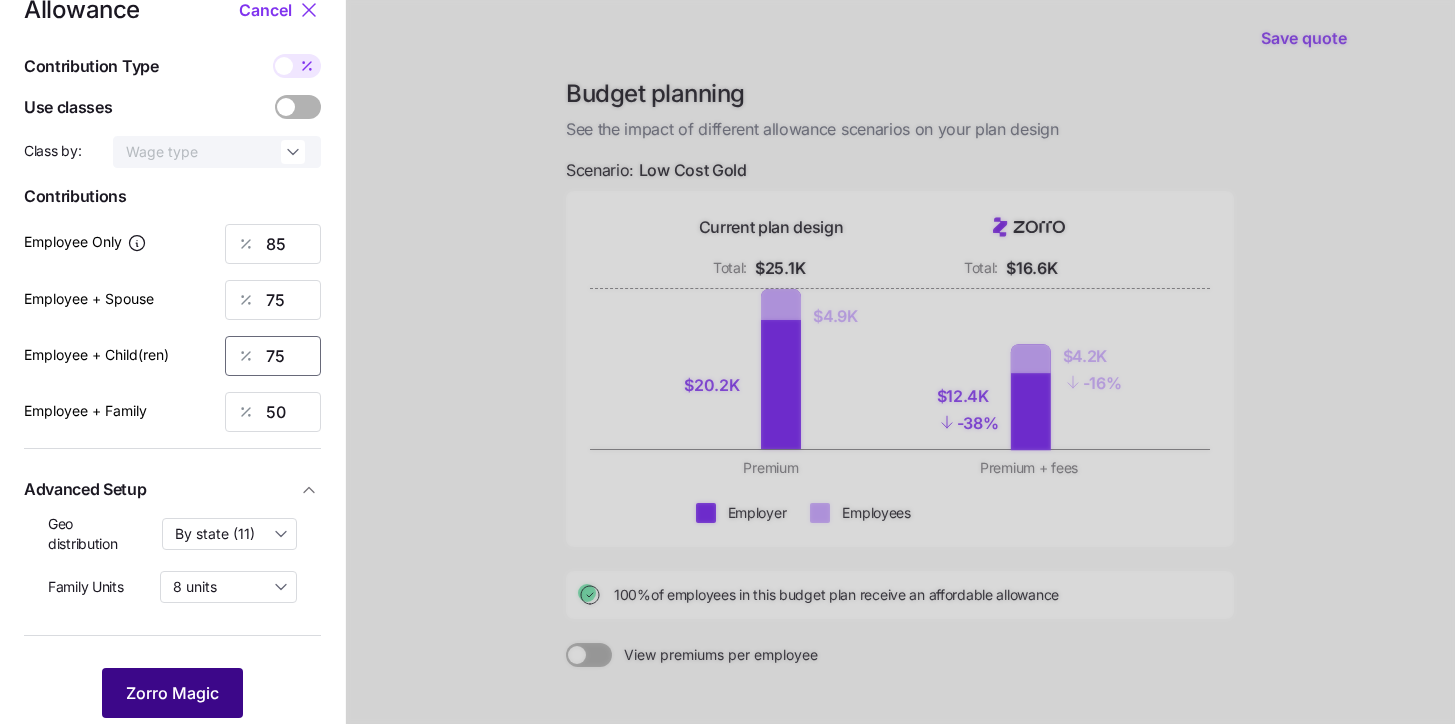 type on "75" 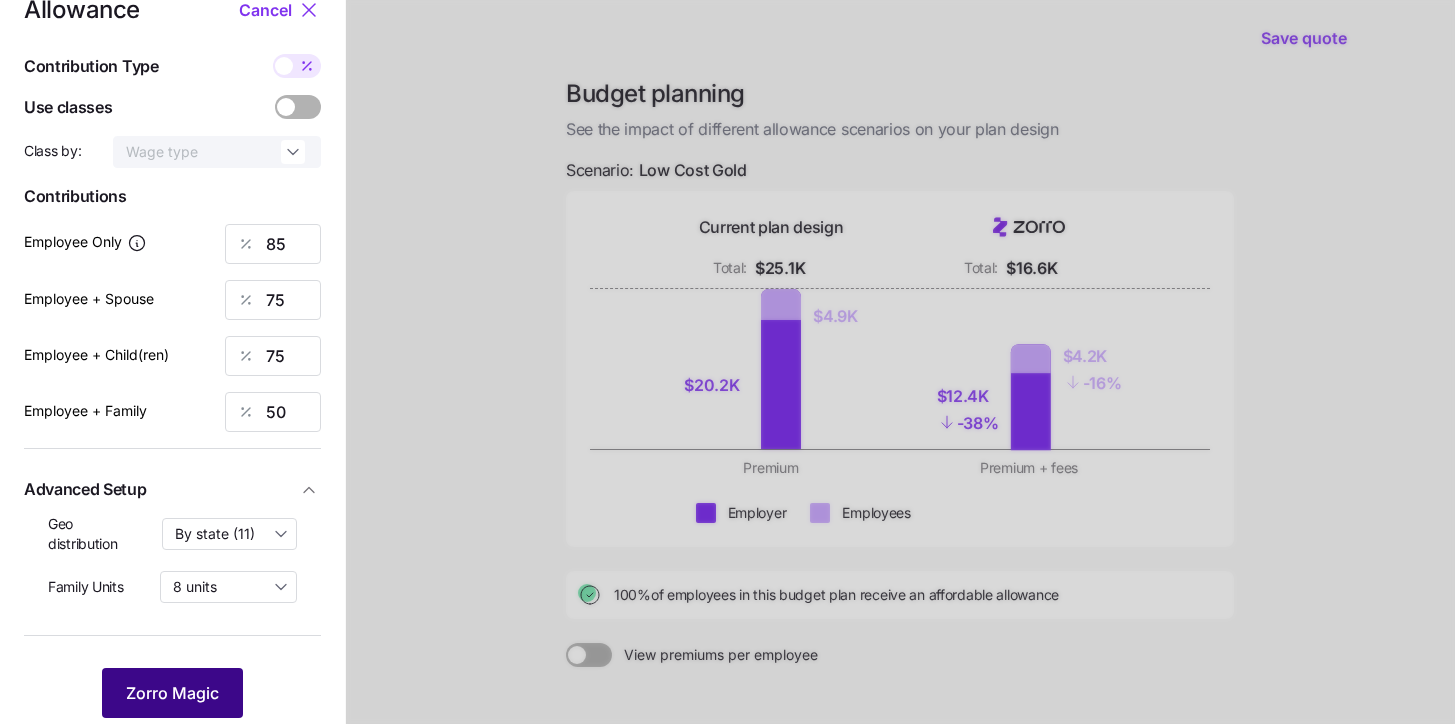 click on "Zorro Magic" at bounding box center [172, 693] 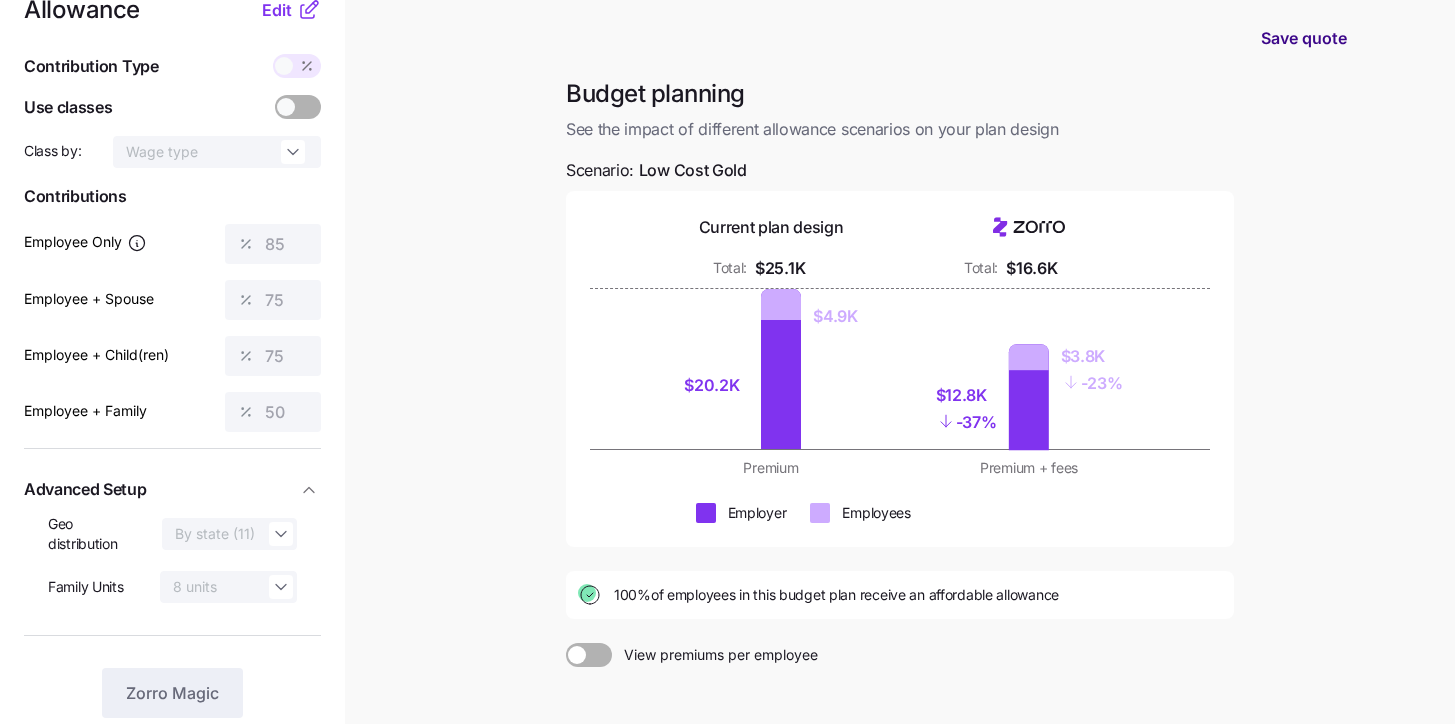 click on "Save quote" at bounding box center [1304, 38] 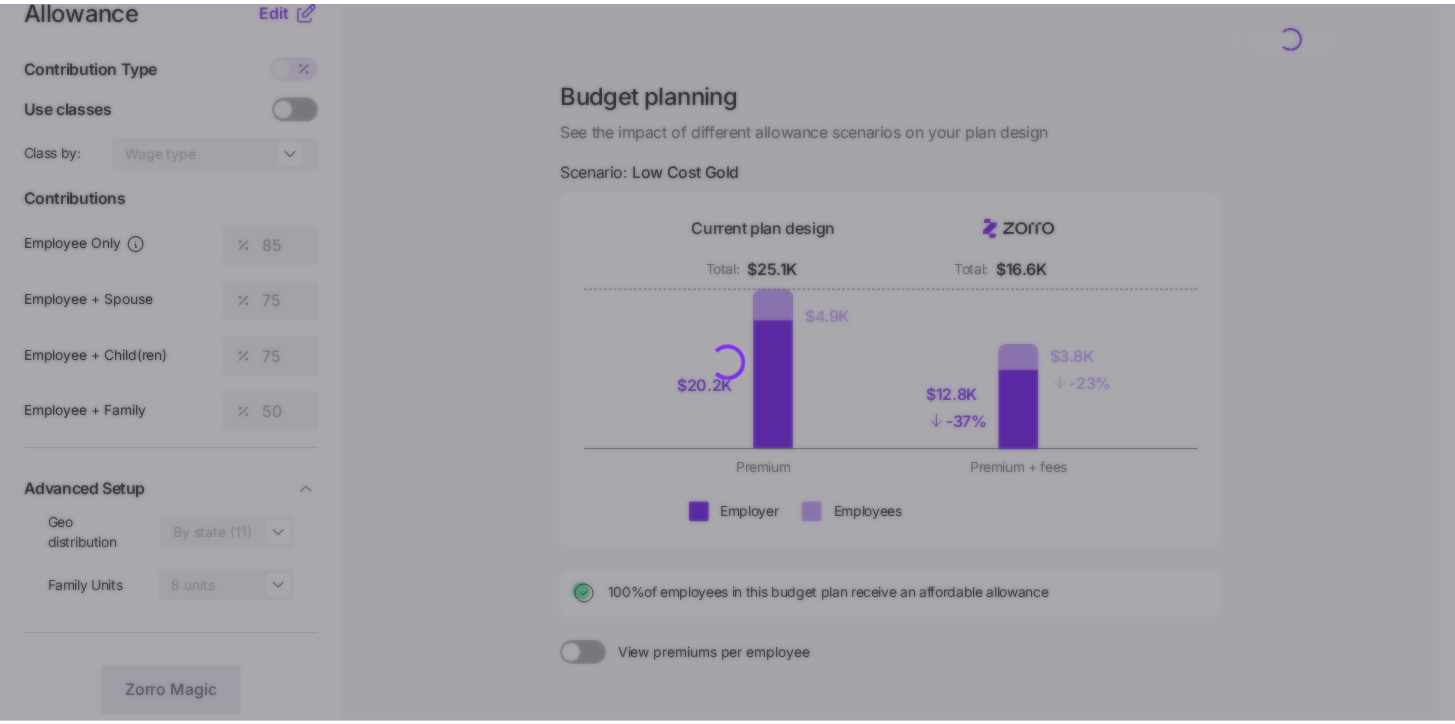 scroll, scrollTop: 0, scrollLeft: 0, axis: both 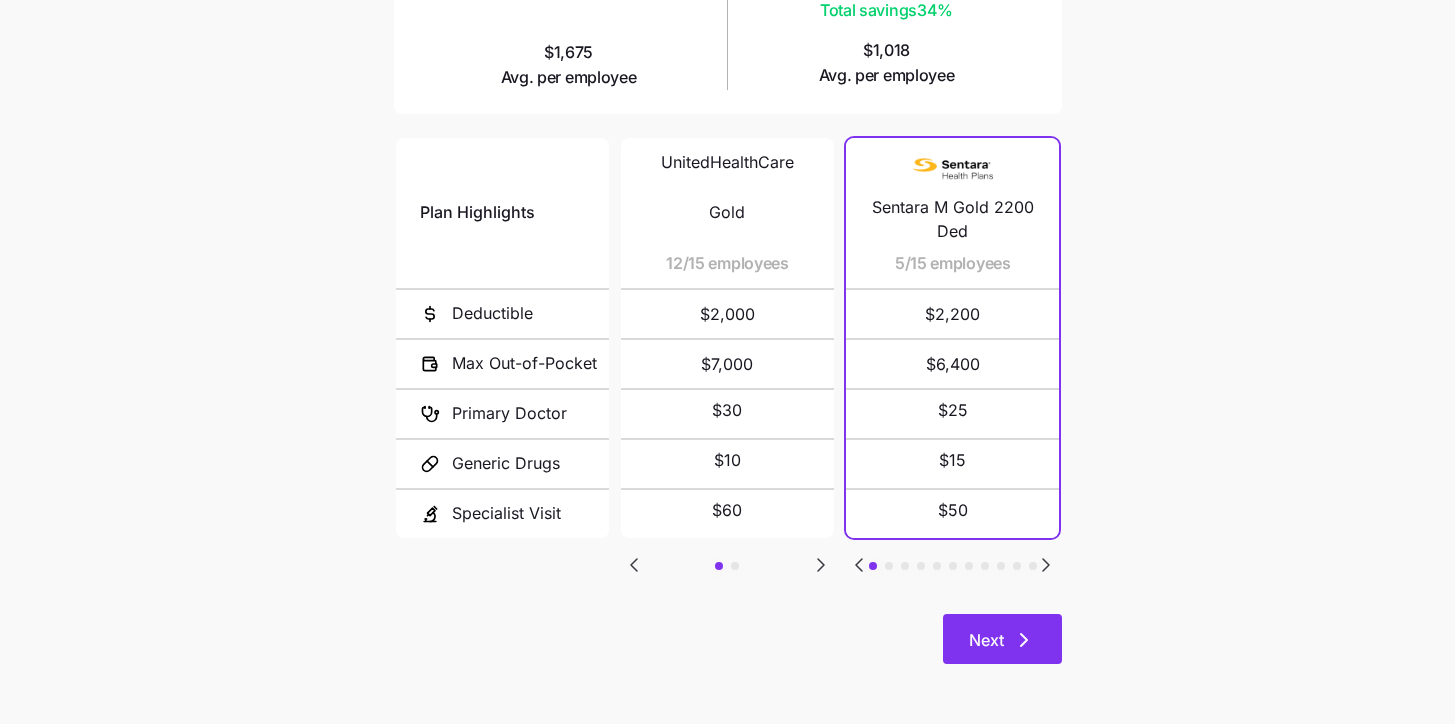 click on "Next" at bounding box center (1002, 639) 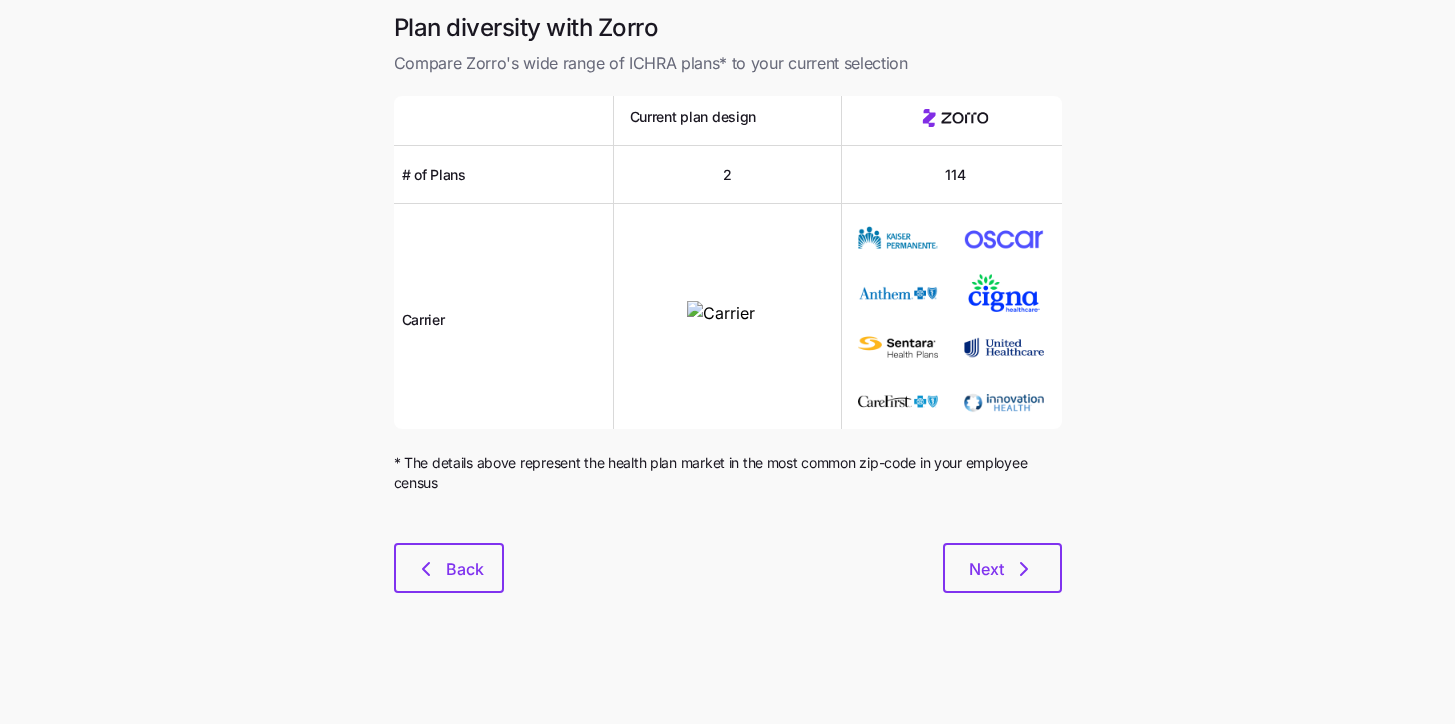 scroll, scrollTop: 0, scrollLeft: 0, axis: both 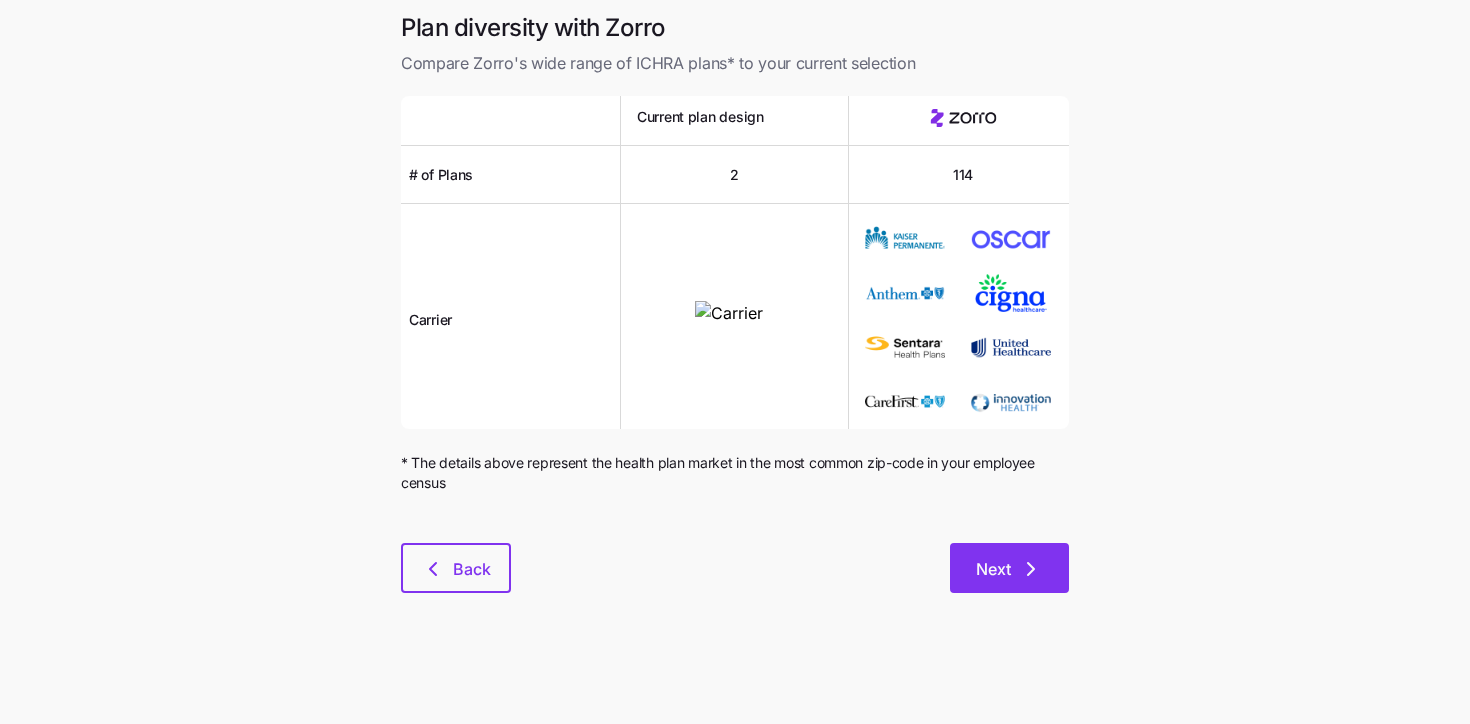 click 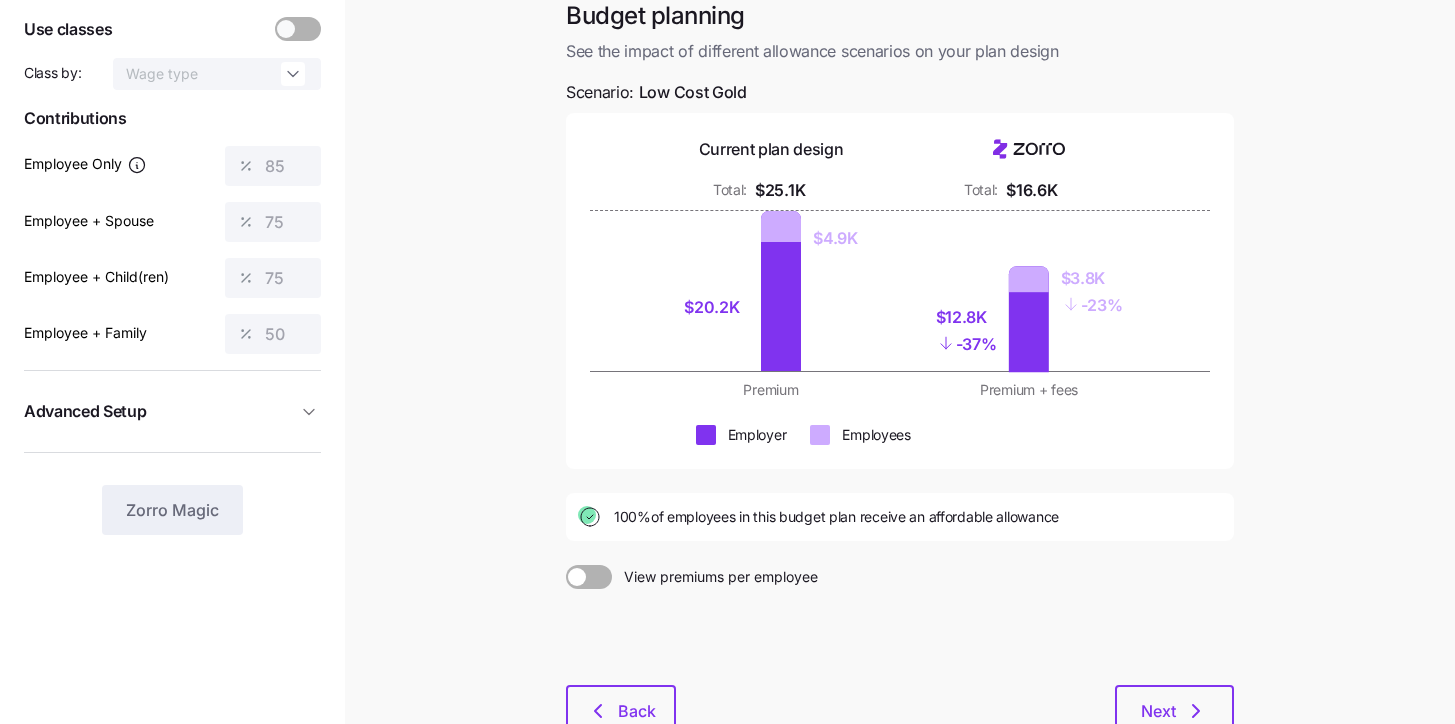 scroll, scrollTop: 259, scrollLeft: 0, axis: vertical 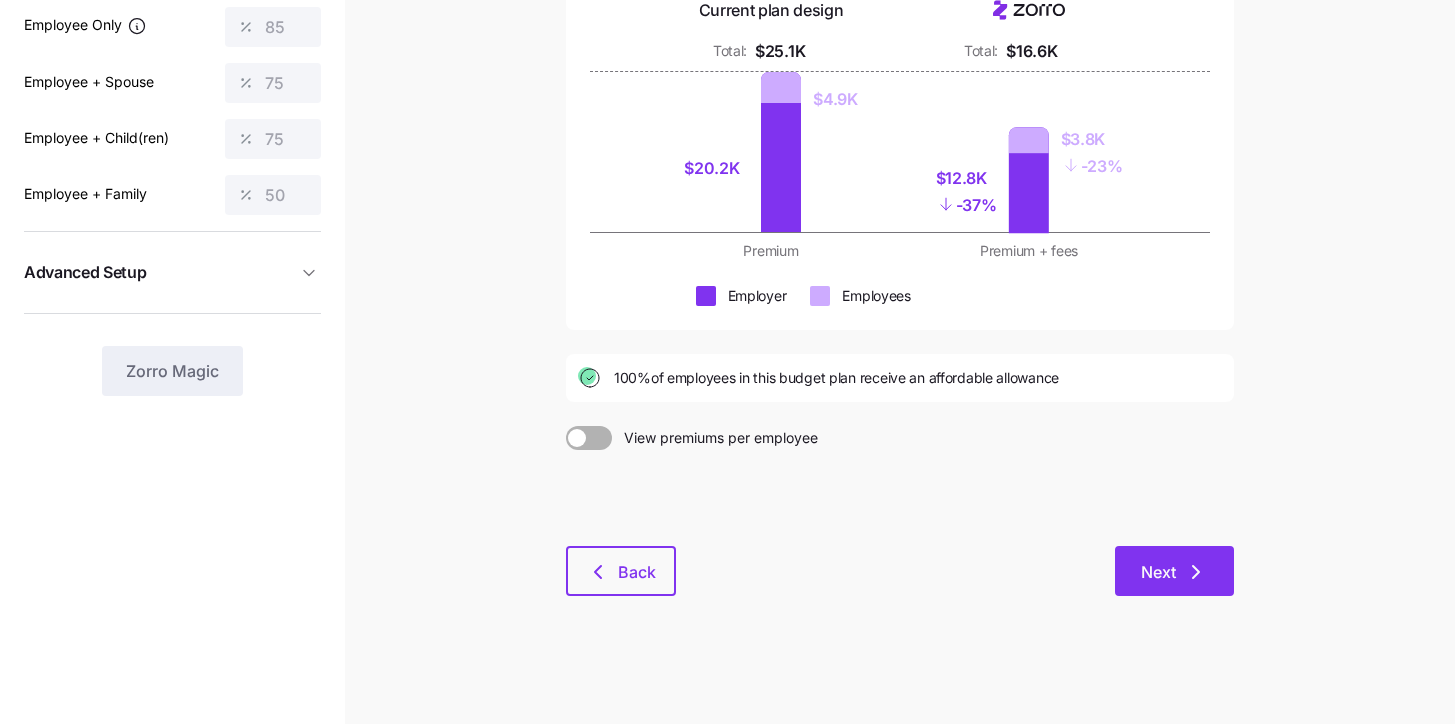 click on "Next" at bounding box center [1174, 571] 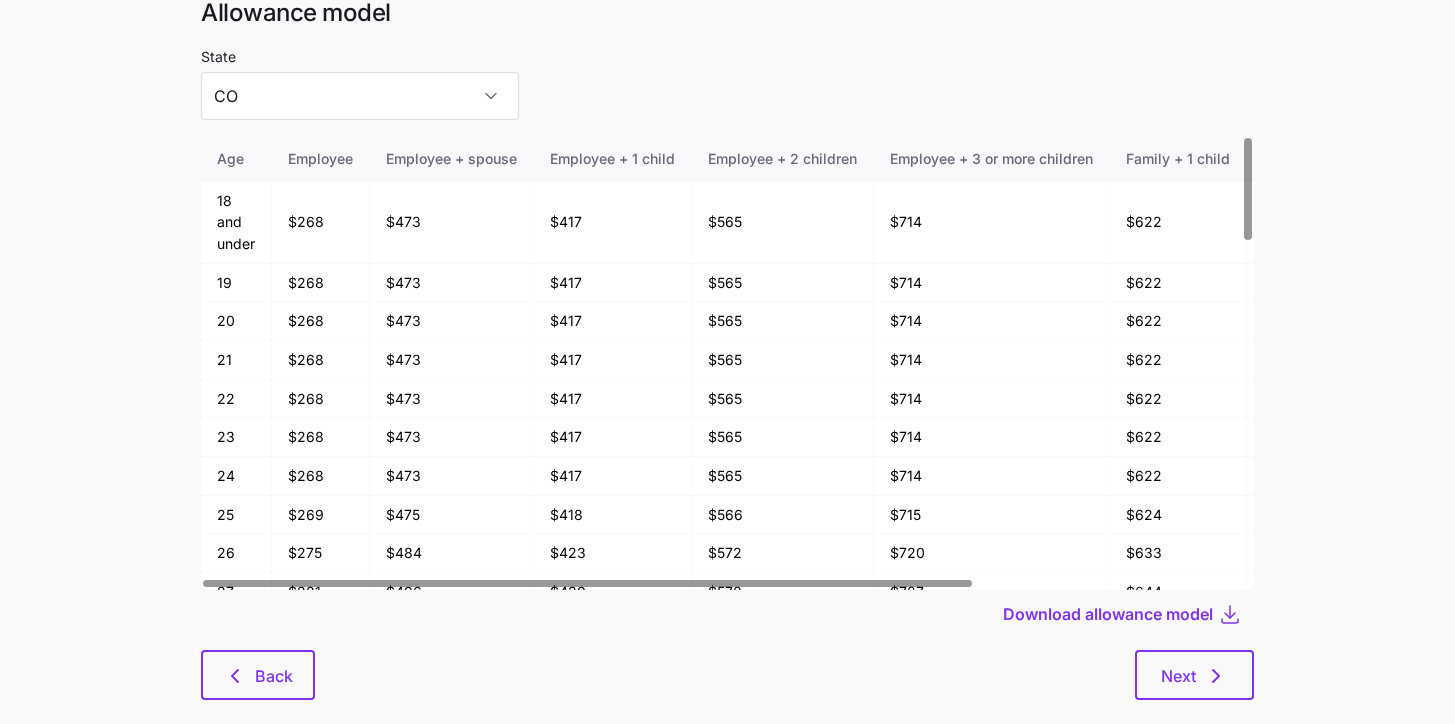scroll, scrollTop: 107, scrollLeft: 0, axis: vertical 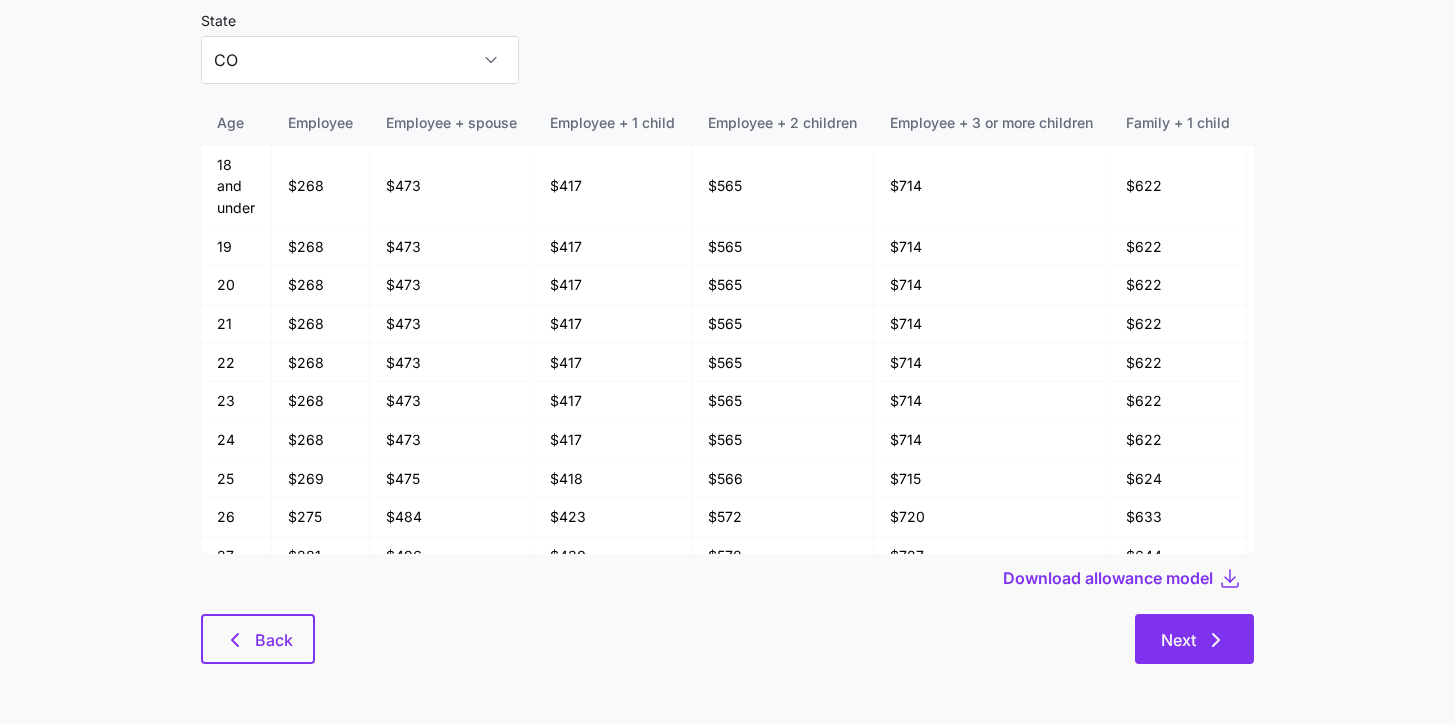 click 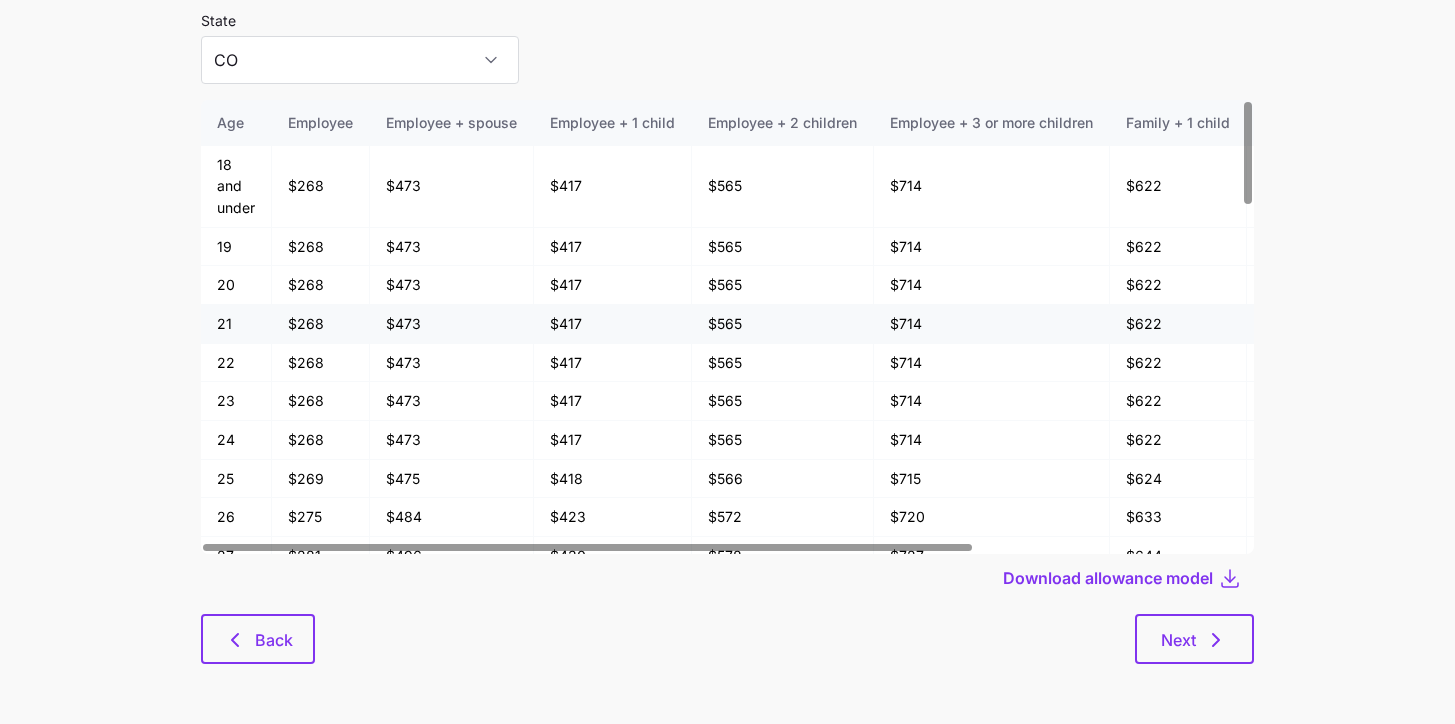 scroll, scrollTop: 0, scrollLeft: 0, axis: both 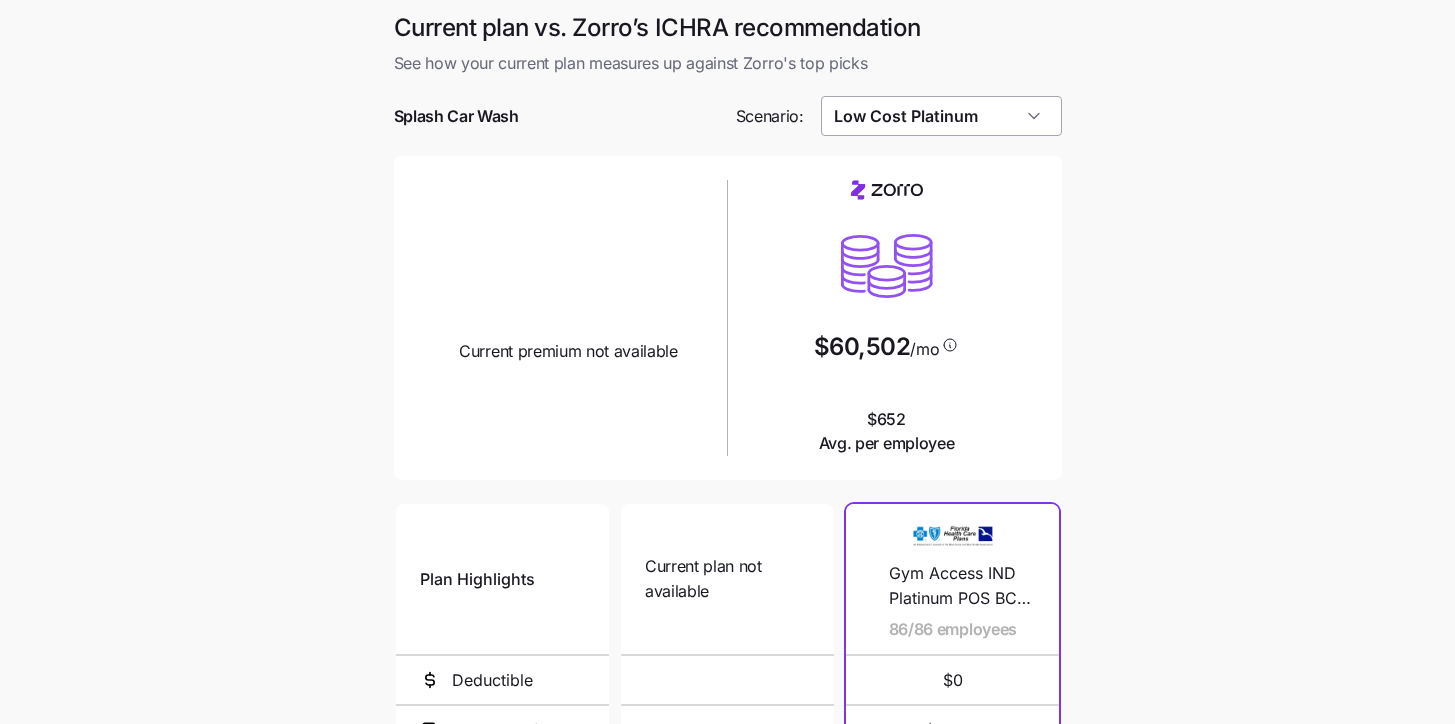 click on "Low Cost Platinum" at bounding box center (941, 116) 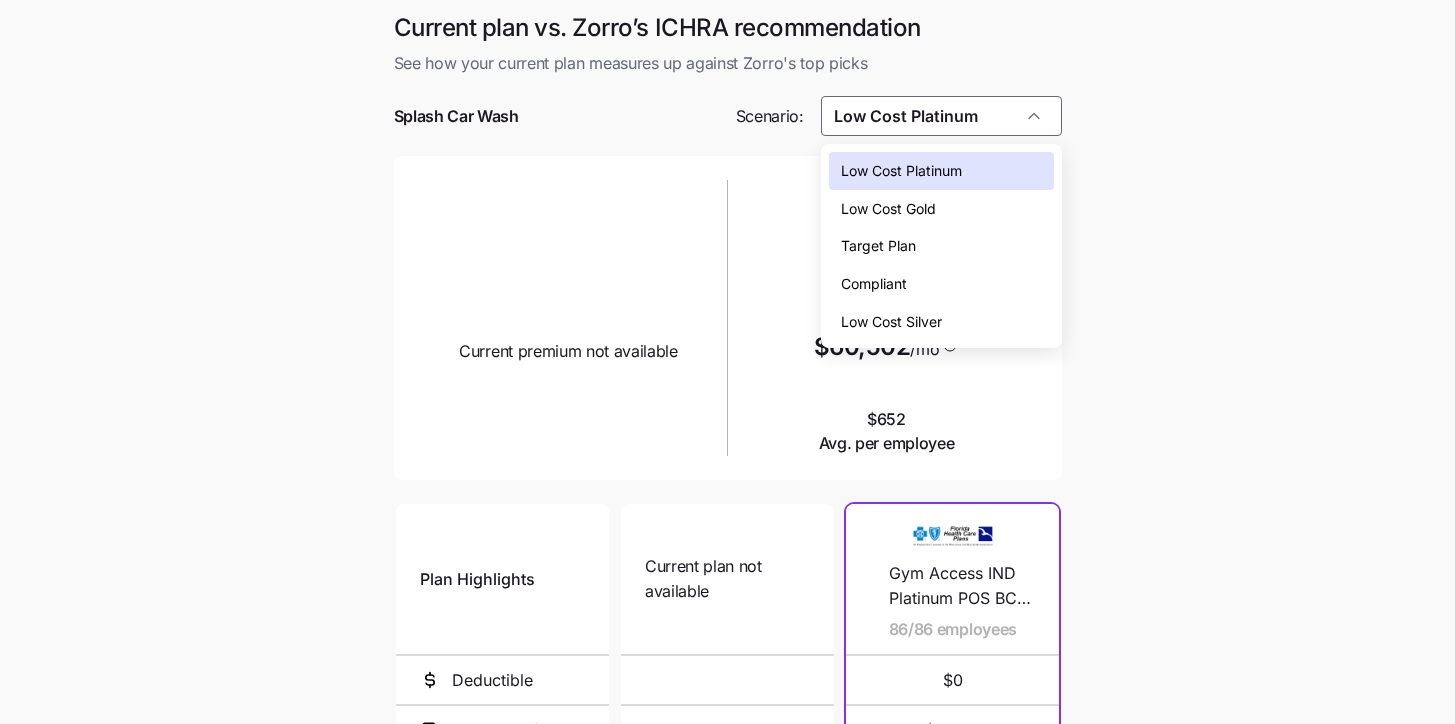 click on "Low Cost Silver" at bounding box center (891, 322) 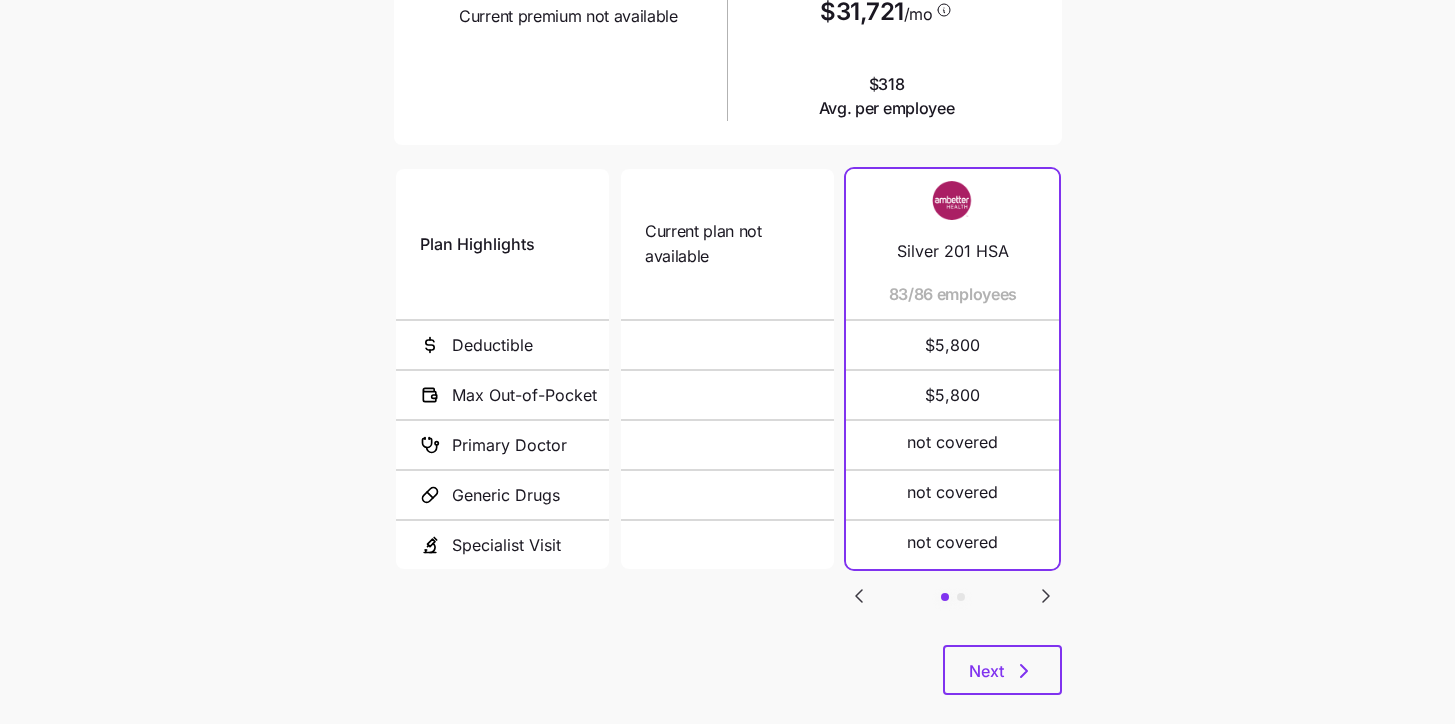 scroll, scrollTop: 366, scrollLeft: 0, axis: vertical 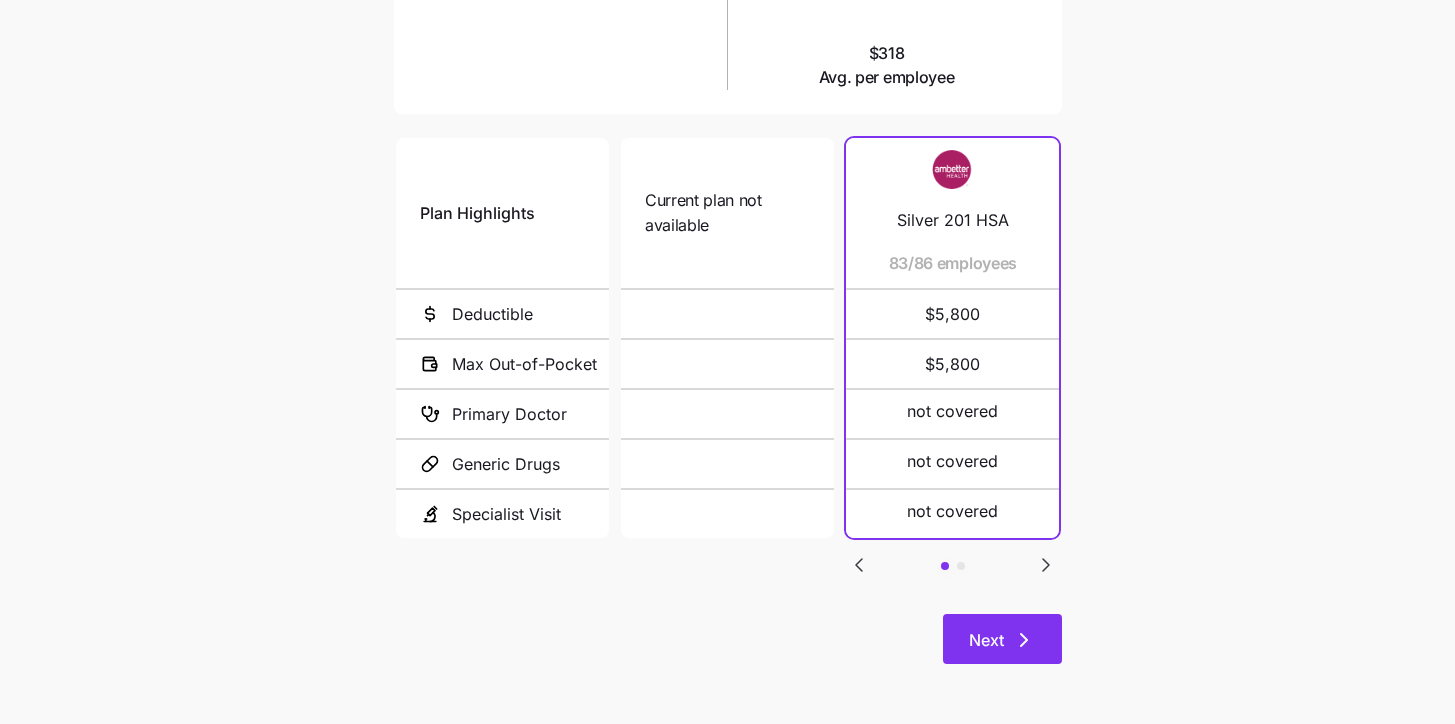 click on "Next" at bounding box center (1002, 639) 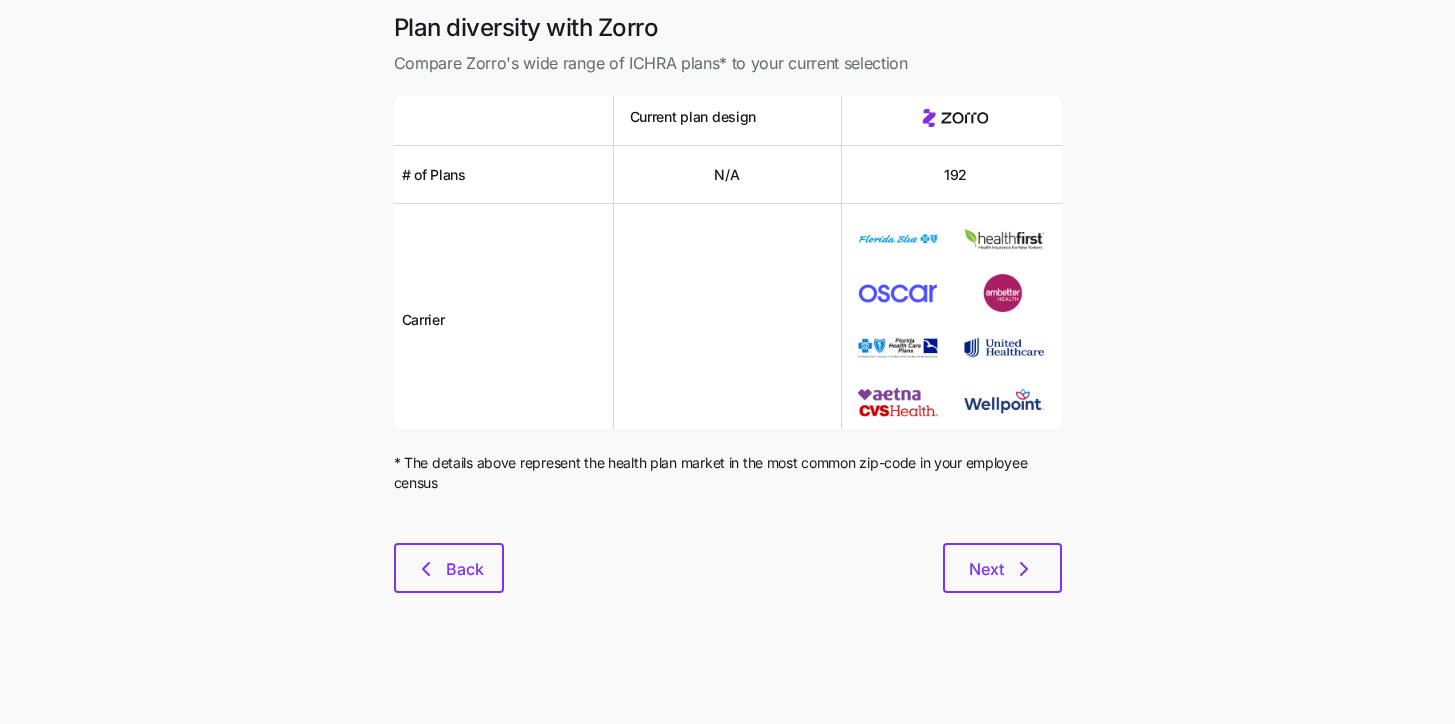 scroll, scrollTop: 0, scrollLeft: 0, axis: both 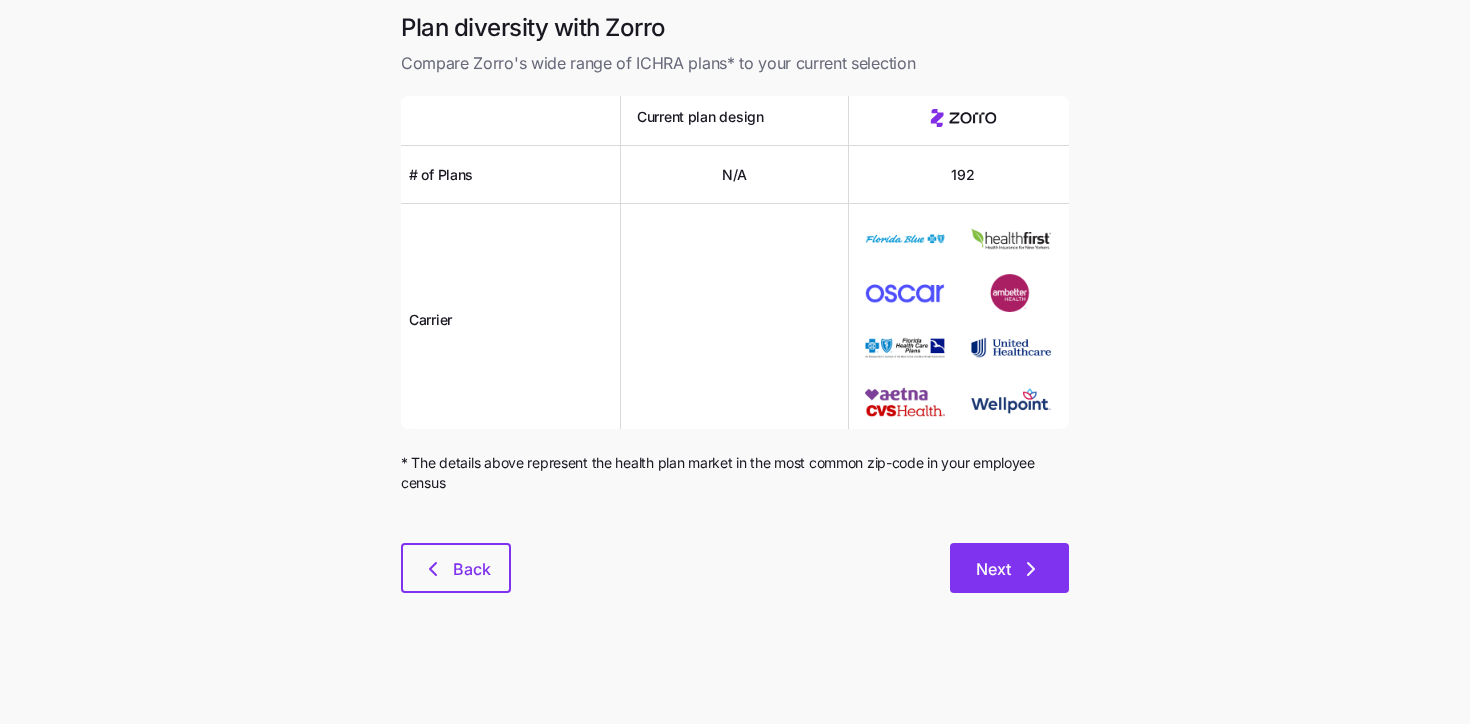 click on "Next" at bounding box center (1009, 568) 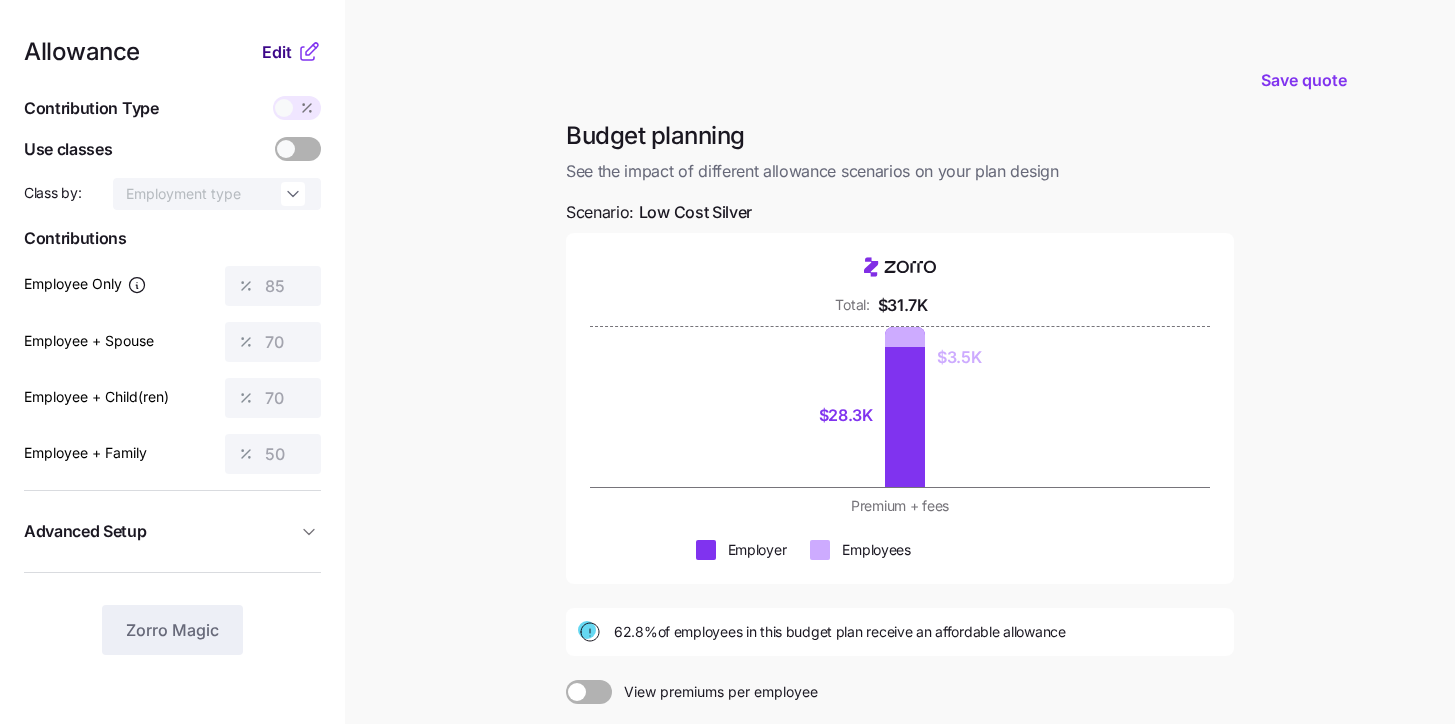 click on "Edit" at bounding box center [277, 52] 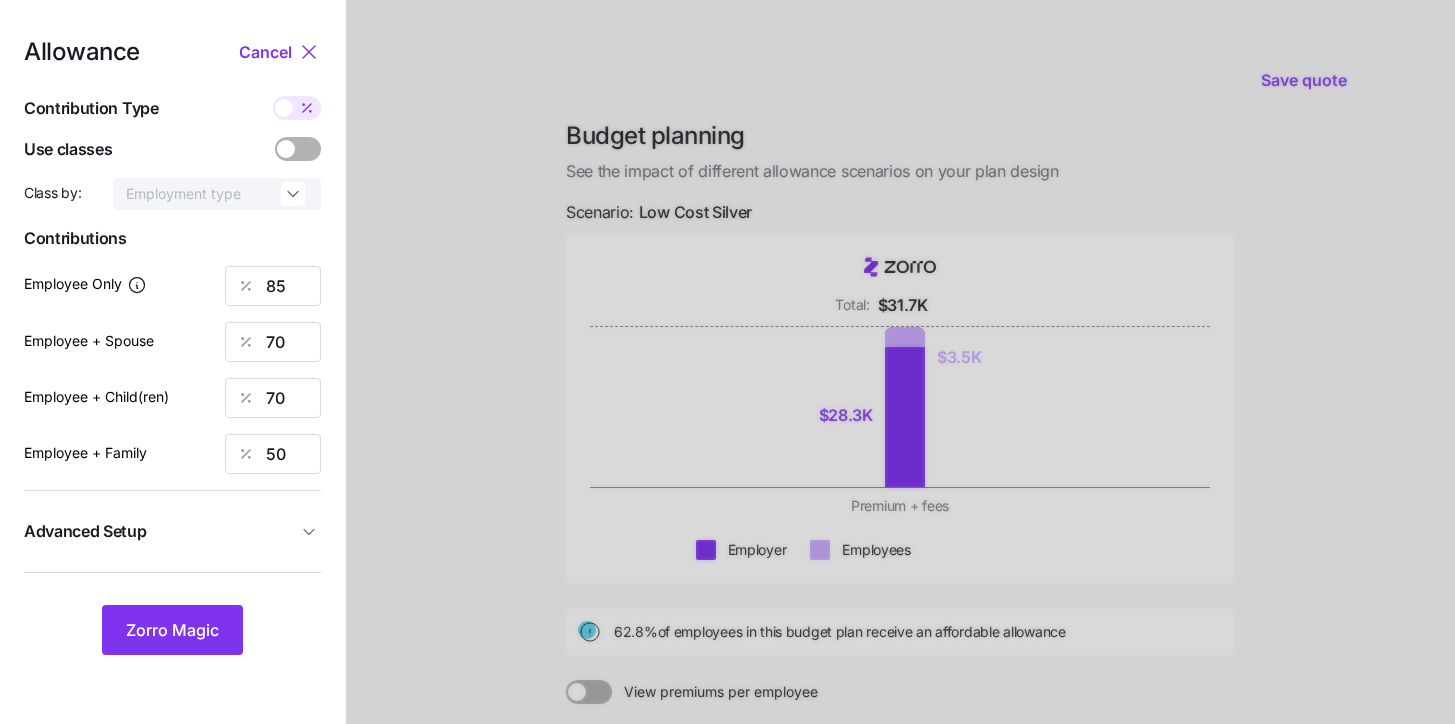 click at bounding box center (286, 149) 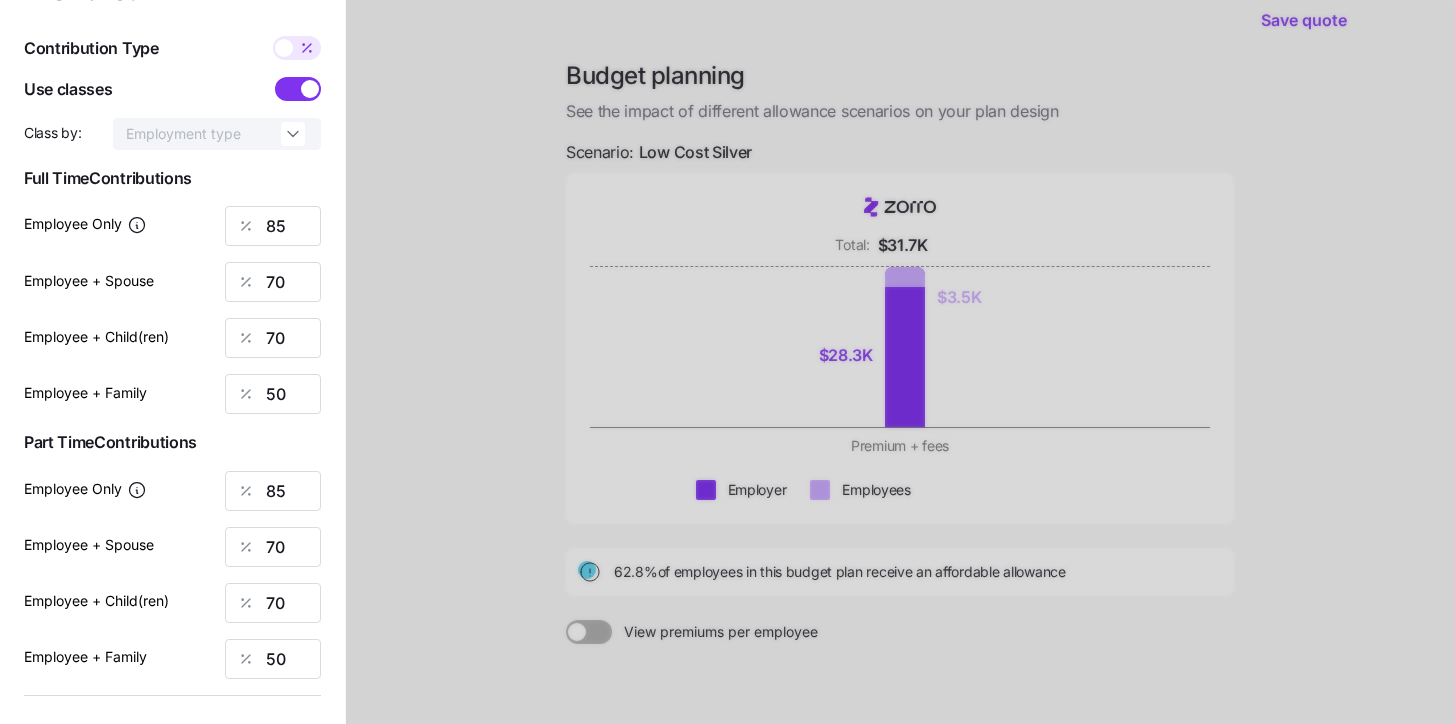 scroll, scrollTop: 68, scrollLeft: 0, axis: vertical 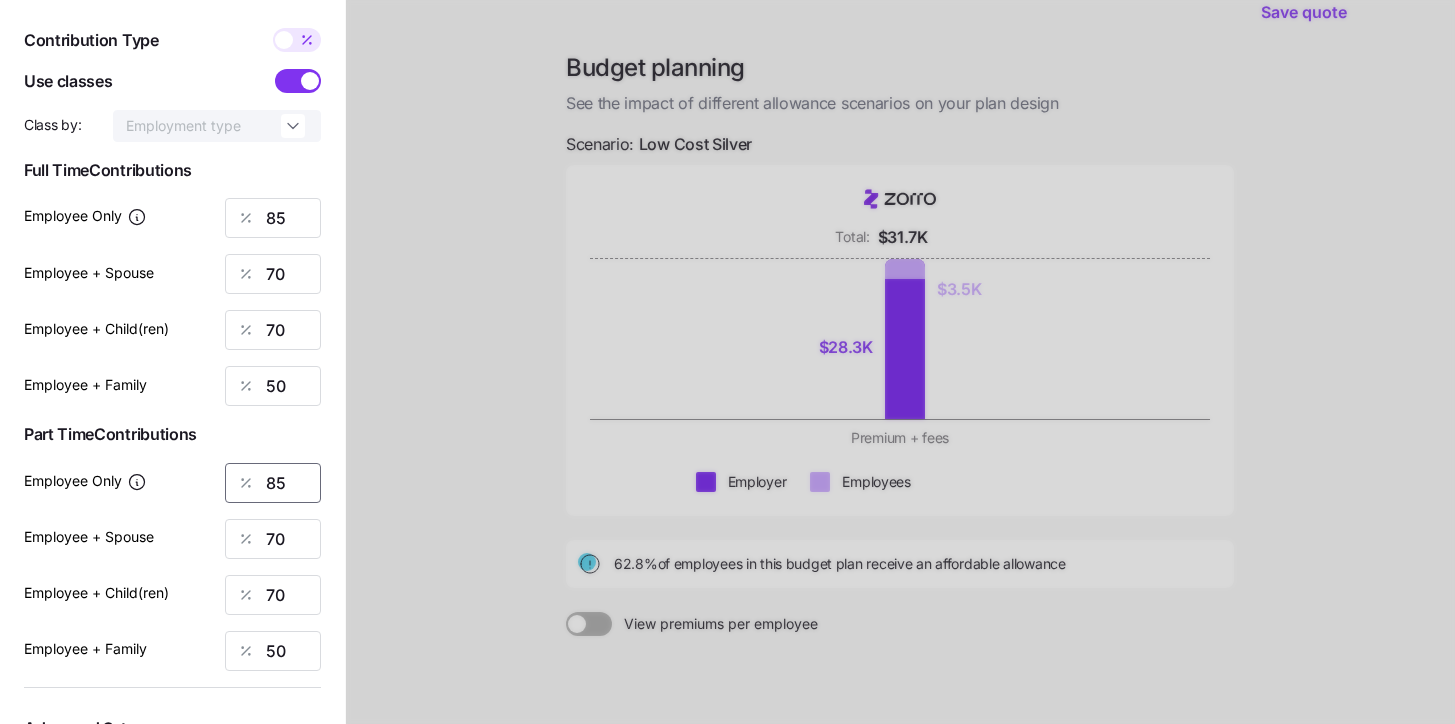 drag, startPoint x: 300, startPoint y: 482, endPoint x: 228, endPoint y: 473, distance: 72.56032 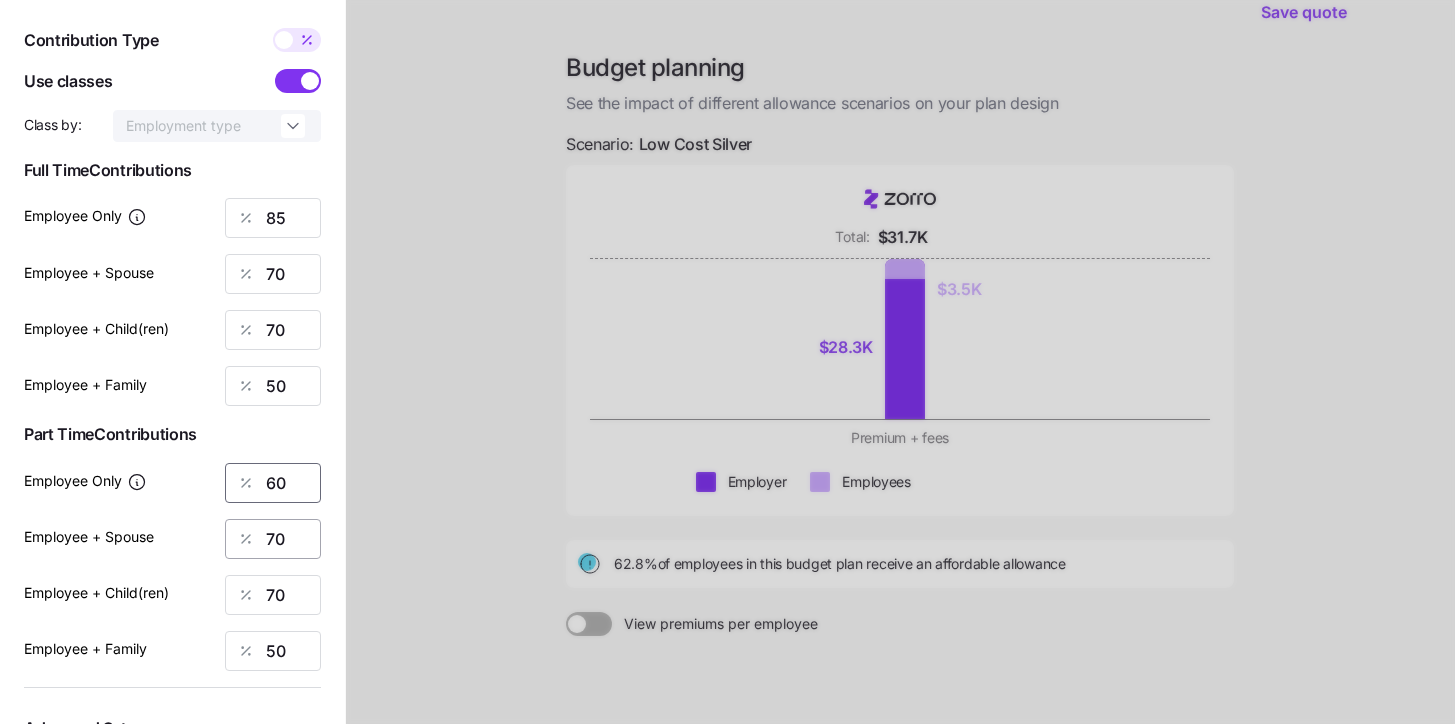 type on "60" 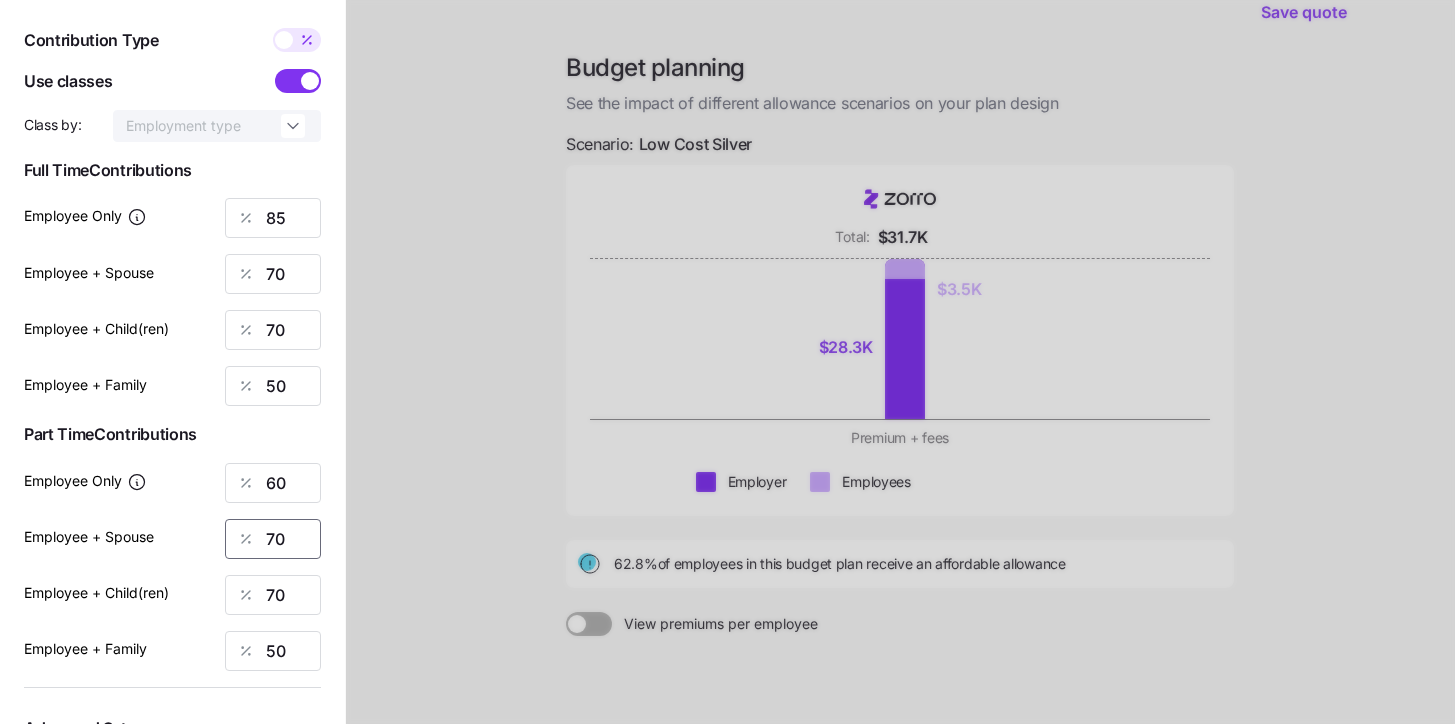 drag, startPoint x: 300, startPoint y: 530, endPoint x: 224, endPoint y: 505, distance: 80.00625 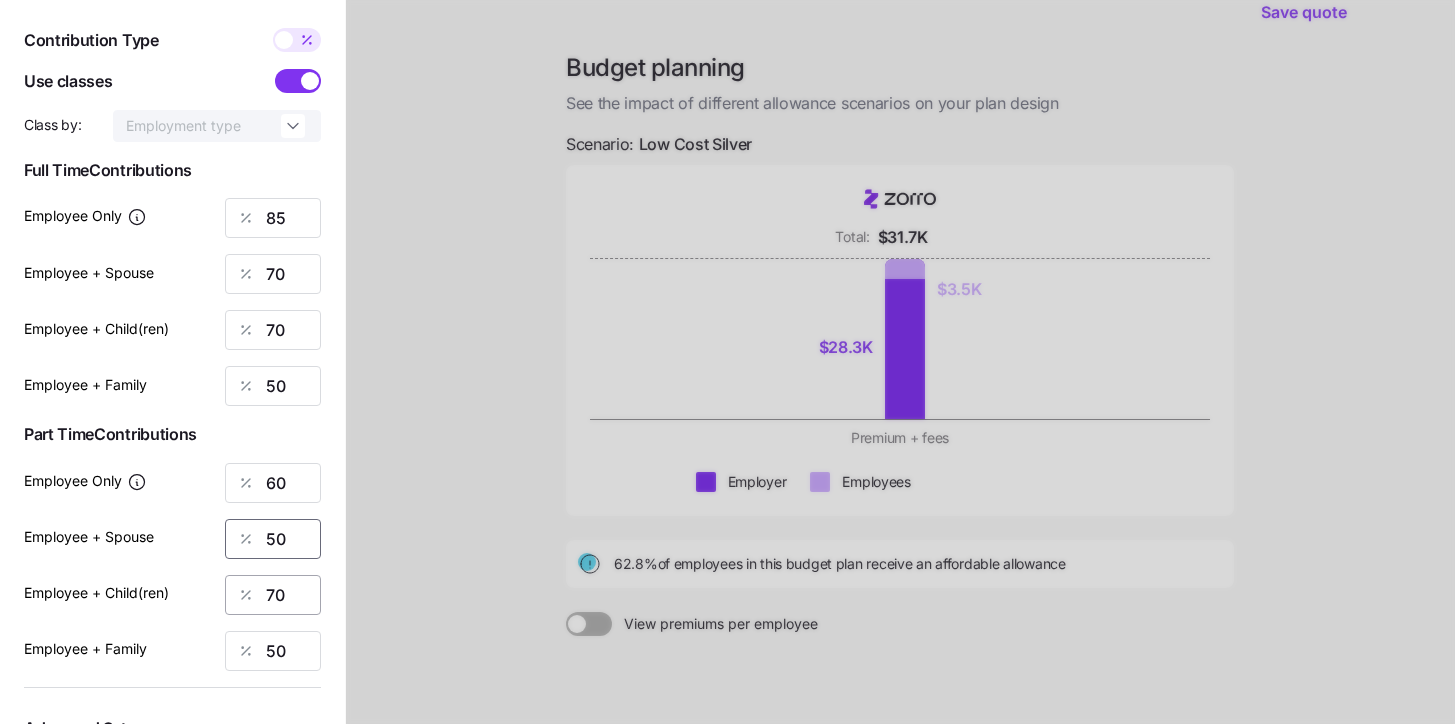 type on "50" 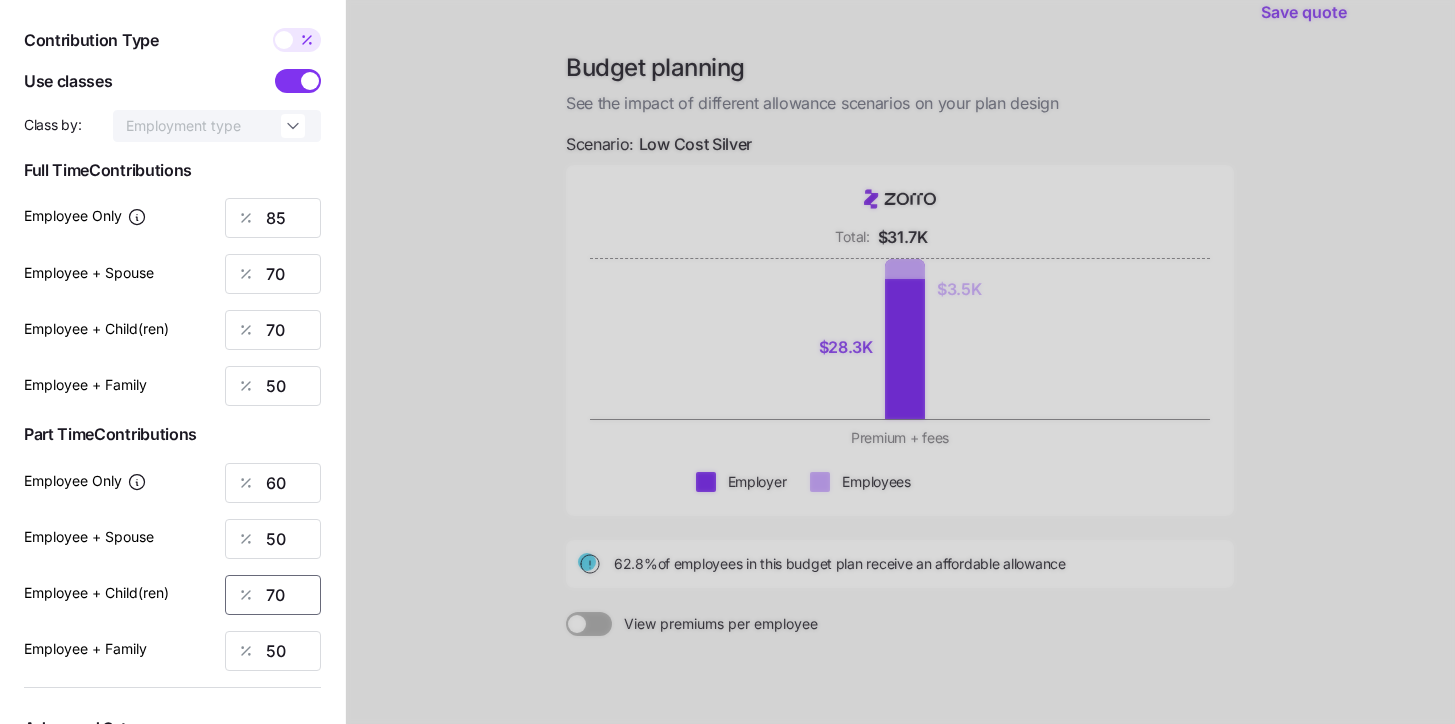 drag, startPoint x: 286, startPoint y: 598, endPoint x: 202, endPoint y: 575, distance: 87.0919 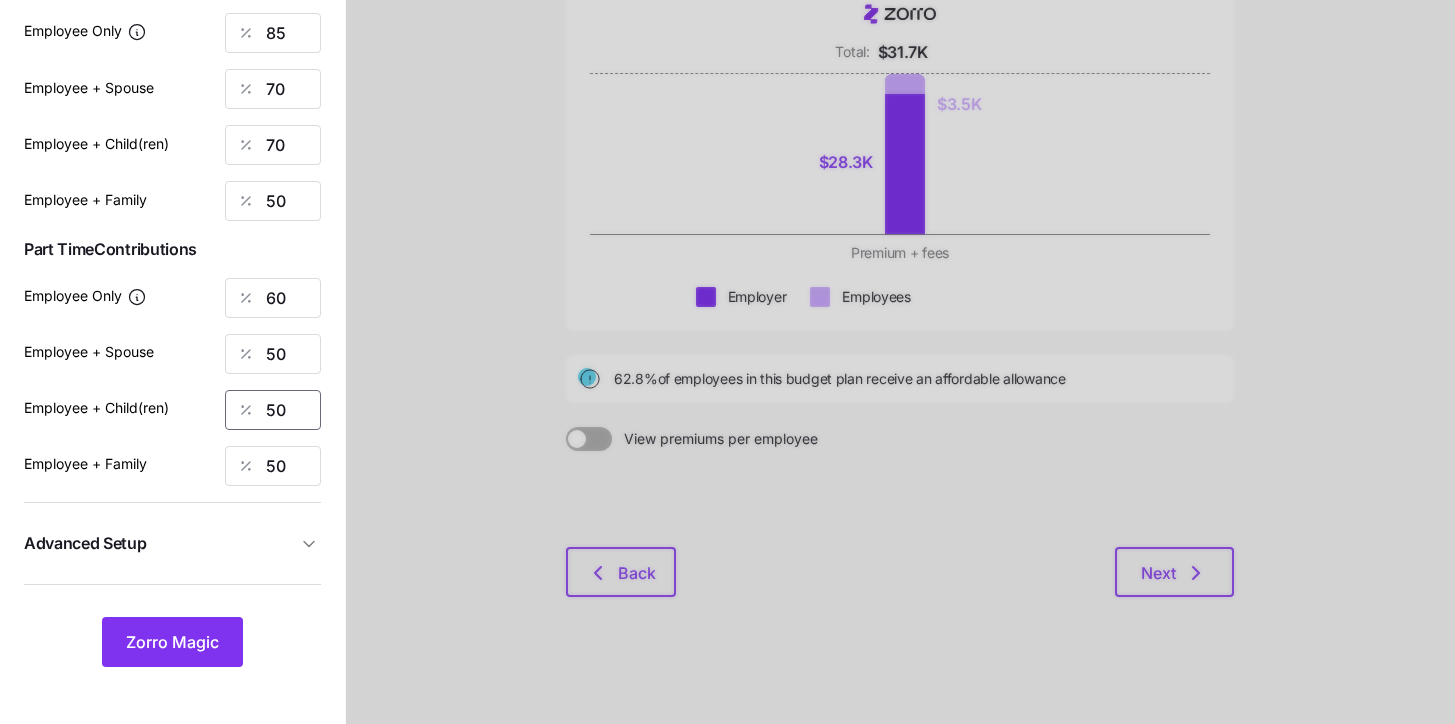 scroll, scrollTop: 254, scrollLeft: 0, axis: vertical 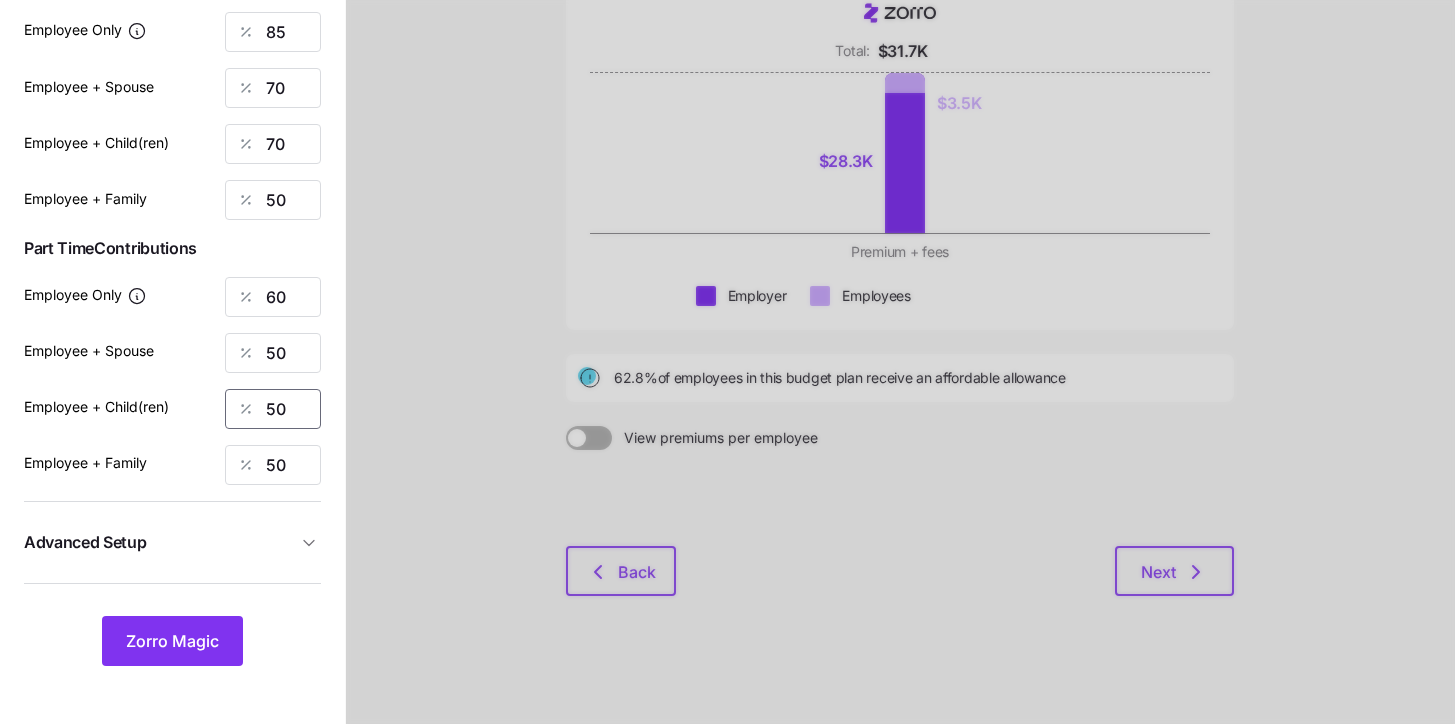type on "50" 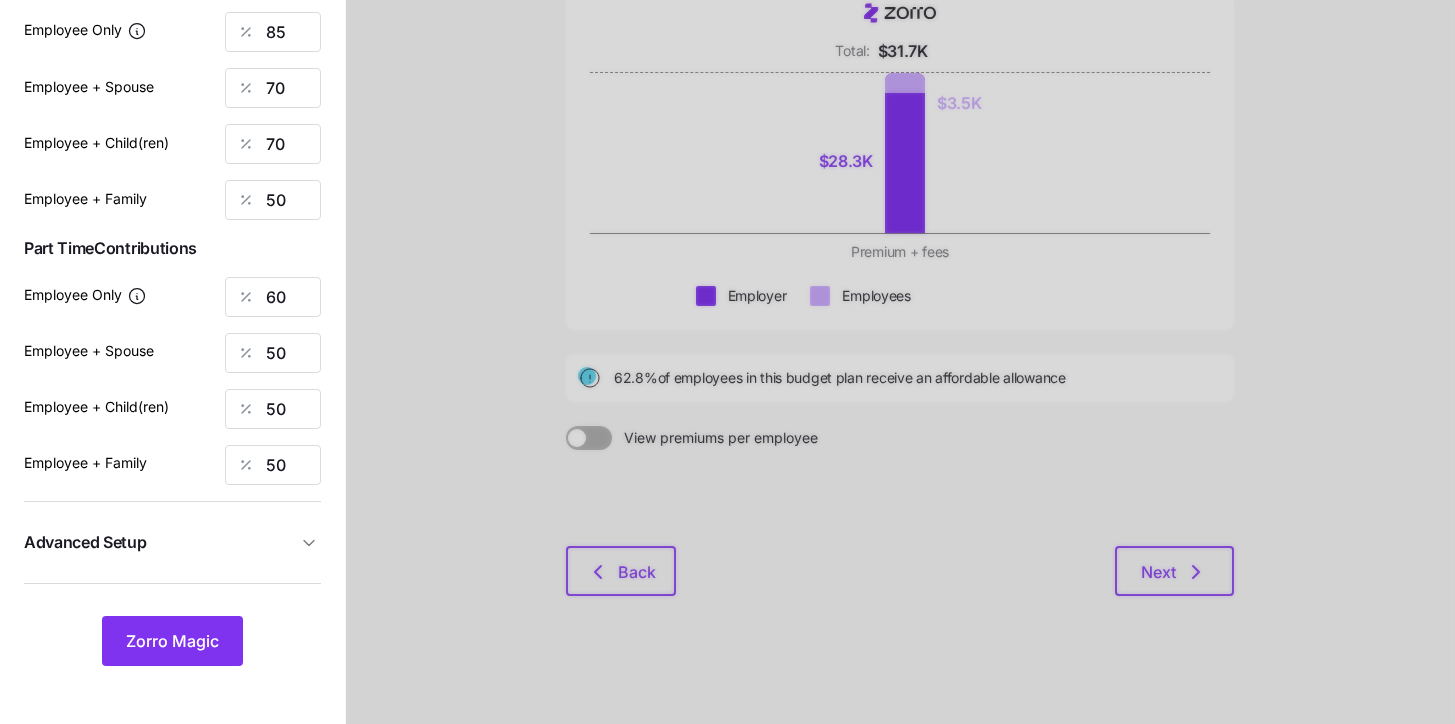 click on "Allowance Cancel Contribution Type Use classes Class by: Employment type Full Time  Contributions Employee Only 85 Employee + Spouse 70 Employee + Child(ren) 70 Employee + Family 50 Part Time  Contributions Employee Only 60 Employee + Spouse 50 Employee + Child(ren) 50 Employee + Family 50 Advanced Setup Geo distribution off Family Units 8 units Zorro Magic" at bounding box center [172, 226] 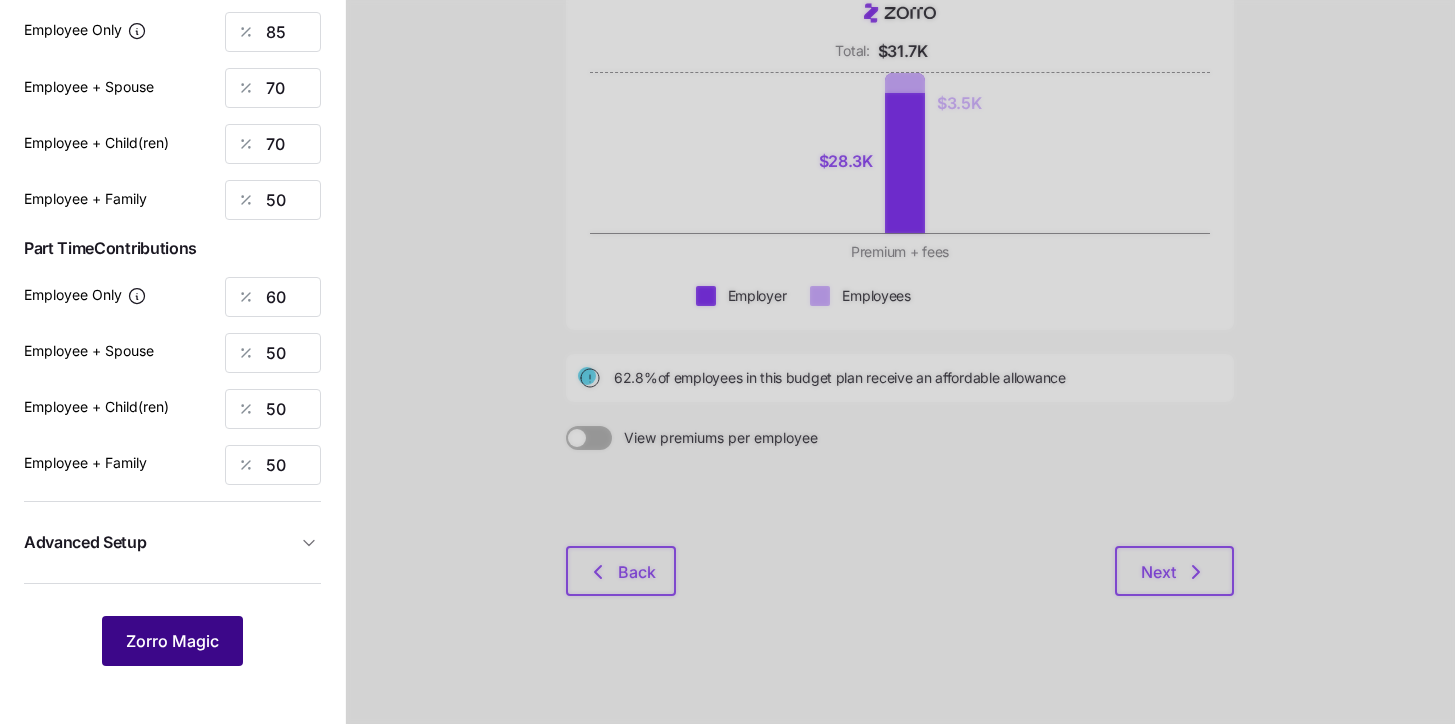 click on "Zorro Magic" at bounding box center [172, 641] 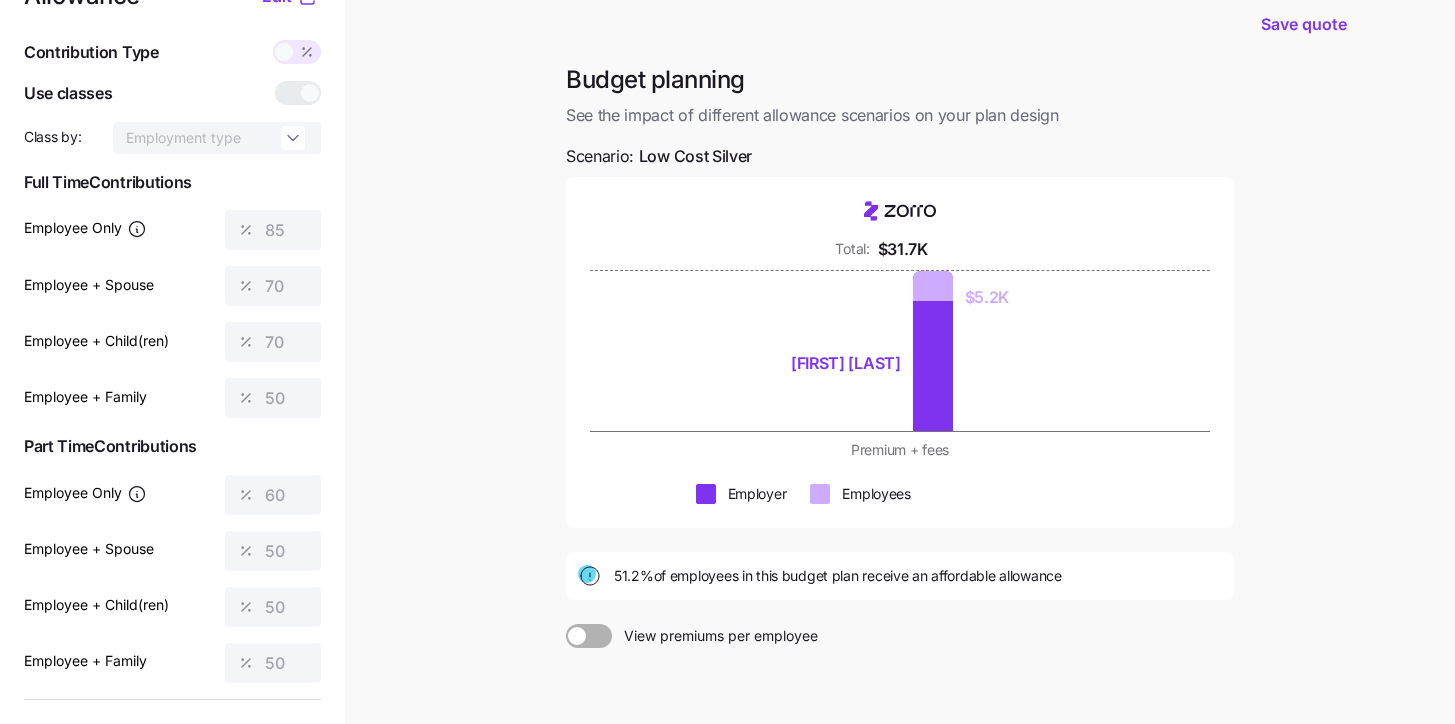 scroll, scrollTop: 0, scrollLeft: 0, axis: both 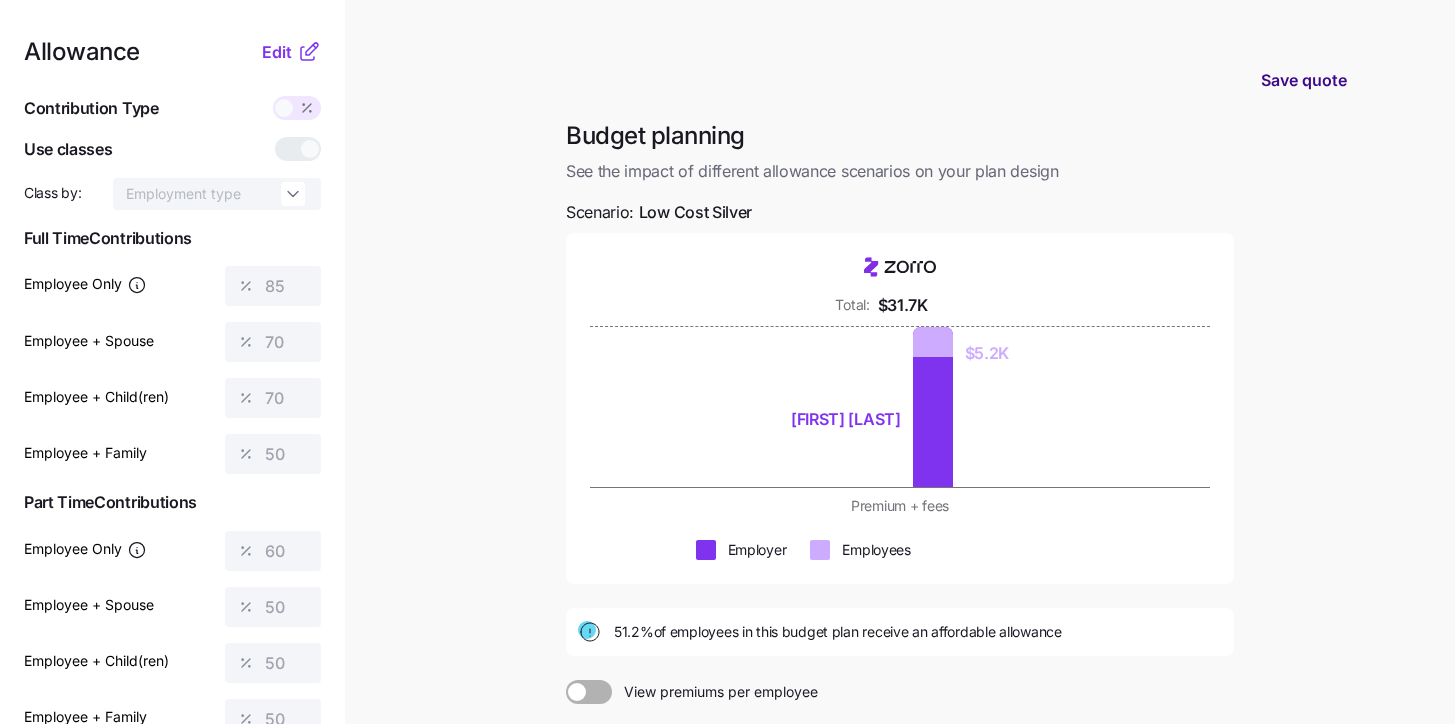 click on "Save quote" at bounding box center [1304, 80] 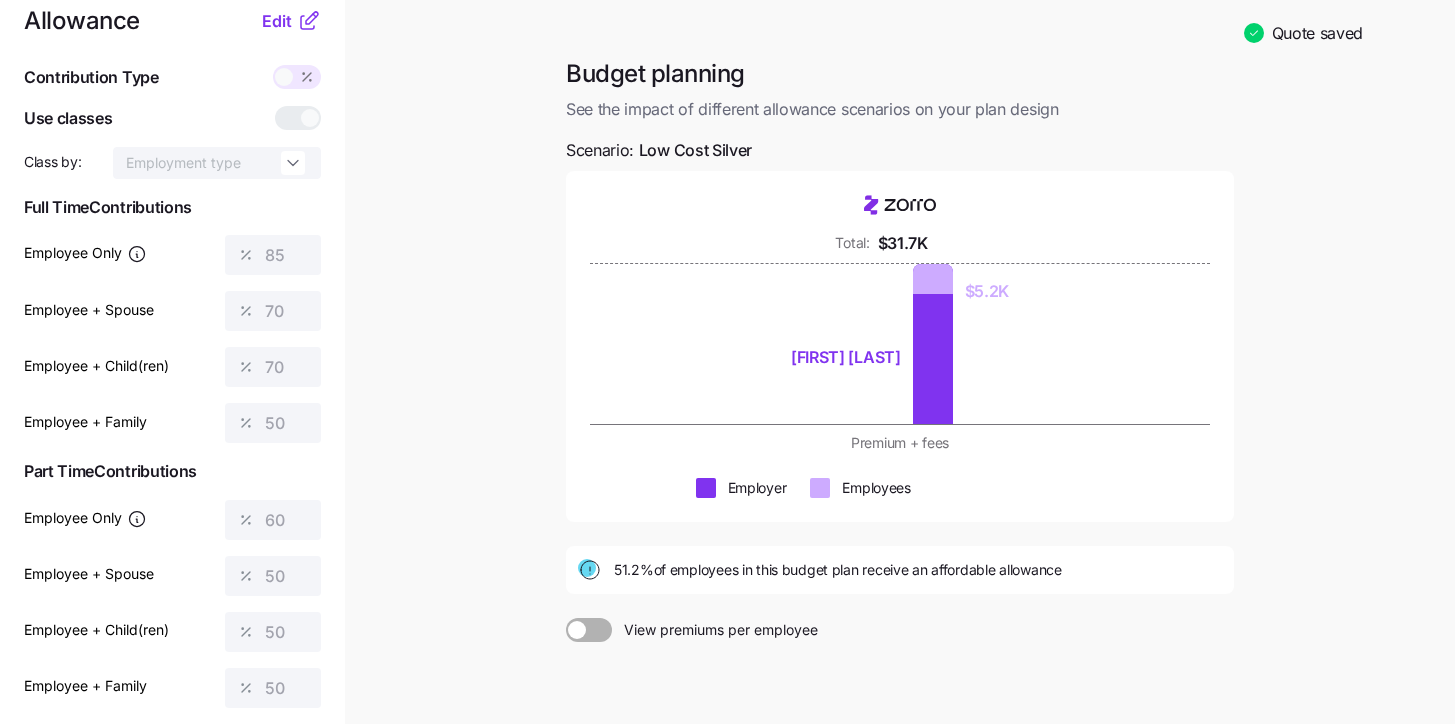 scroll, scrollTop: 0, scrollLeft: 0, axis: both 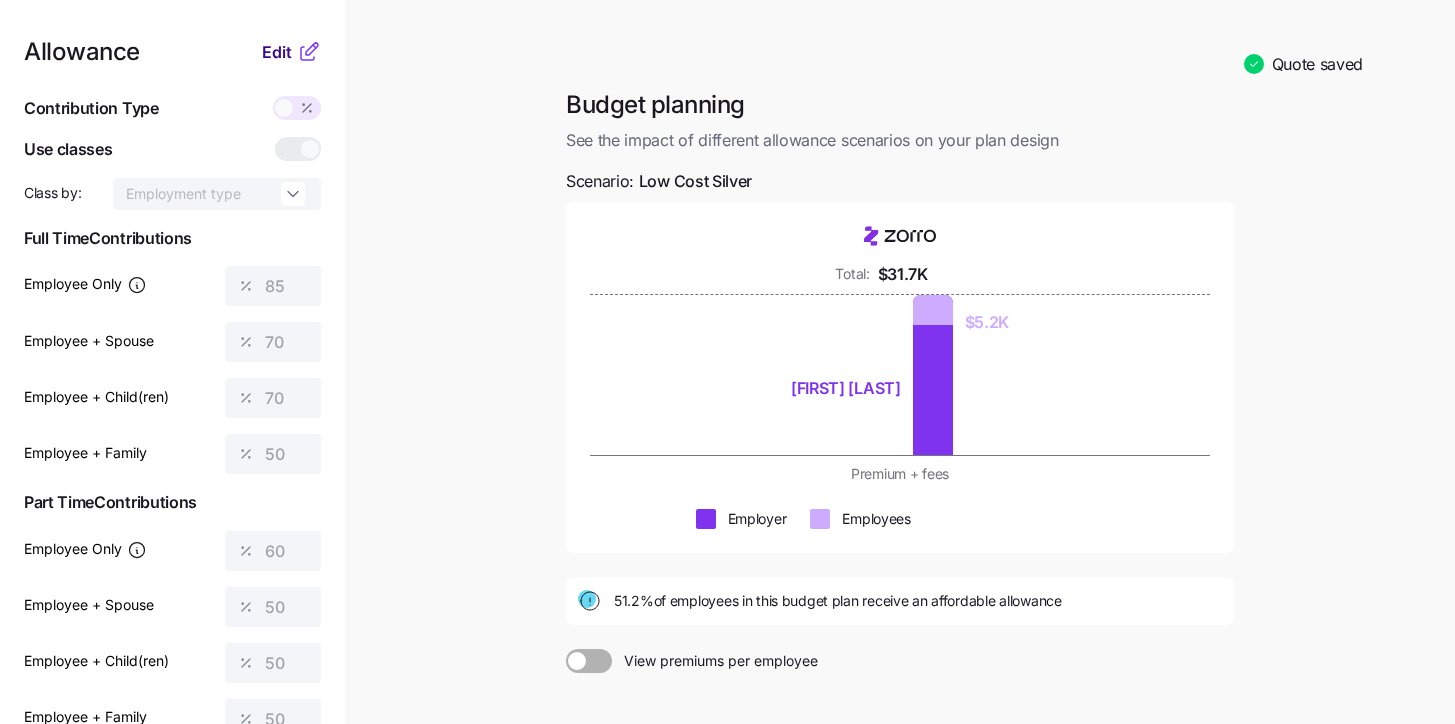 click on "Edit" at bounding box center [277, 52] 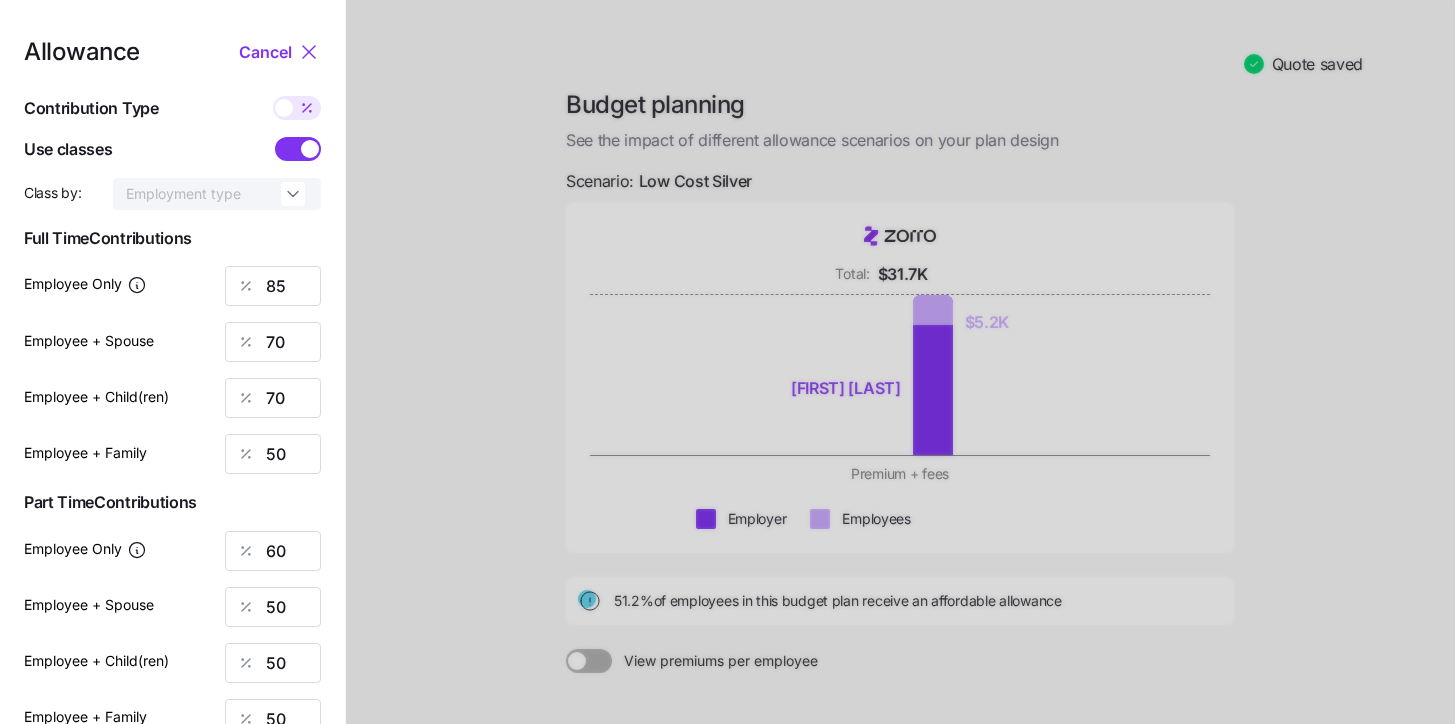 click at bounding box center (310, 149) 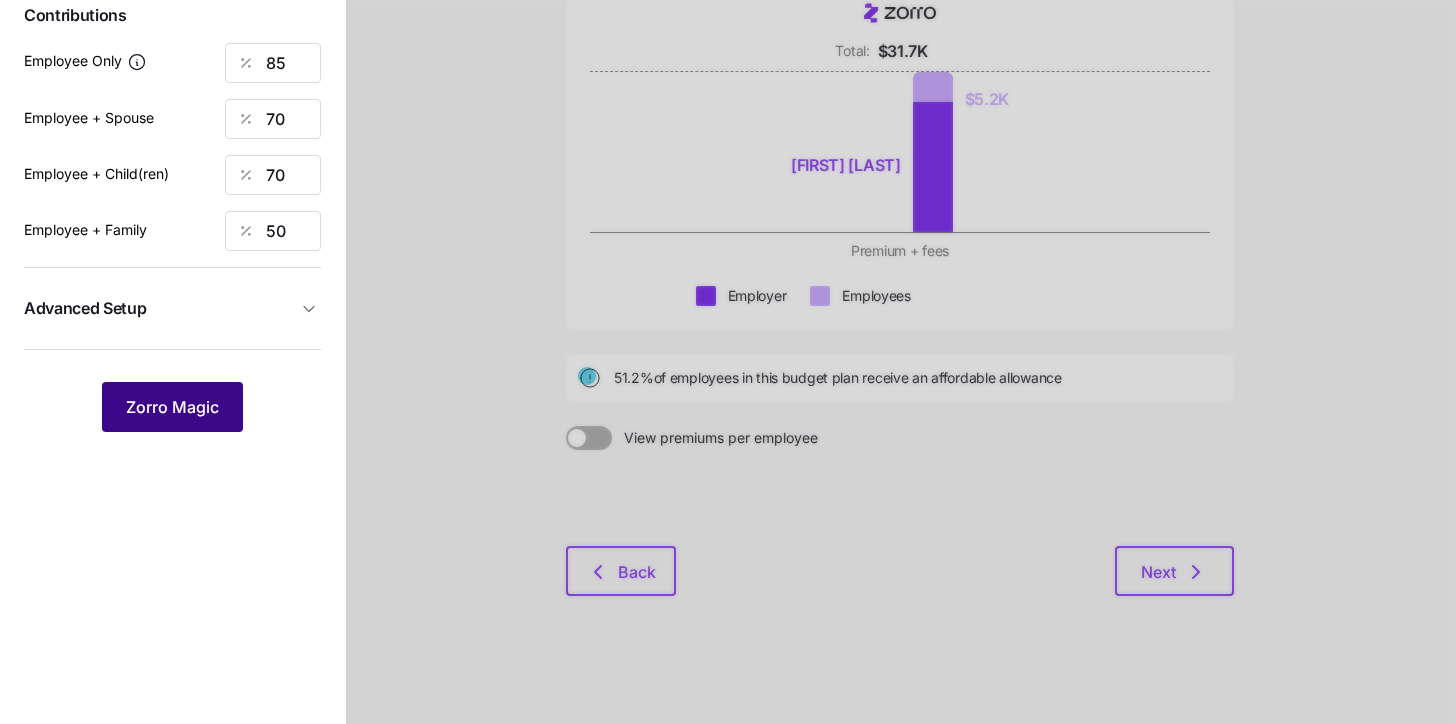 click on "Zorro Magic" at bounding box center (172, 407) 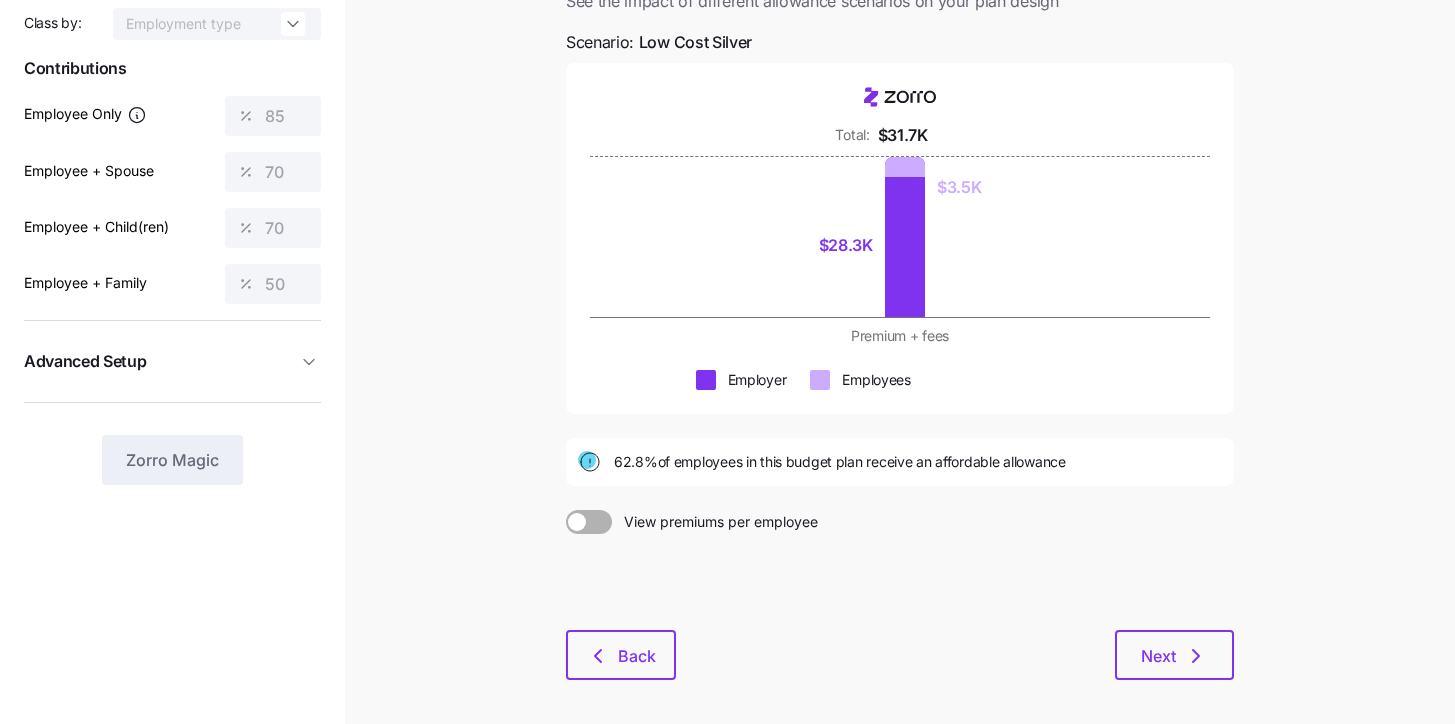 scroll, scrollTop: 131, scrollLeft: 0, axis: vertical 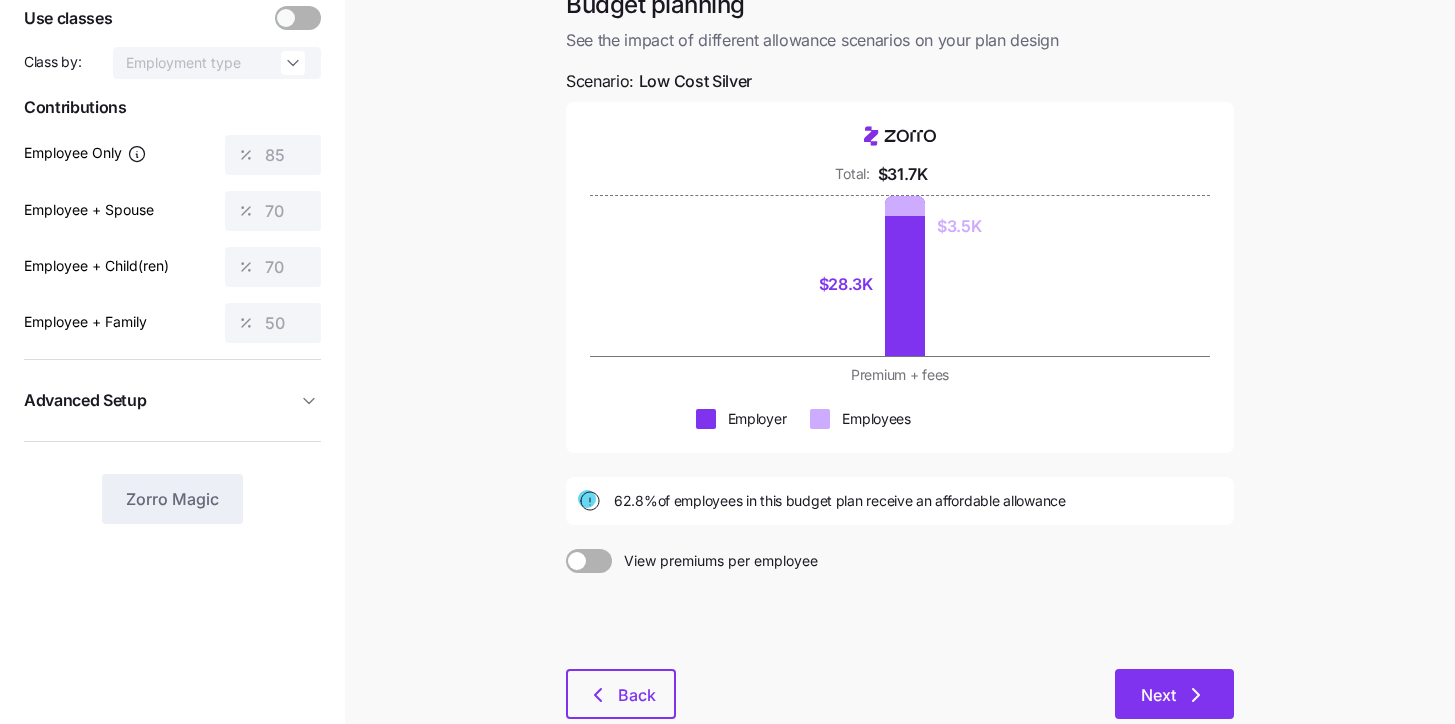 click 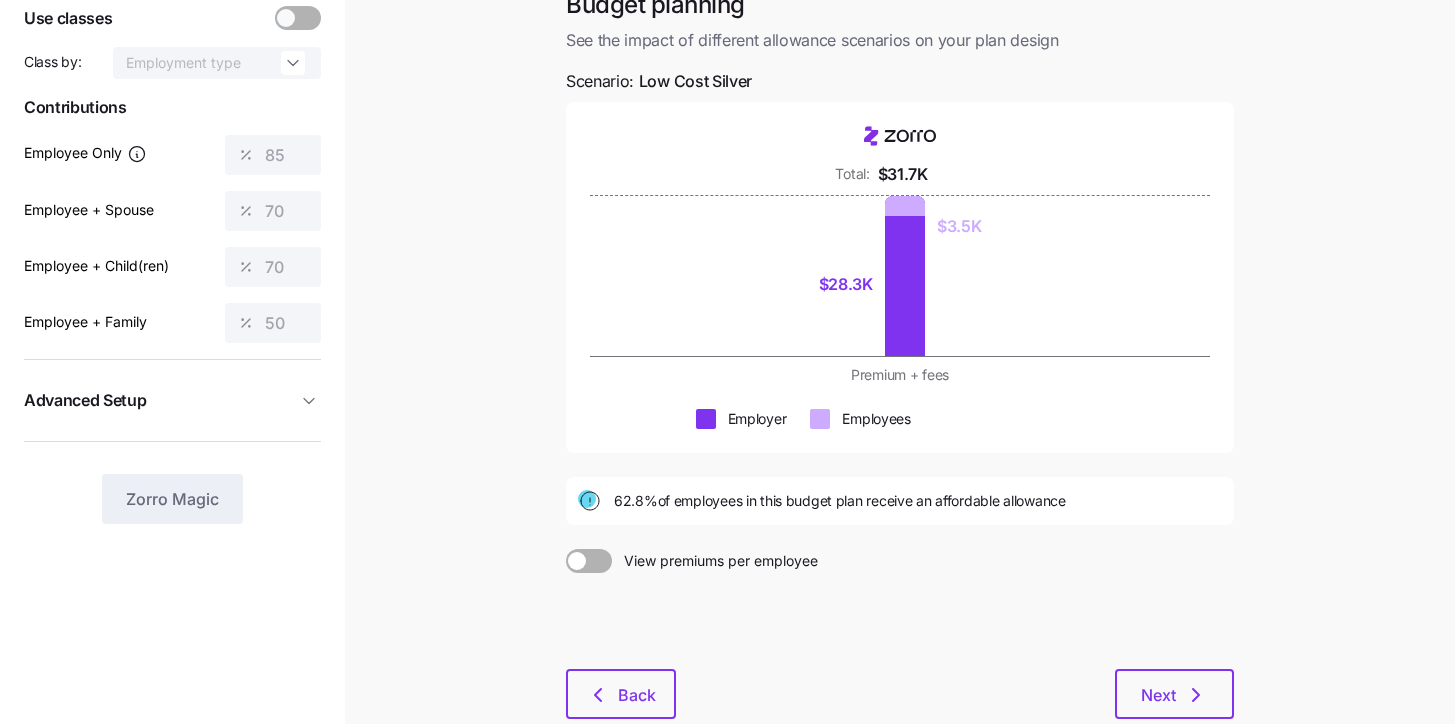 scroll, scrollTop: 0, scrollLeft: 0, axis: both 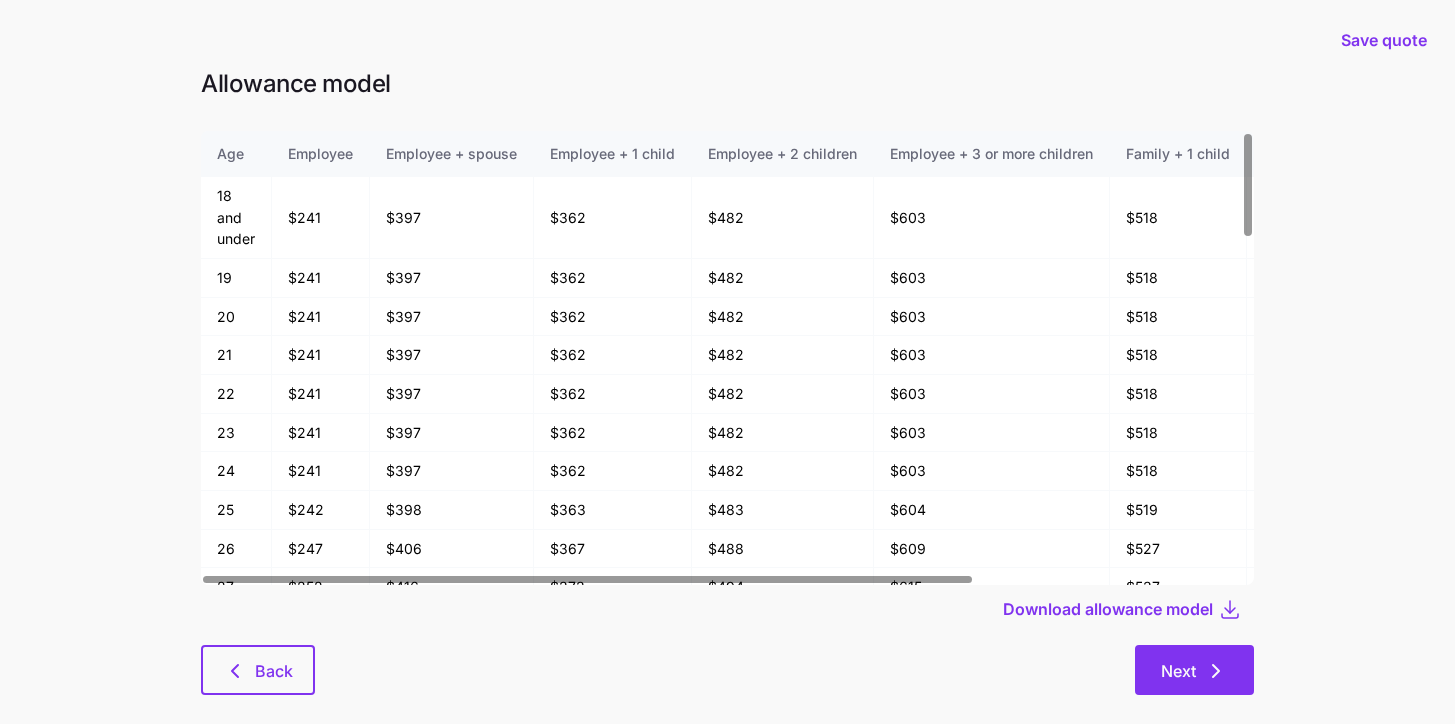 click 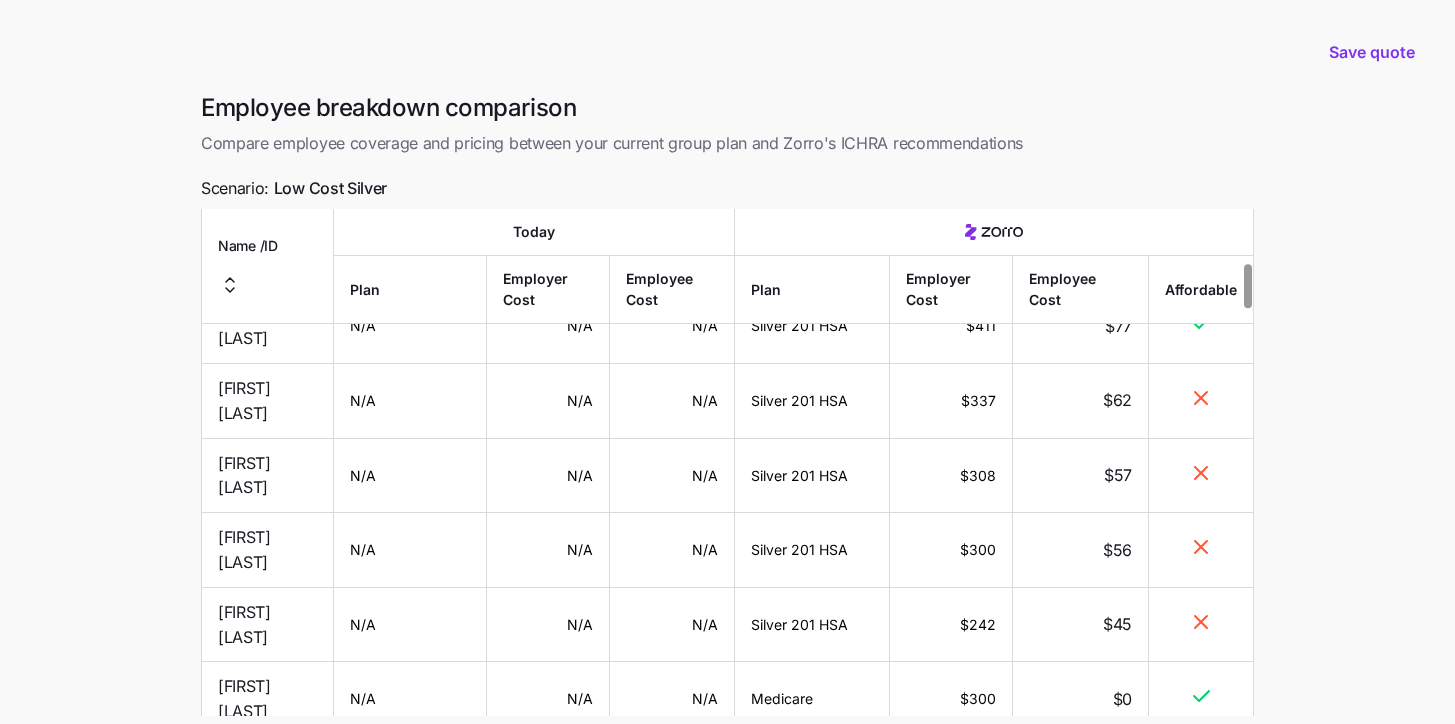 scroll, scrollTop: 712, scrollLeft: 0, axis: vertical 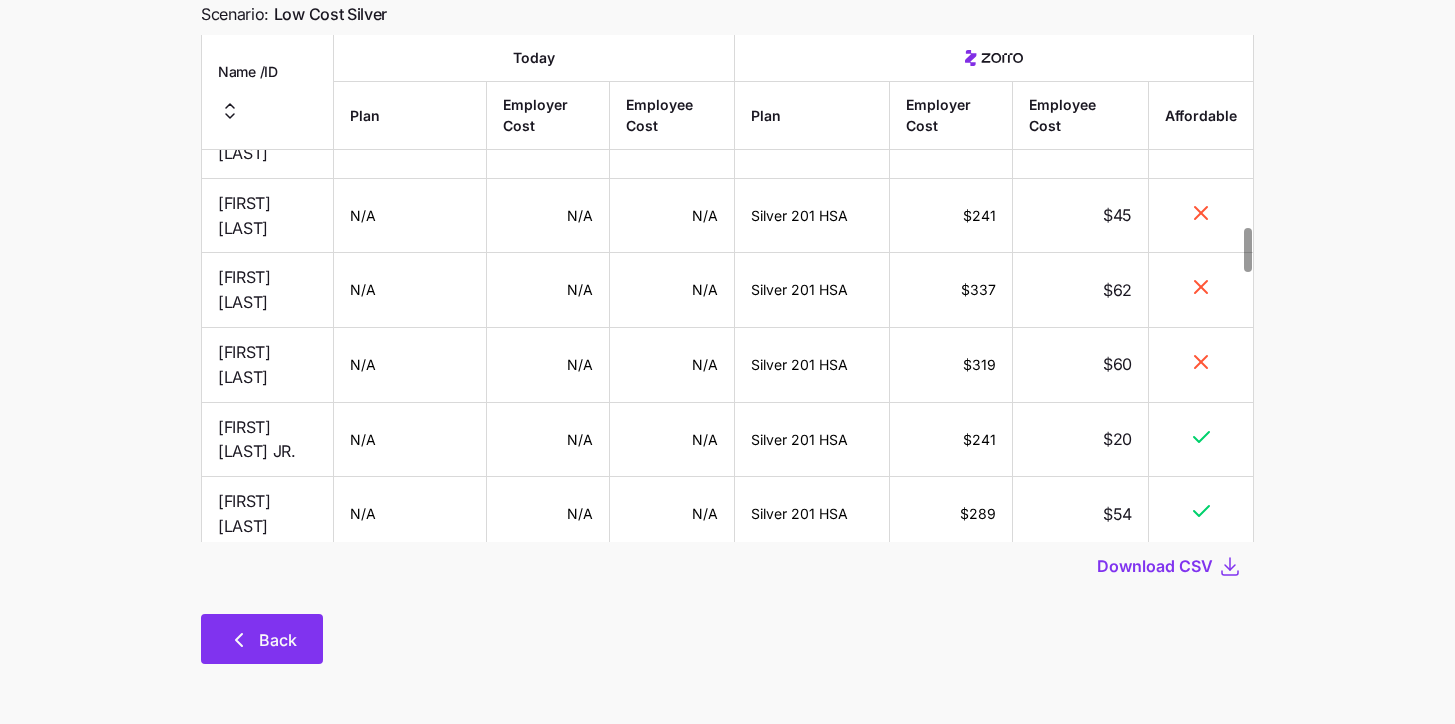 click on "Back" at bounding box center [278, 640] 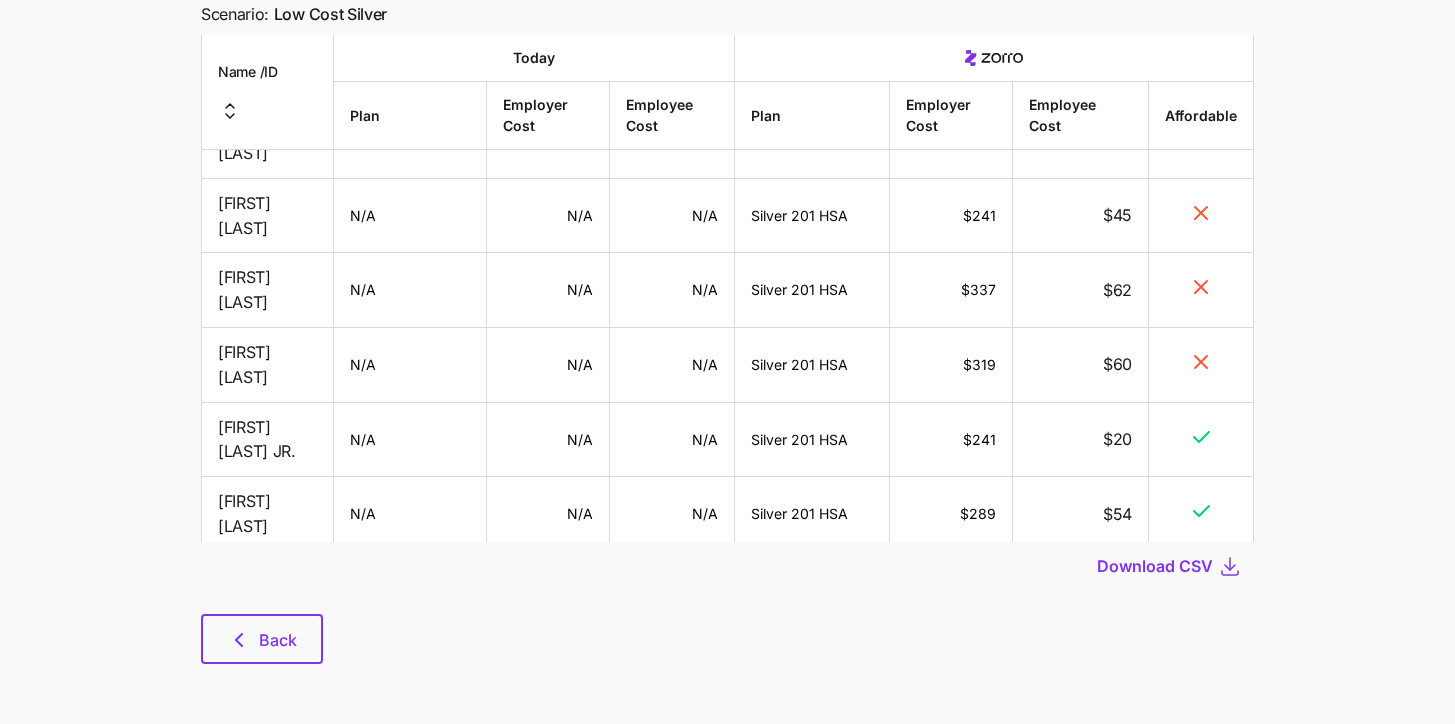 scroll, scrollTop: 0, scrollLeft: 0, axis: both 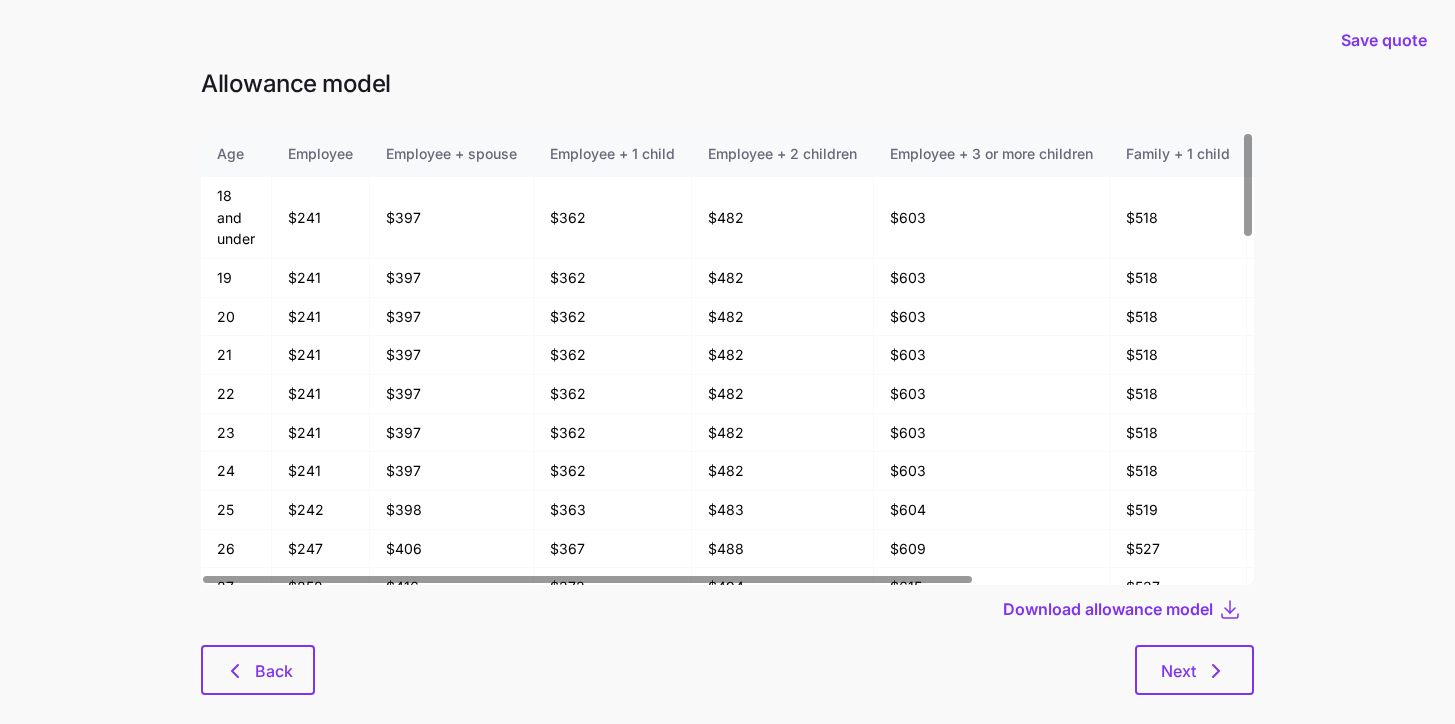 click on "Allowance model Age Employee Employee + spouse Employee + 1 child Employee + 2 children Employee + 3 or more children Family + 1 child Family + 2 children Family + 3 or more children 18 and under $241 $397 $362 $482 $603 $518 $638 $759 19 $241 $397 $362 $482 $603 $518 $638 $759 20 $241 $397 $362 $482 $603 $518 $638 $759 21 $241 $397 $362 $482 $603 $518 $638 $759 22 $241 $397 $362 $482 $603 $518 $638 $759 23 $241 $397 $362 $482 $603 $518 $638 $759 24 $241 $397 $362 $482 $603 $518 $638 $759 25 $242 $398 $363 $483 $604 $519 $640 $761 26 $247 $406 $367 $488 $609 $527 $648 $769 27 $252 $416 $373 $494 $615 $537 $657 $778 28 $262 $431 $383 $503 $624 $552 $673 $794 29 $270 $444 $390 $511 $632 $565 $686 $806 30 $273 $450 $394 $515 $636 $571 $692 $813 31 $279 $460 $400 $521 $642 $581 $701 $822 32 $285 $469 $406 $527 $647 $590 $711 $832 33 $289 $475 $409 $530 $651 $596 $717 $838 34 $292 $482 $413 $534 $655 $602 $723 $844 35 $294 $485 $415 $536 $657 $606 $726 $847 36 $296 $488 $417 $538 $659 $609 $730 $850 37 $298 $491" at bounding box center (727, 393) 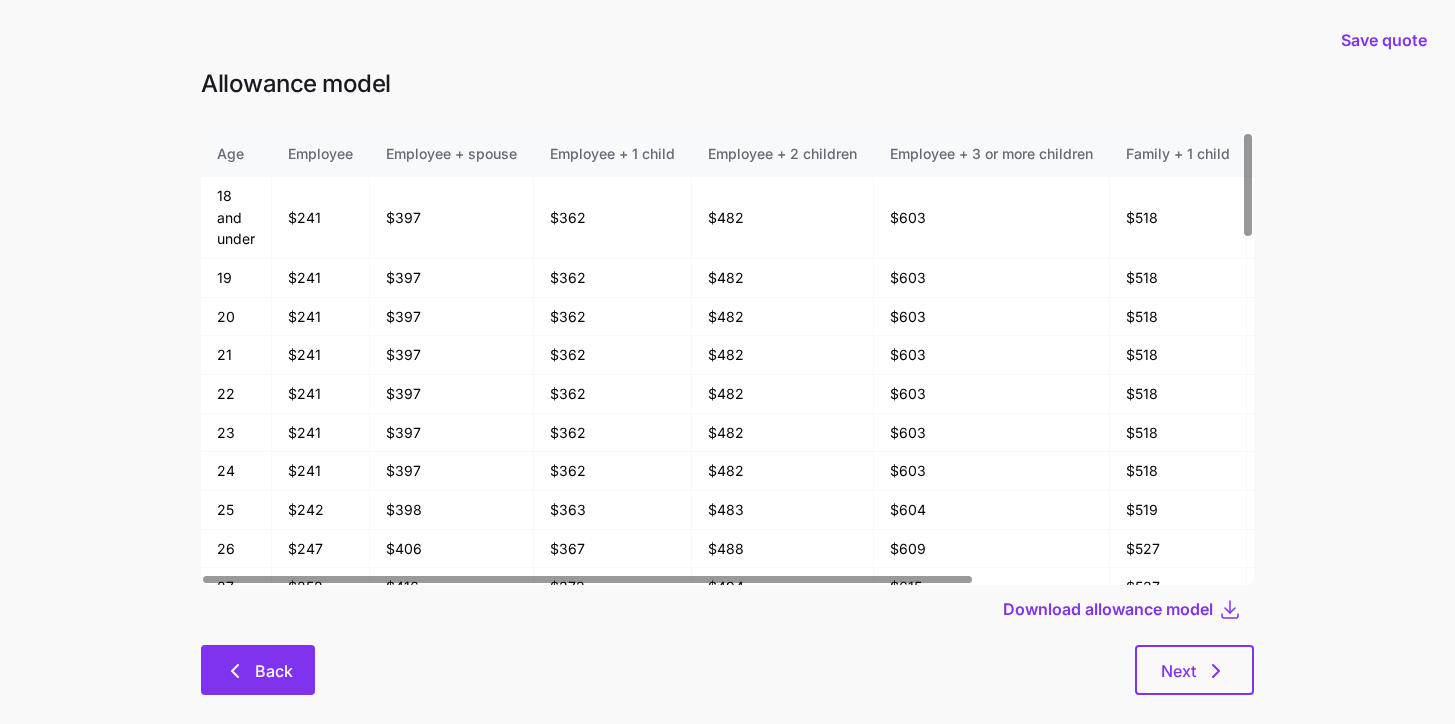 click on "Back" at bounding box center (258, 670) 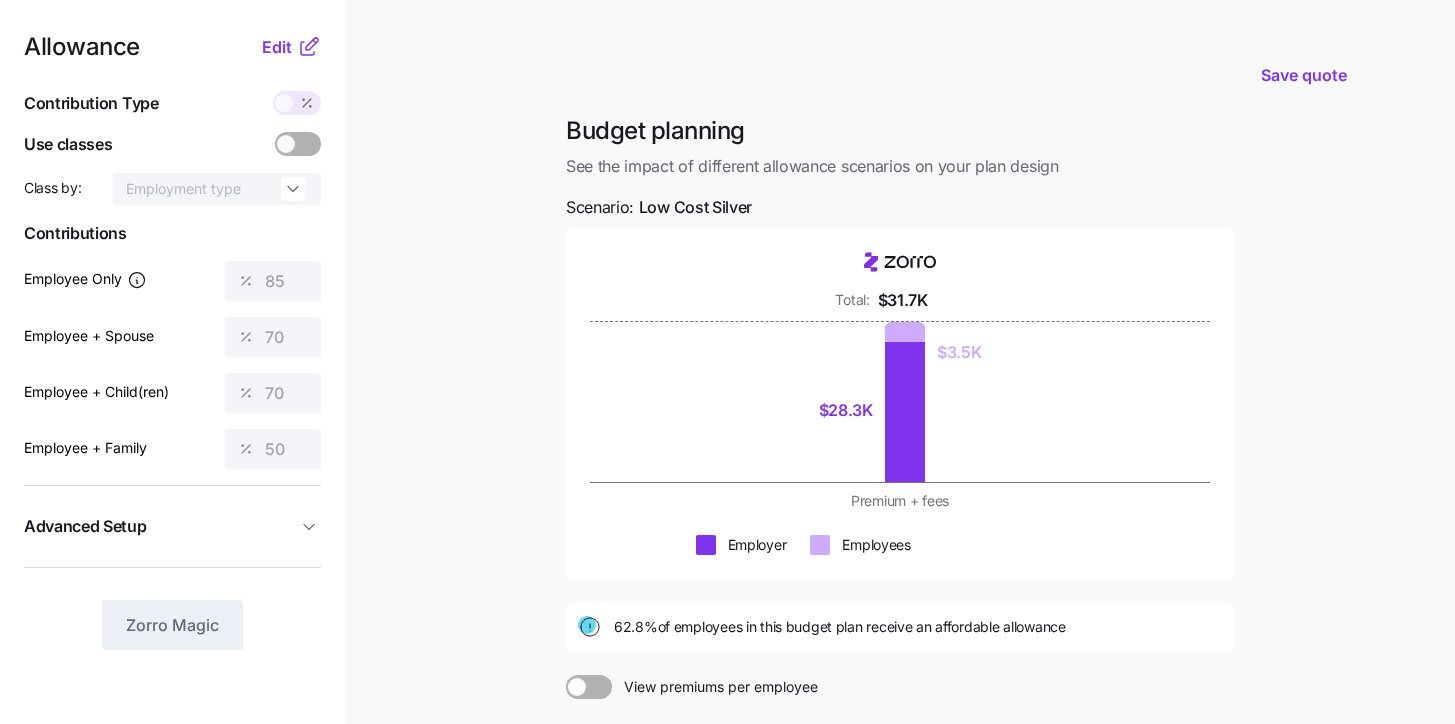 scroll, scrollTop: 0, scrollLeft: 0, axis: both 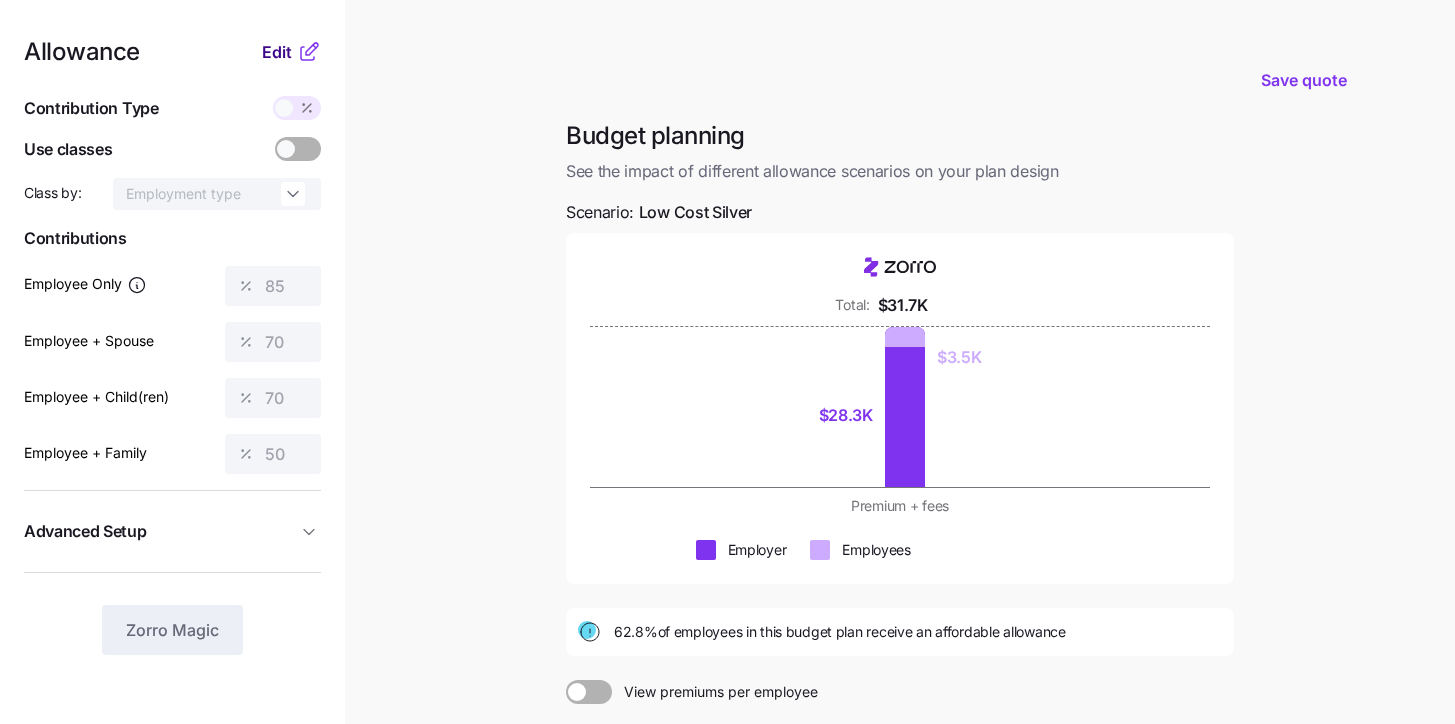 click on "Edit" at bounding box center [277, 52] 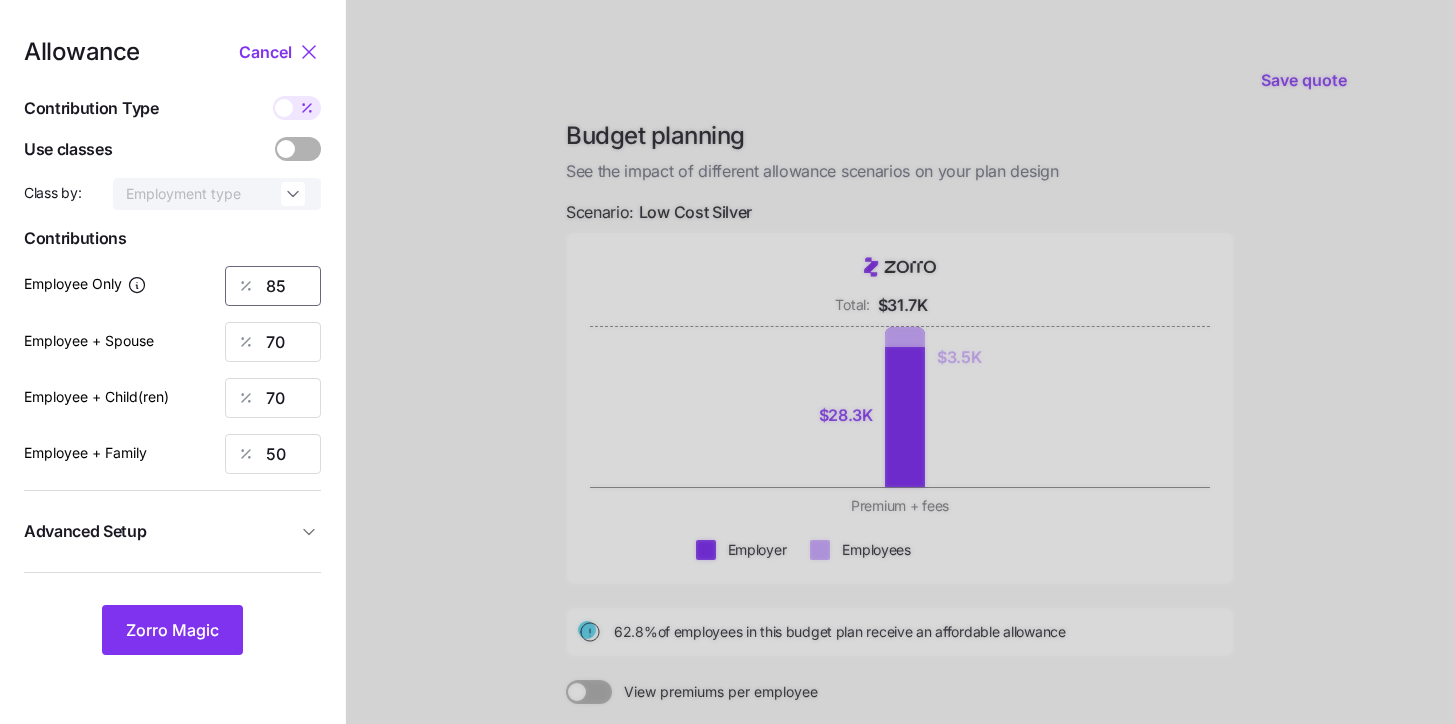 drag, startPoint x: 311, startPoint y: 284, endPoint x: 227, endPoint y: 275, distance: 84.48077 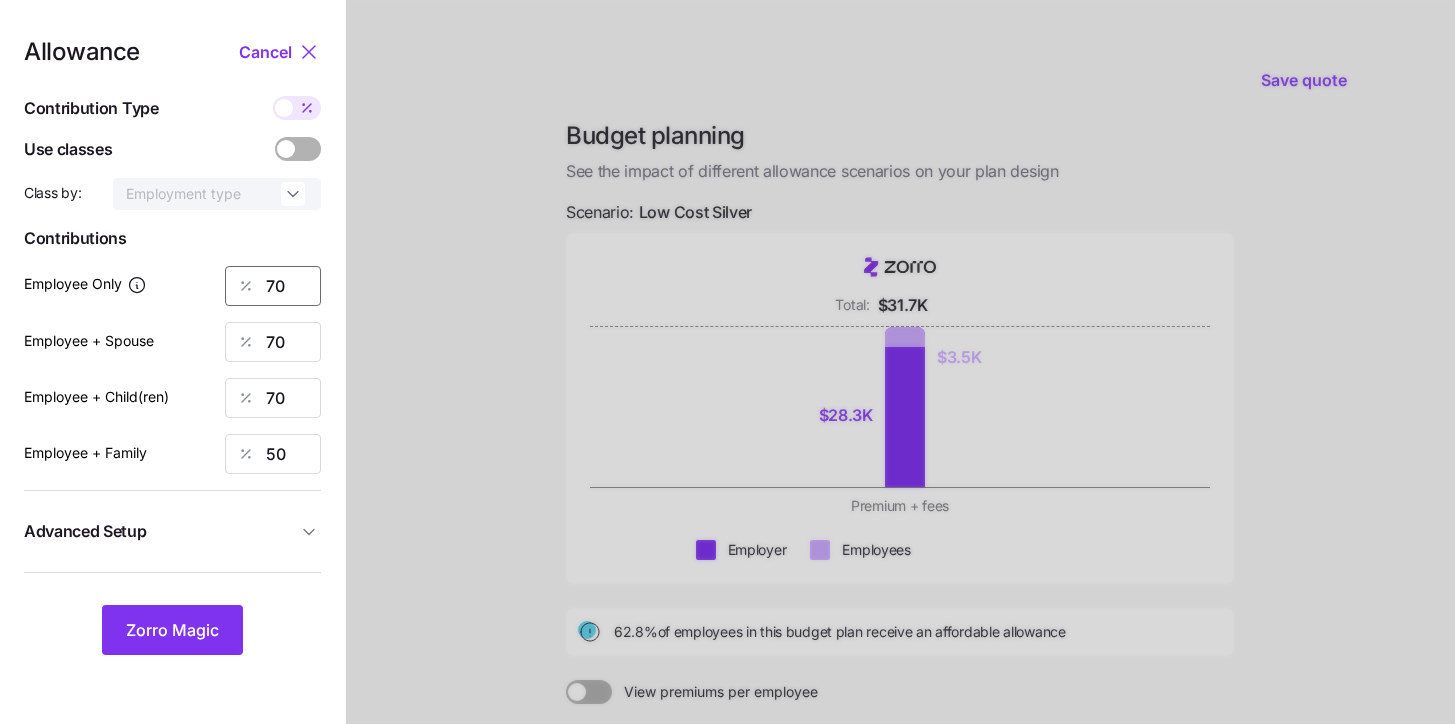 type on "70" 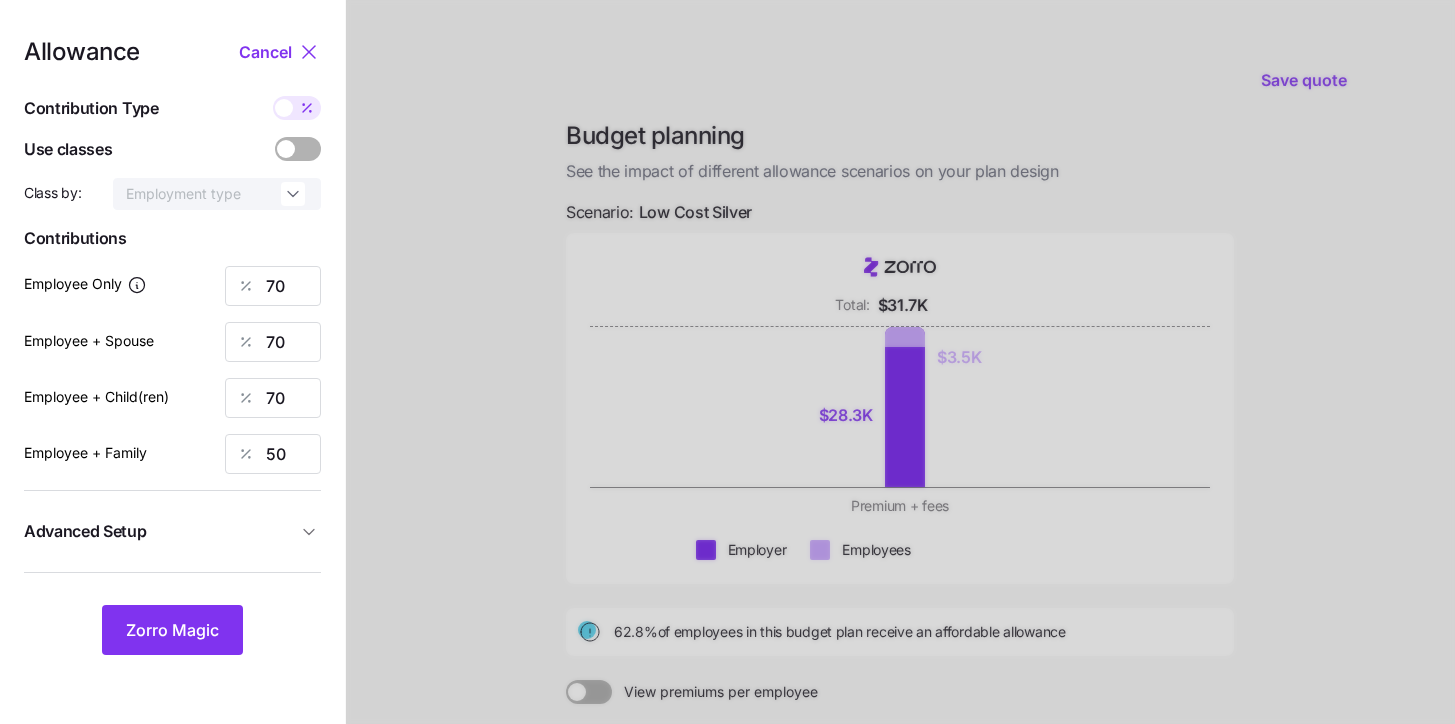 click at bounding box center [900, 489] 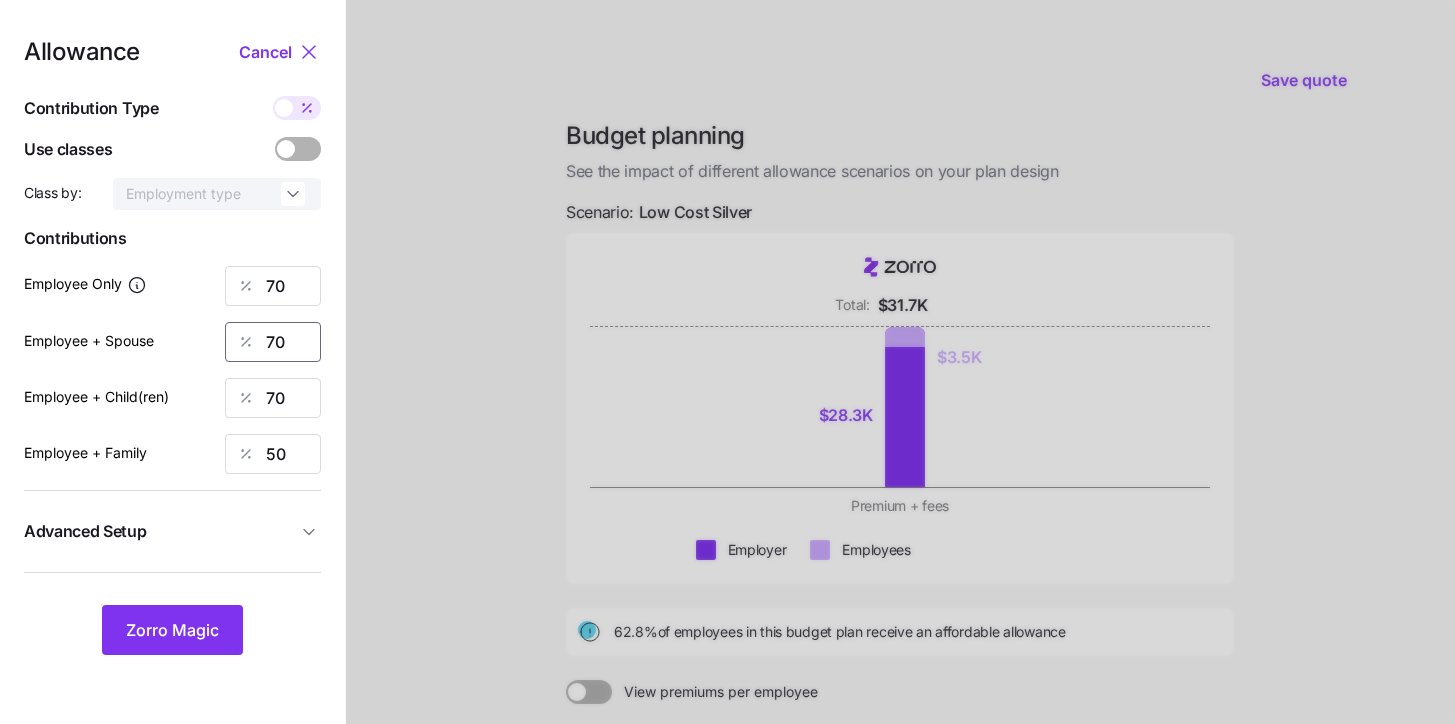 click on "70" at bounding box center [273, 342] 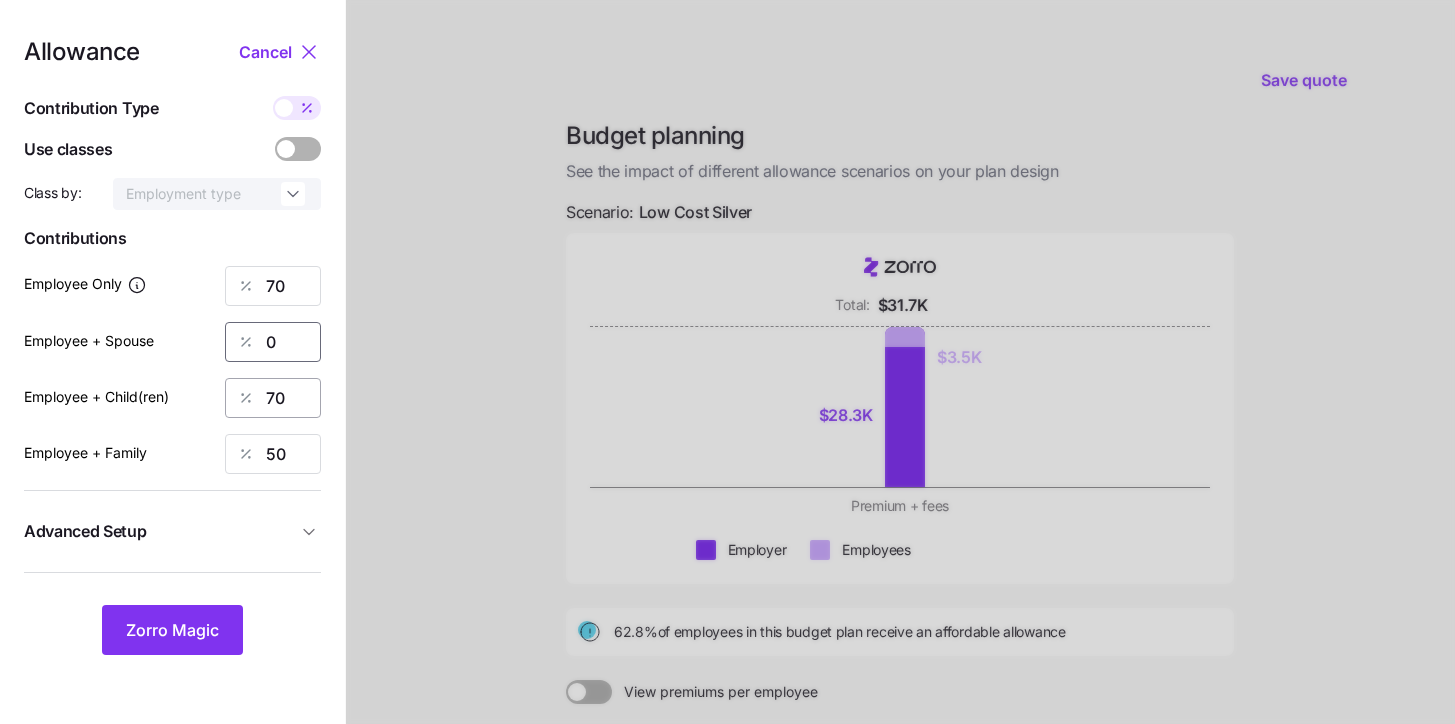 type on "0" 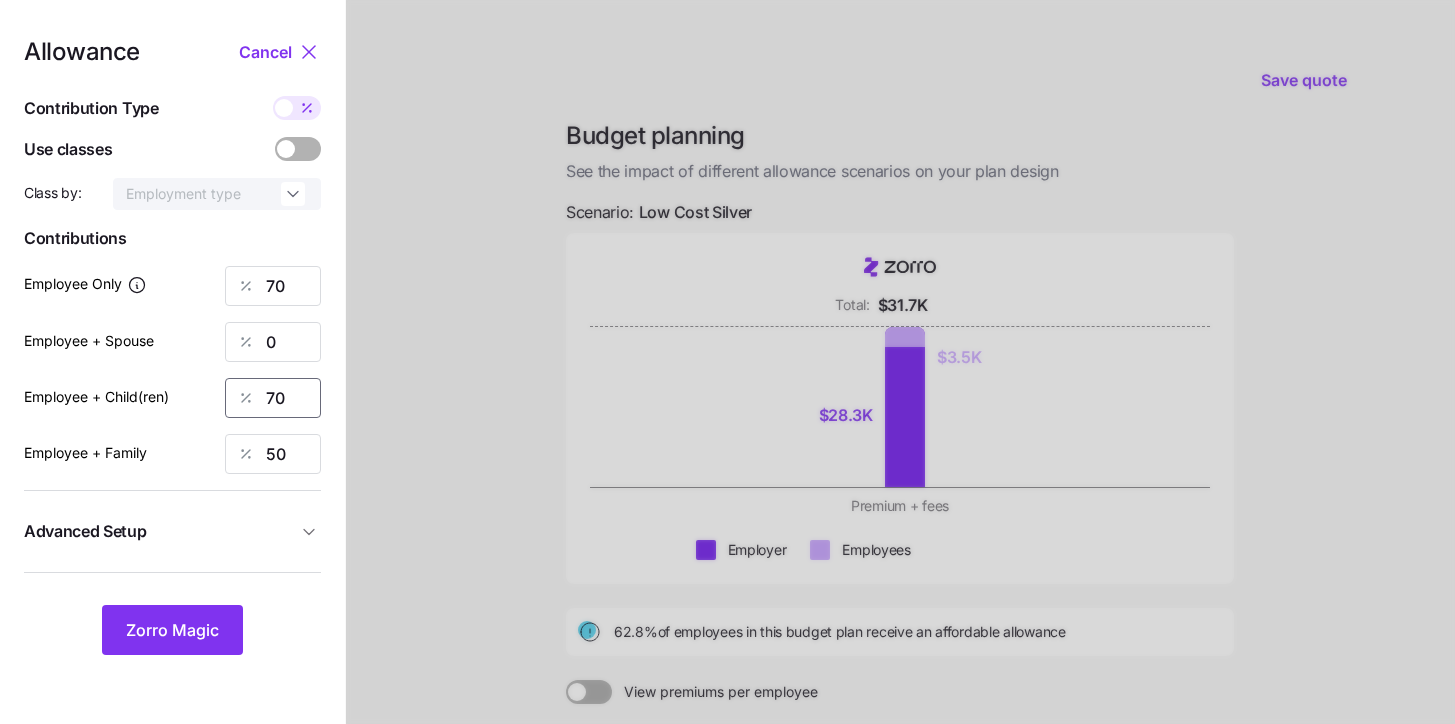 drag, startPoint x: 268, startPoint y: 389, endPoint x: 177, endPoint y: 347, distance: 100.22475 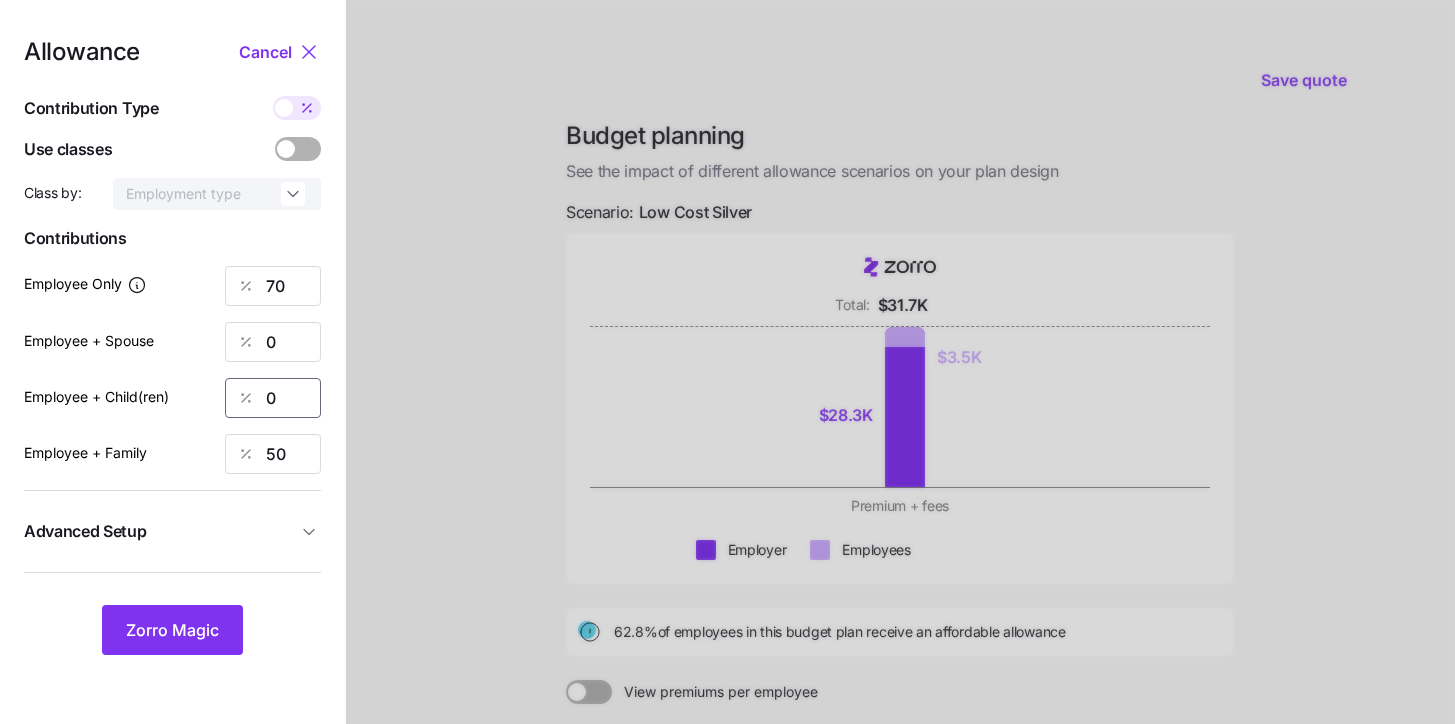 type on "0" 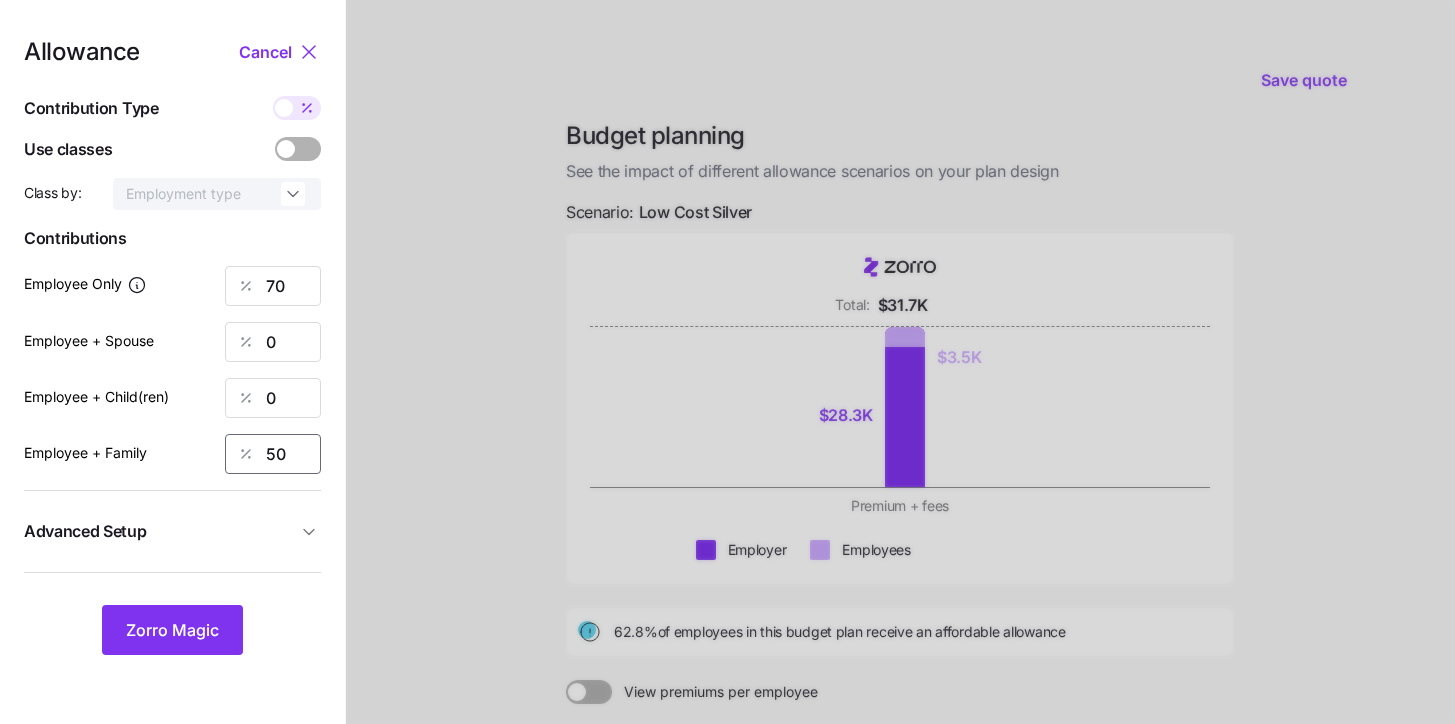 click on "Employee + Family 50" at bounding box center [172, 454] 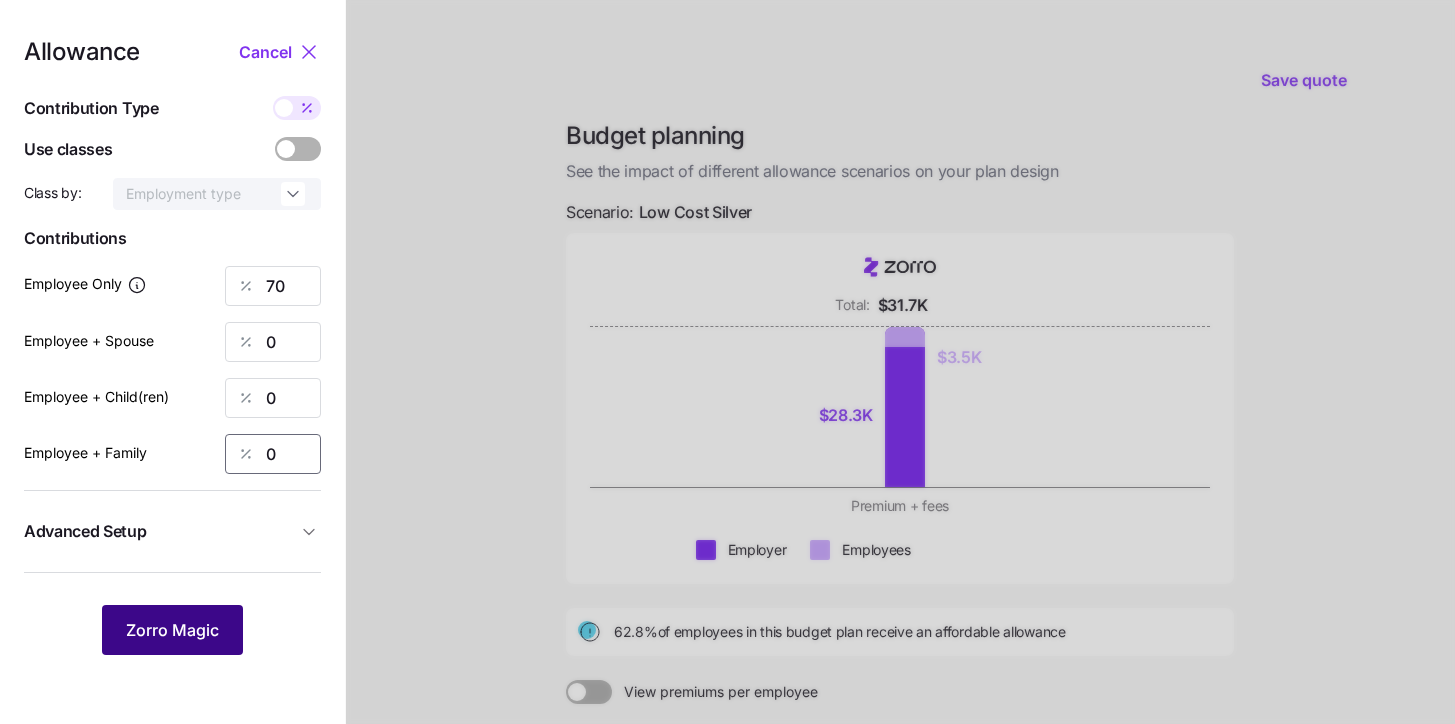 type on "0" 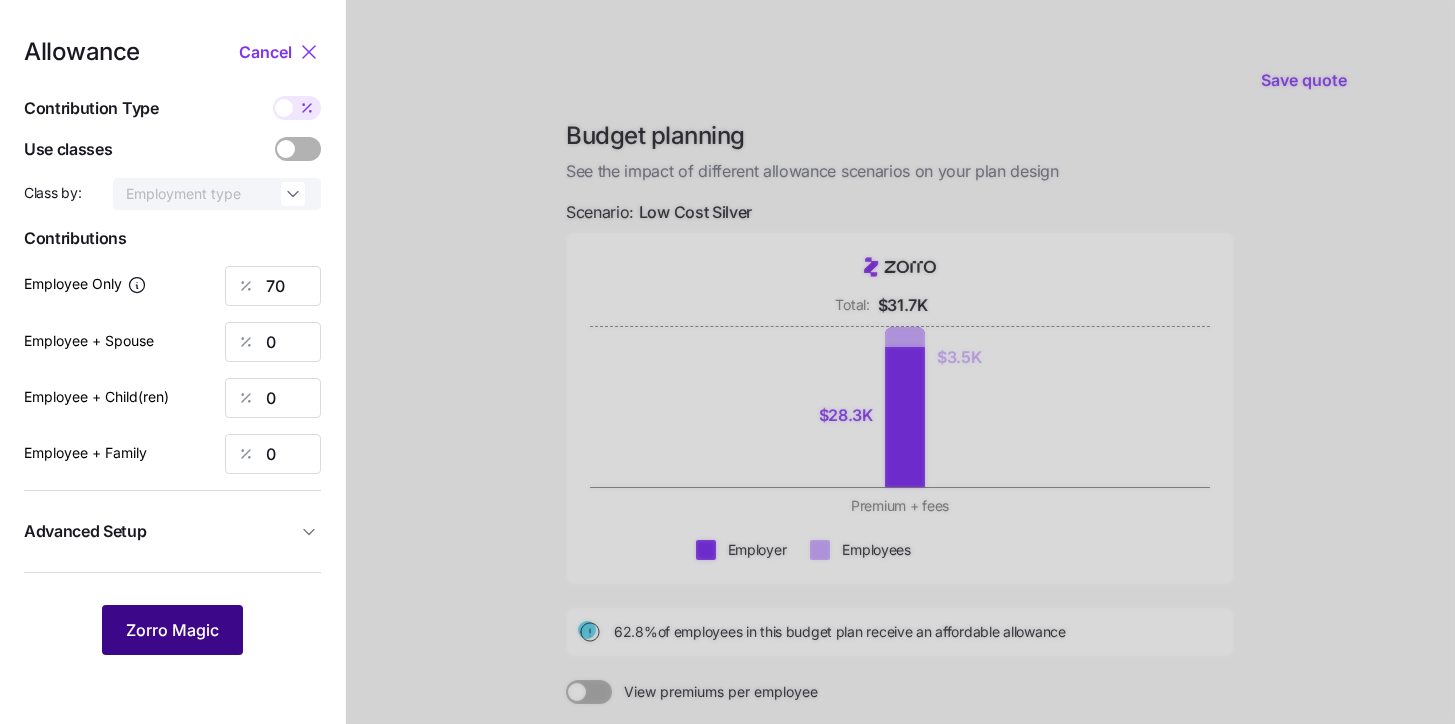 click on "Zorro Magic" at bounding box center (172, 630) 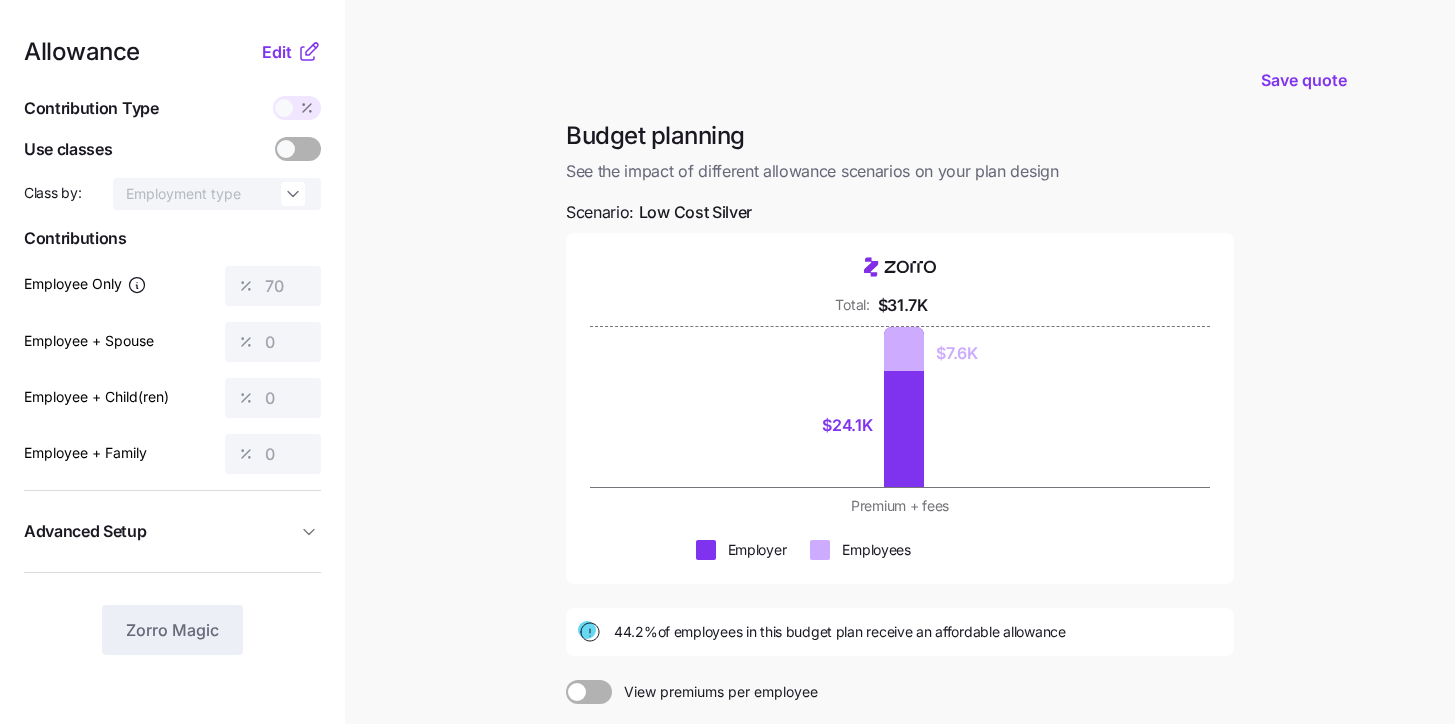 scroll, scrollTop: 4, scrollLeft: 0, axis: vertical 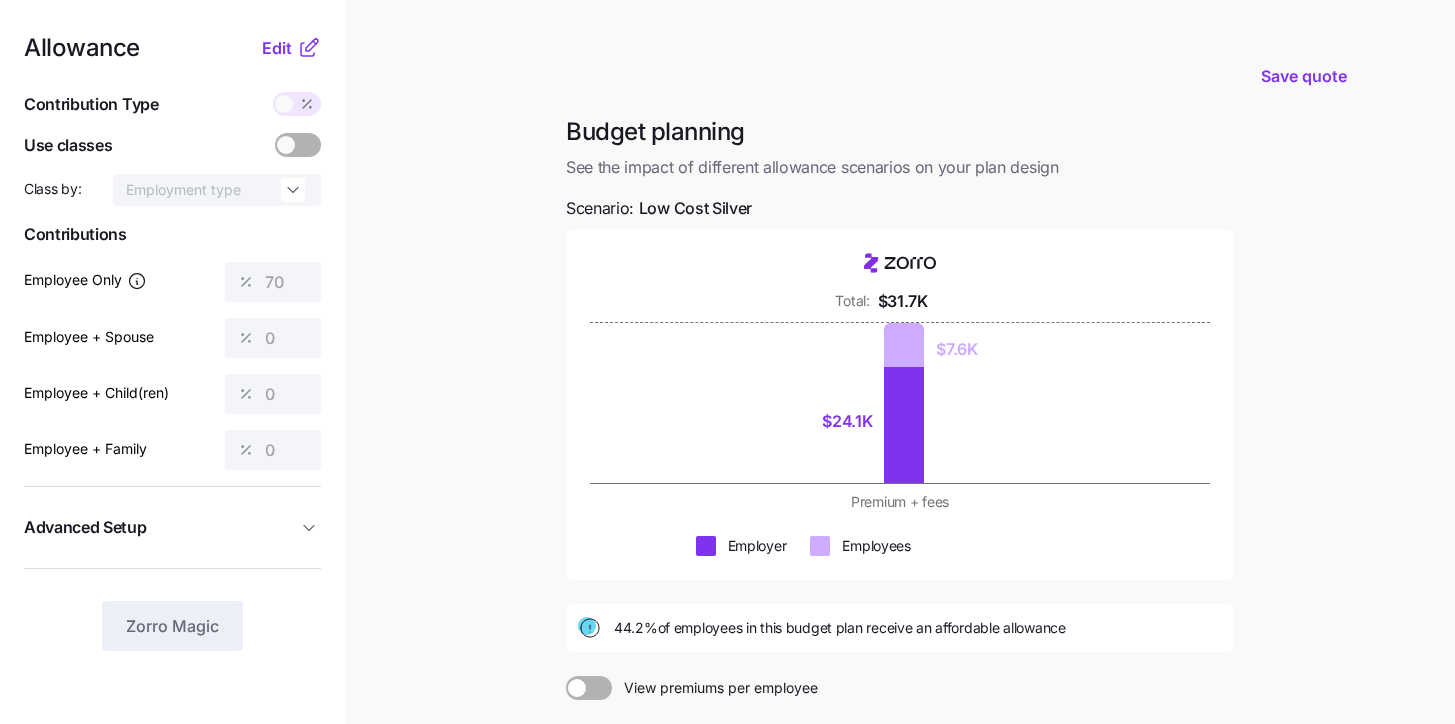 click at bounding box center (577, 688) 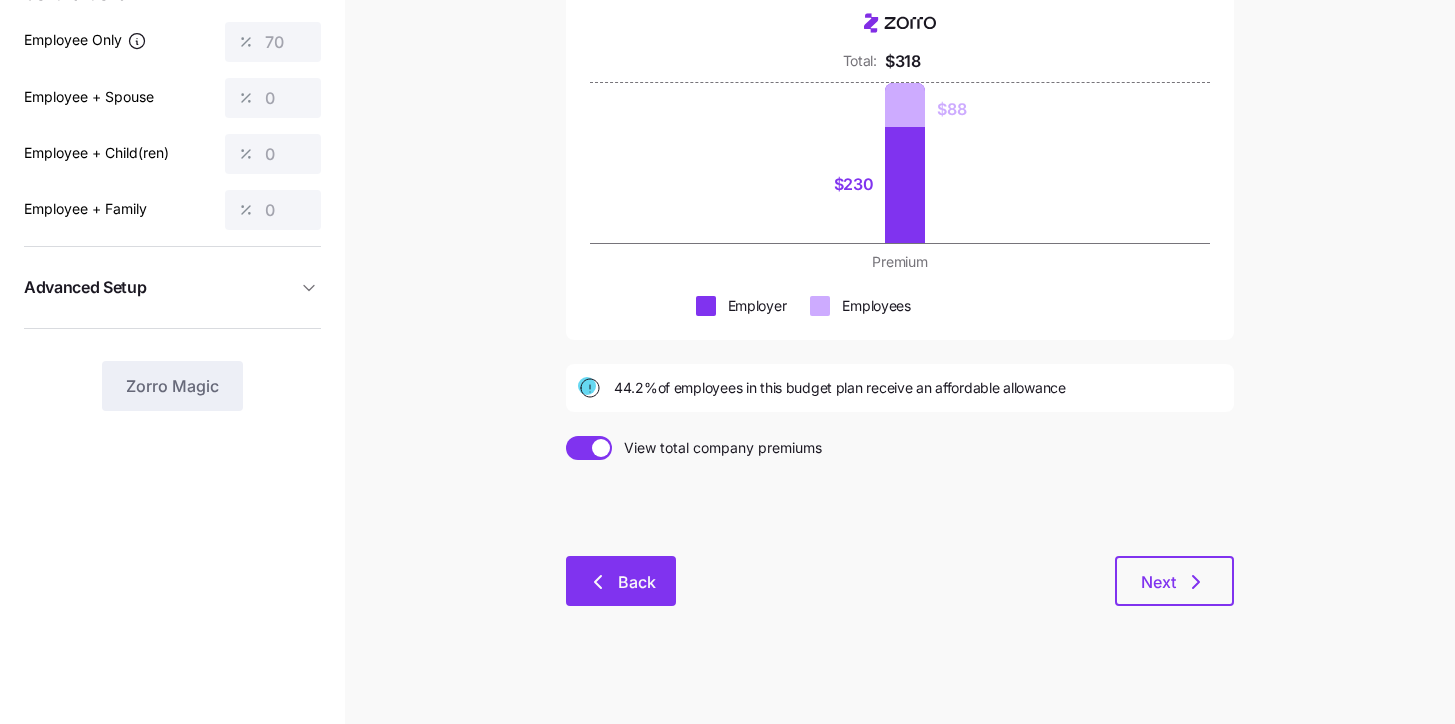 scroll, scrollTop: 254, scrollLeft: 0, axis: vertical 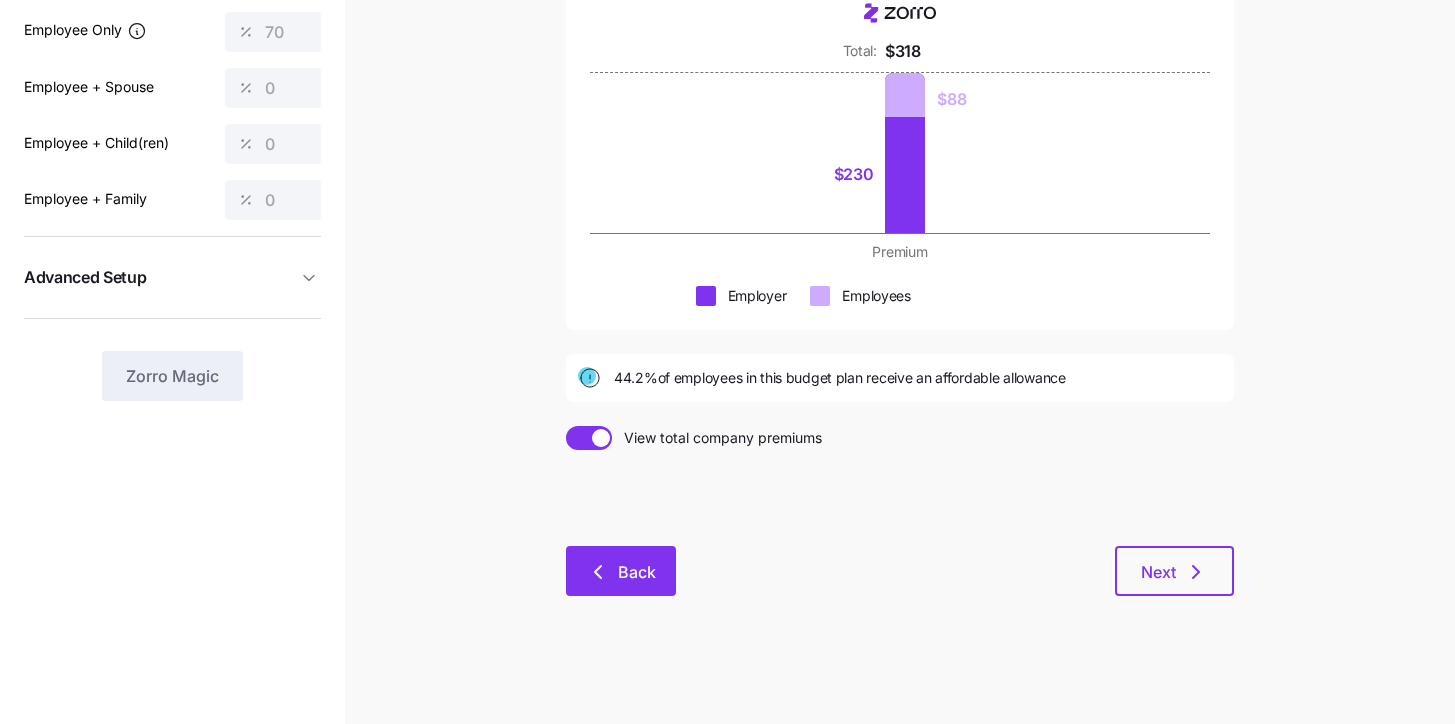 click on "Back" at bounding box center (637, 572) 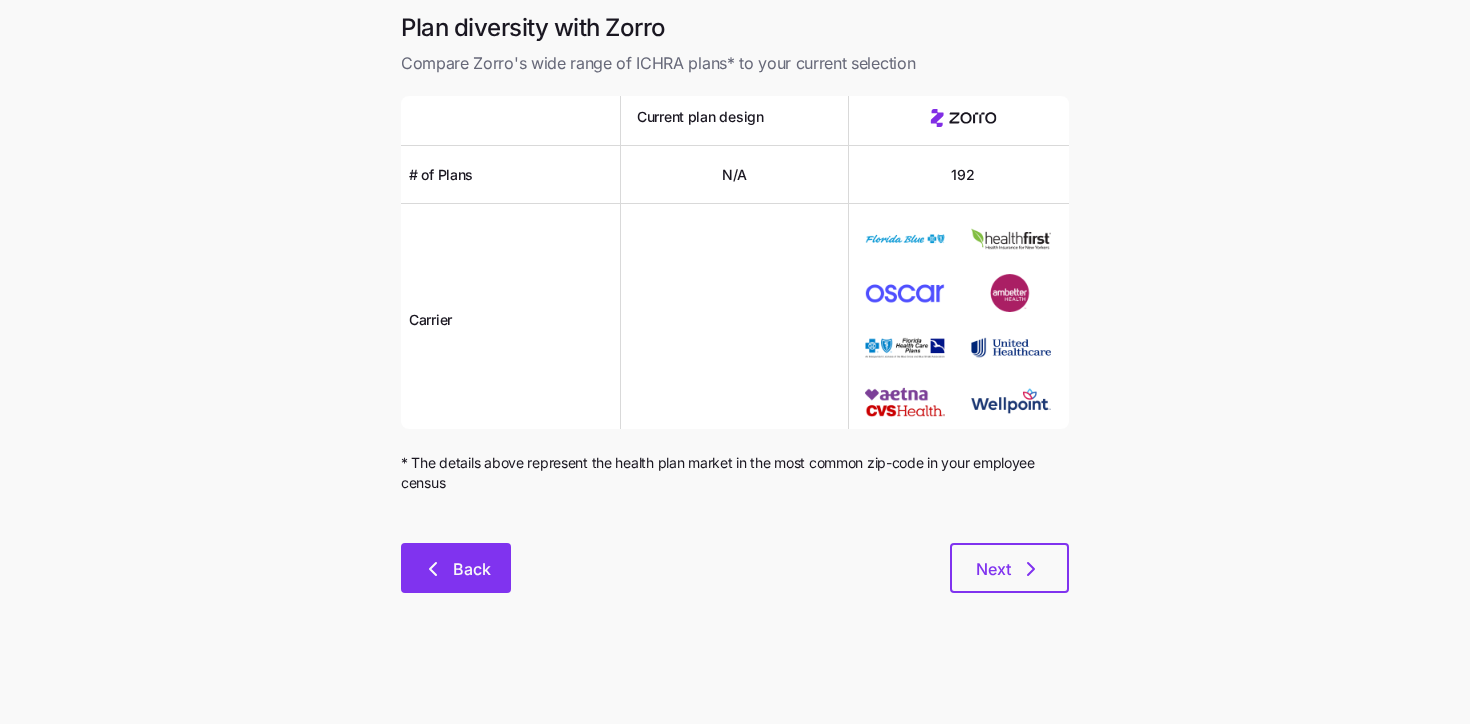 click on "Back" at bounding box center [472, 569] 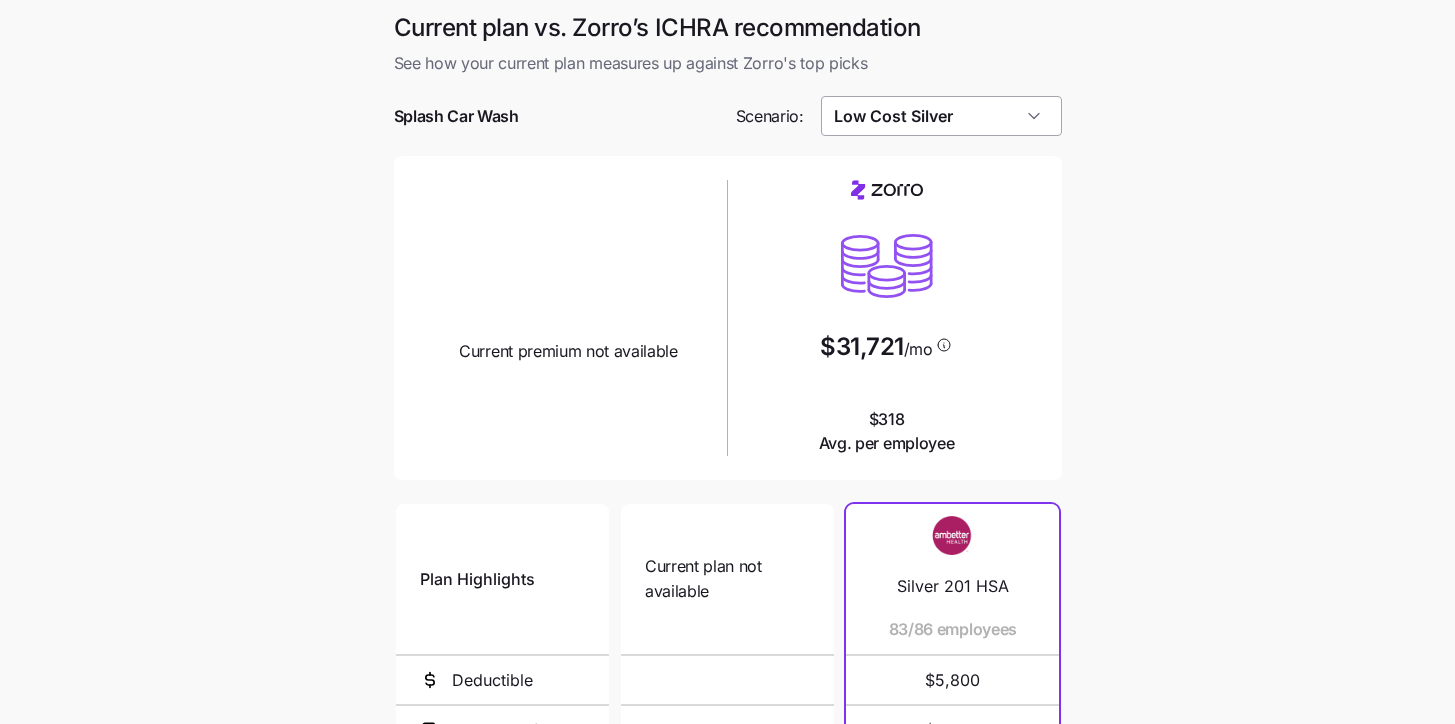 click on "Low Cost Silver" at bounding box center (941, 116) 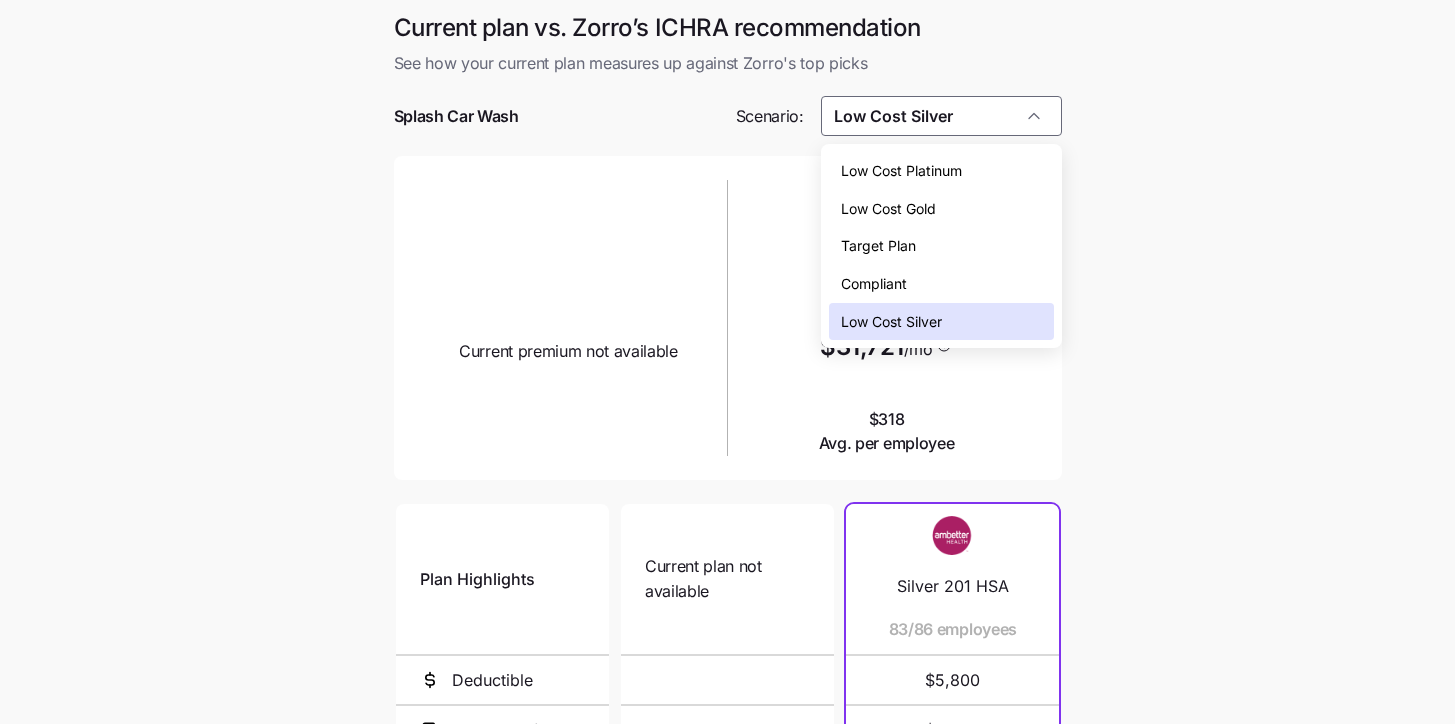 click on "Compliant" at bounding box center [874, 284] 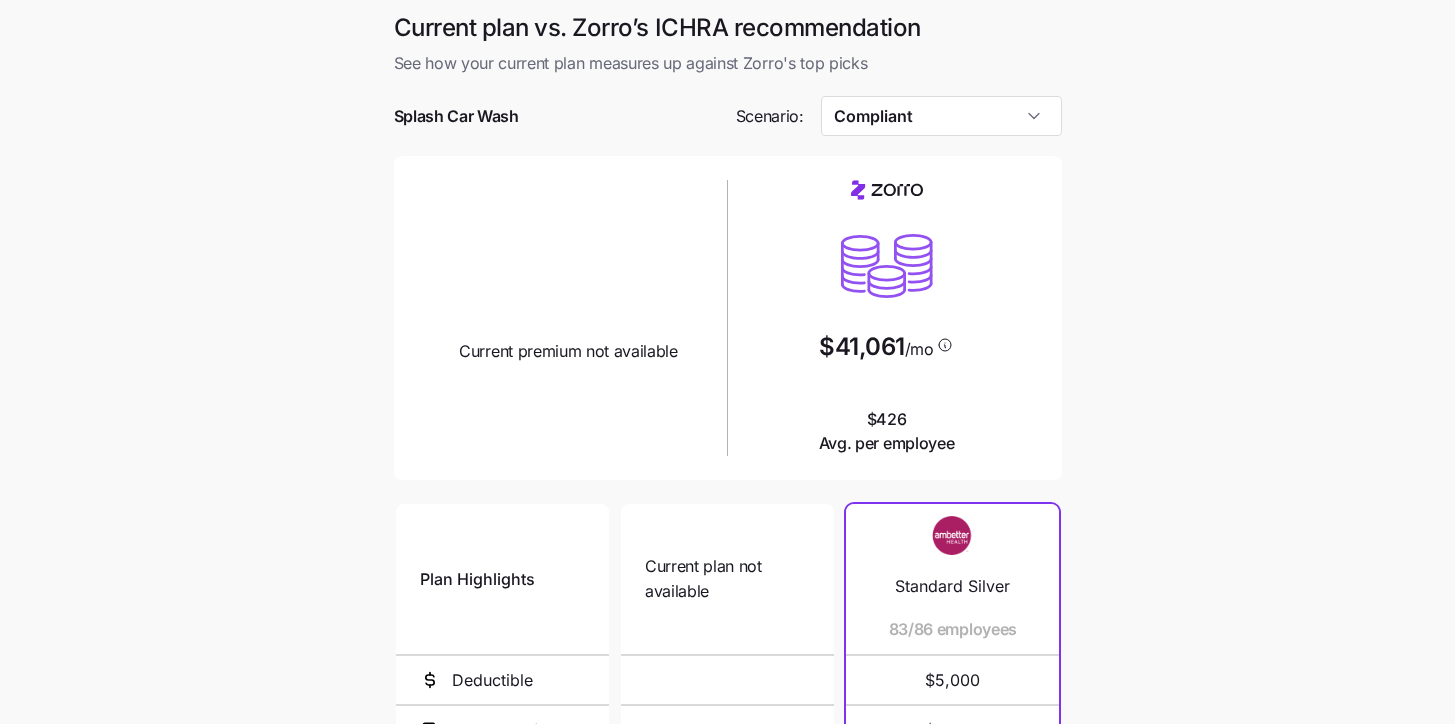 click on "Current plan vs. Zorro’s ICHRA recommendation See how your current plan measures up against Zorro's top picks Splash Car Wash Scenario: Compliant Current plan design Current premium not available $41,061 /mo $426 Avg. per employee Plan Highlights Deductible Max Out-of-Pocket Primary Doctor Generic Drugs Specialist Visit Current plan not available N/A N/A Standard Silver 83/86 employees $5,000 $8,000 $40 $20 $80 Silver Savings 1821 (Primary Care Copay, Open Access) 3/86 employees $4,500 $7,450 $45 $15 $110 Next" at bounding box center [727, 545] 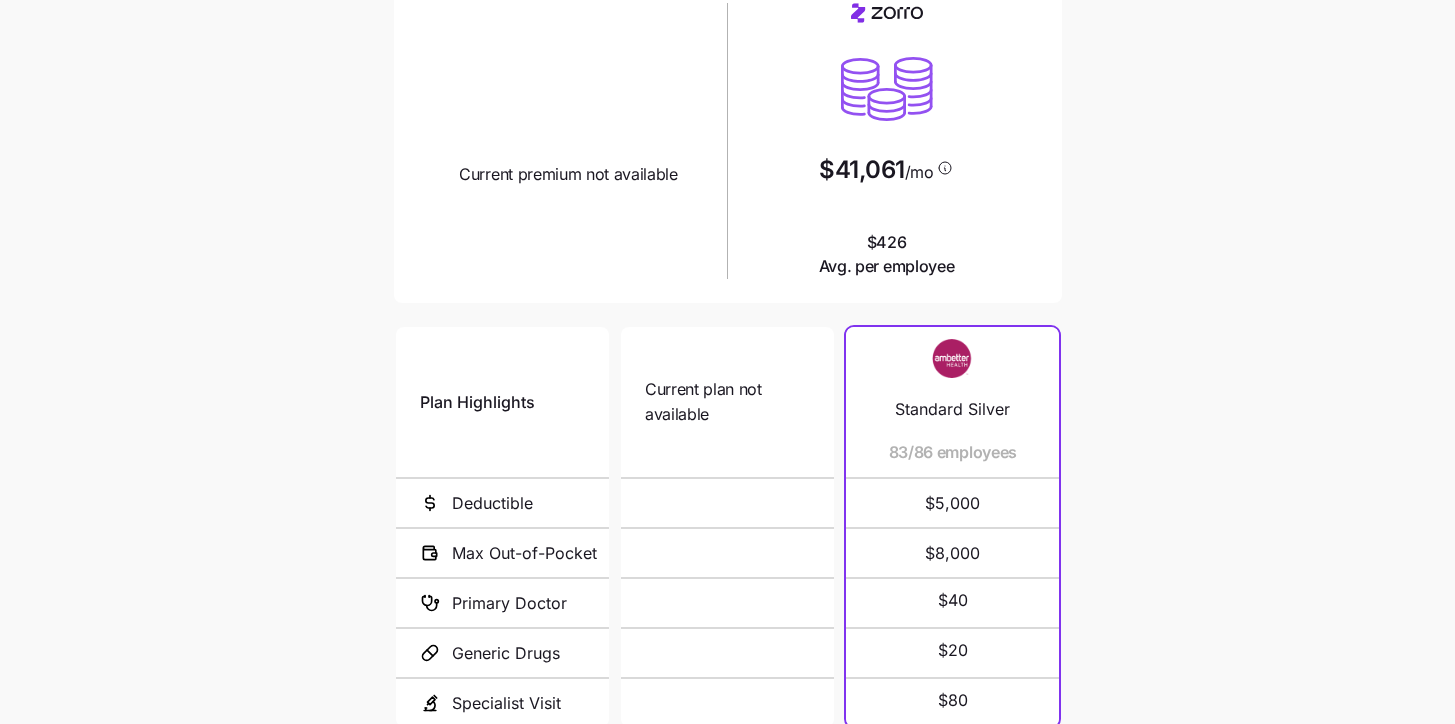 scroll, scrollTop: 366, scrollLeft: 0, axis: vertical 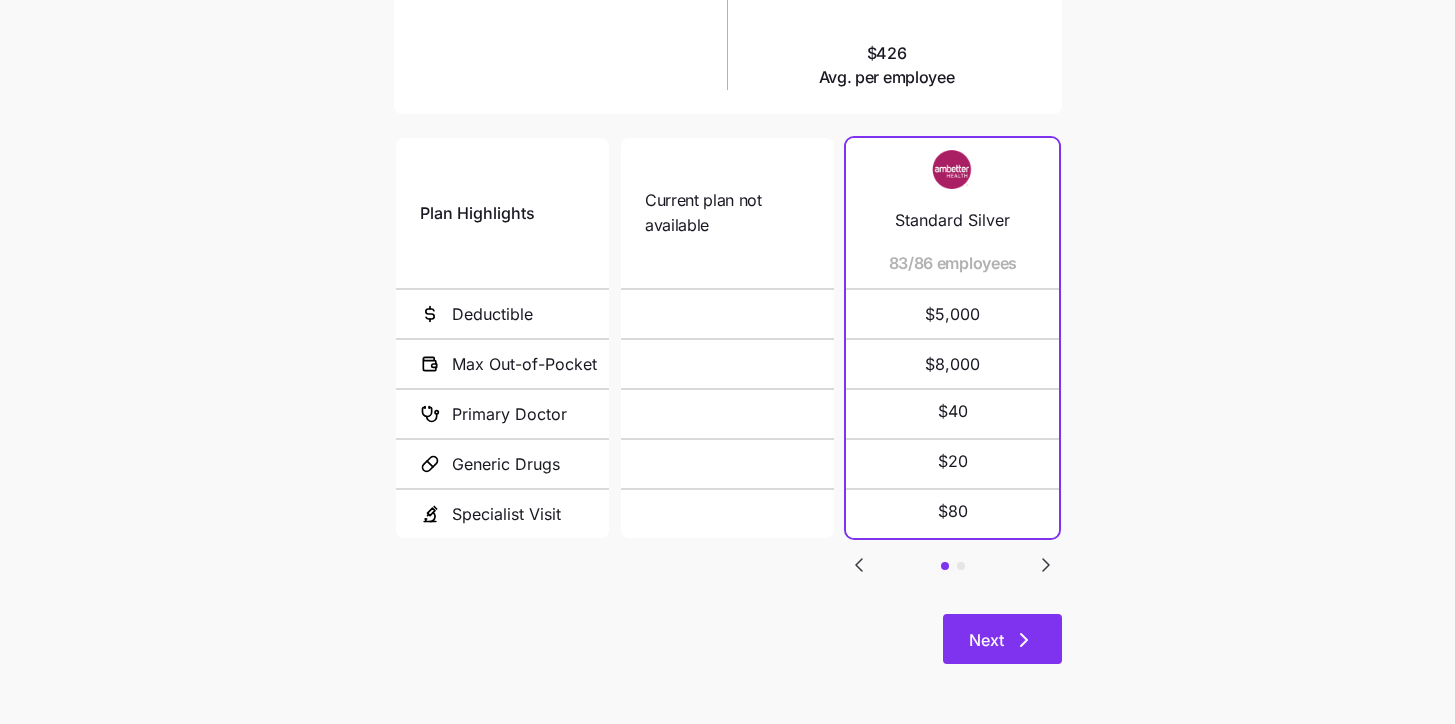 click on "Next" at bounding box center (1002, 639) 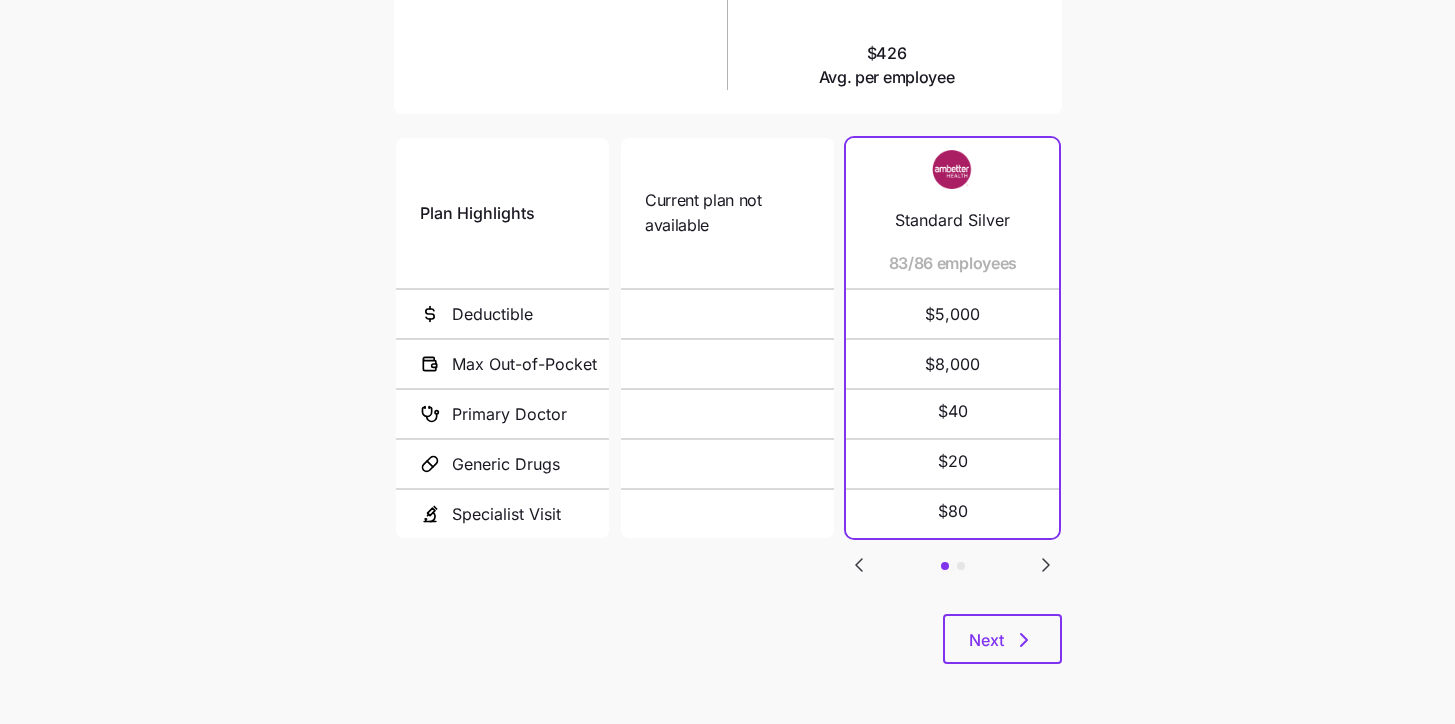 scroll, scrollTop: 0, scrollLeft: 0, axis: both 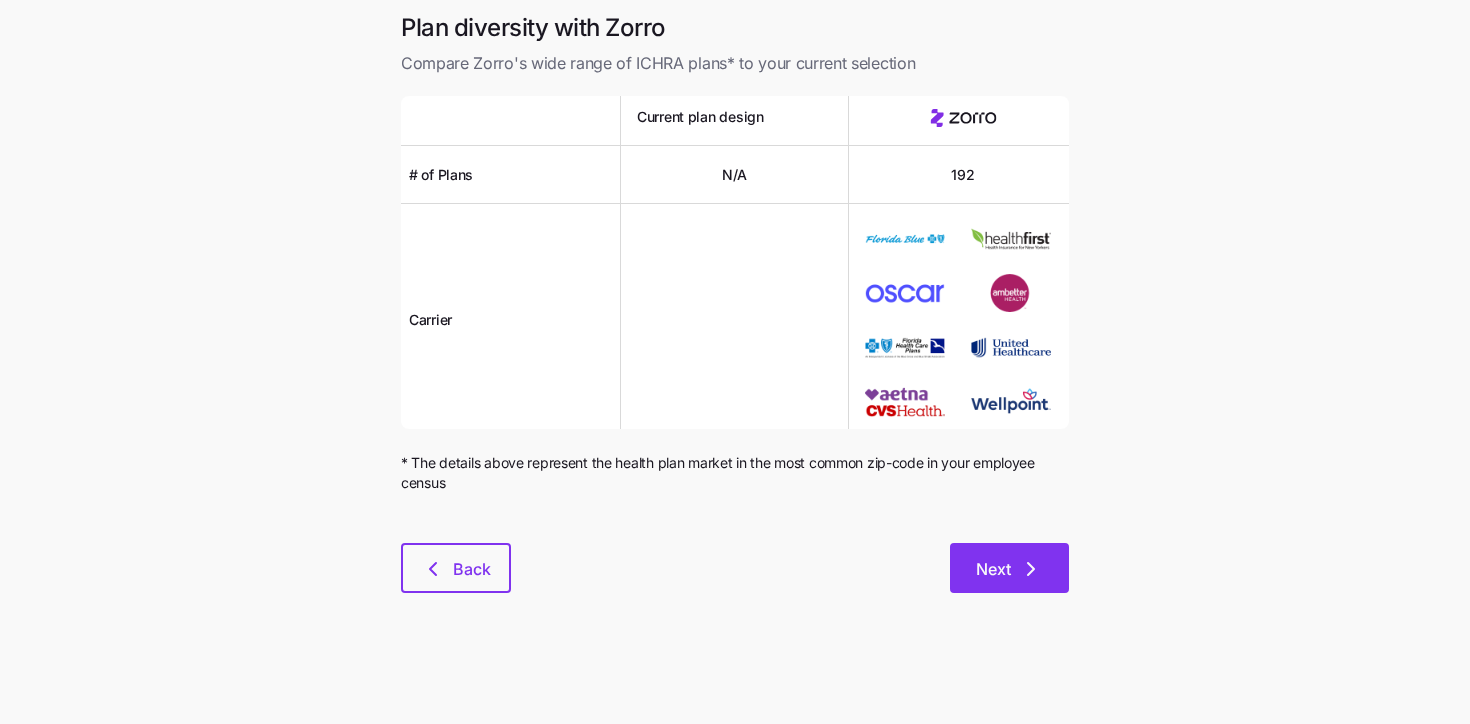 click on "Next" at bounding box center (1009, 568) 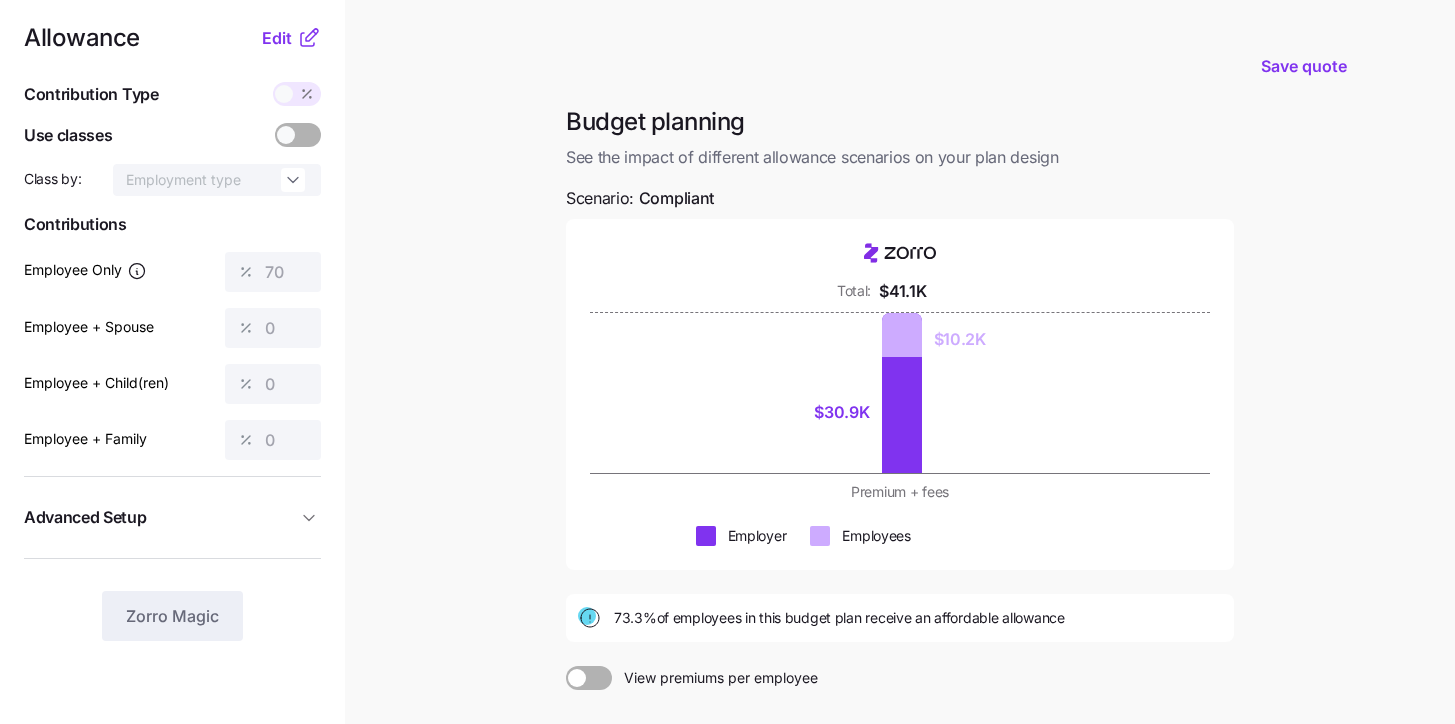 scroll, scrollTop: 30, scrollLeft: 0, axis: vertical 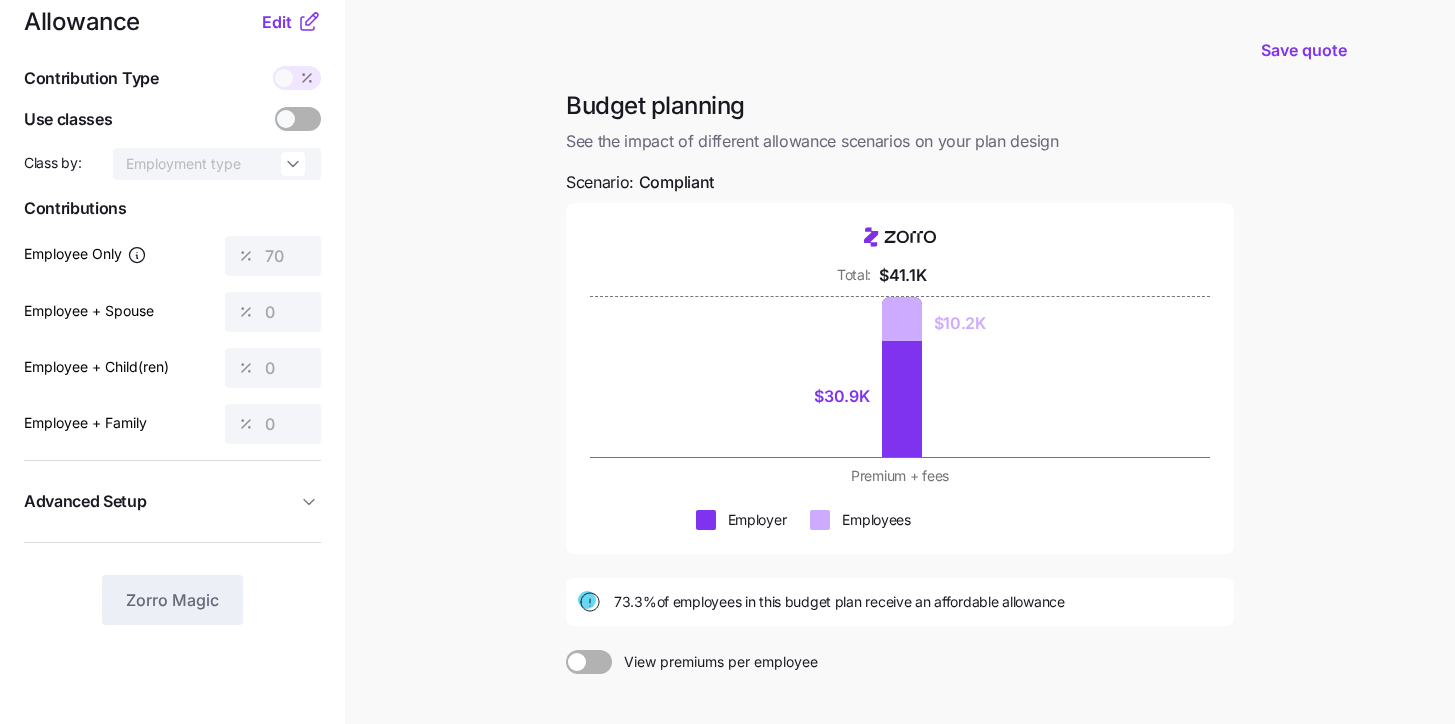 click at bounding box center [577, 662] 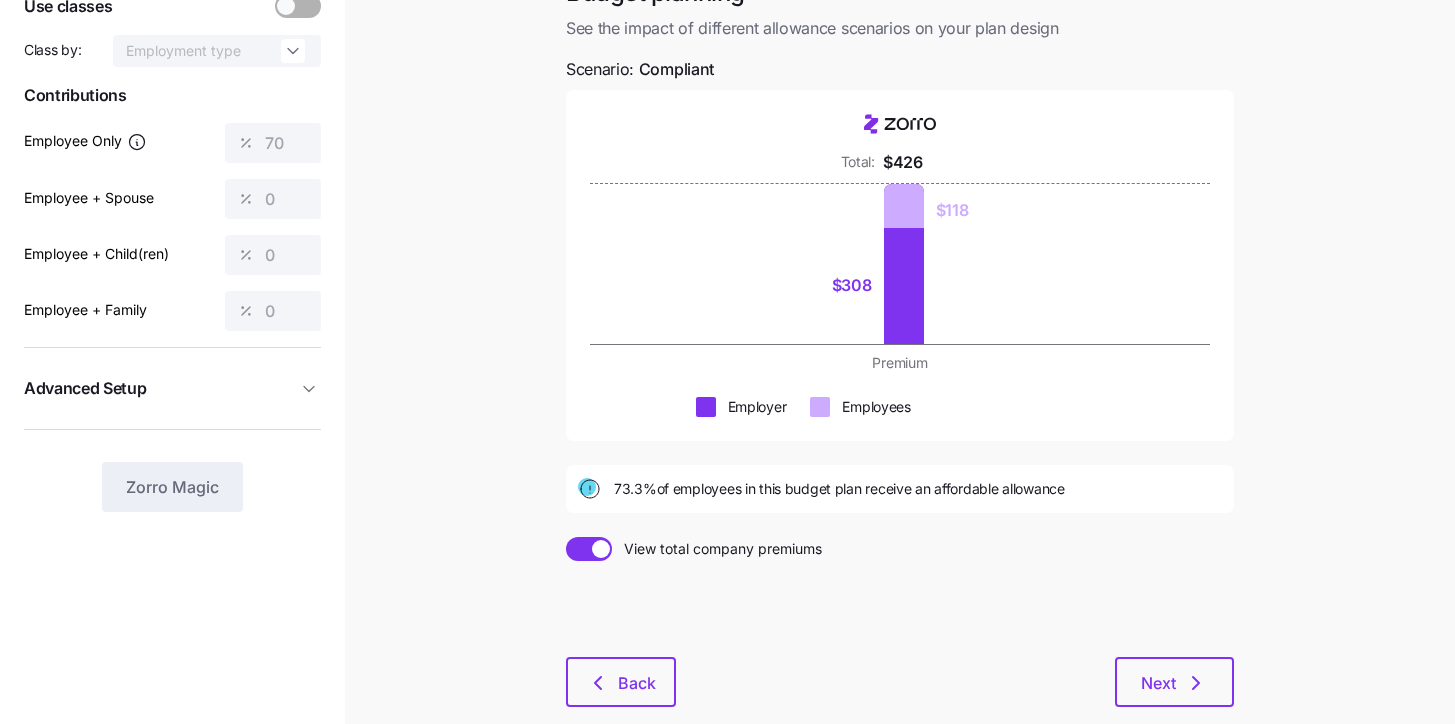 scroll, scrollTop: 0, scrollLeft: 0, axis: both 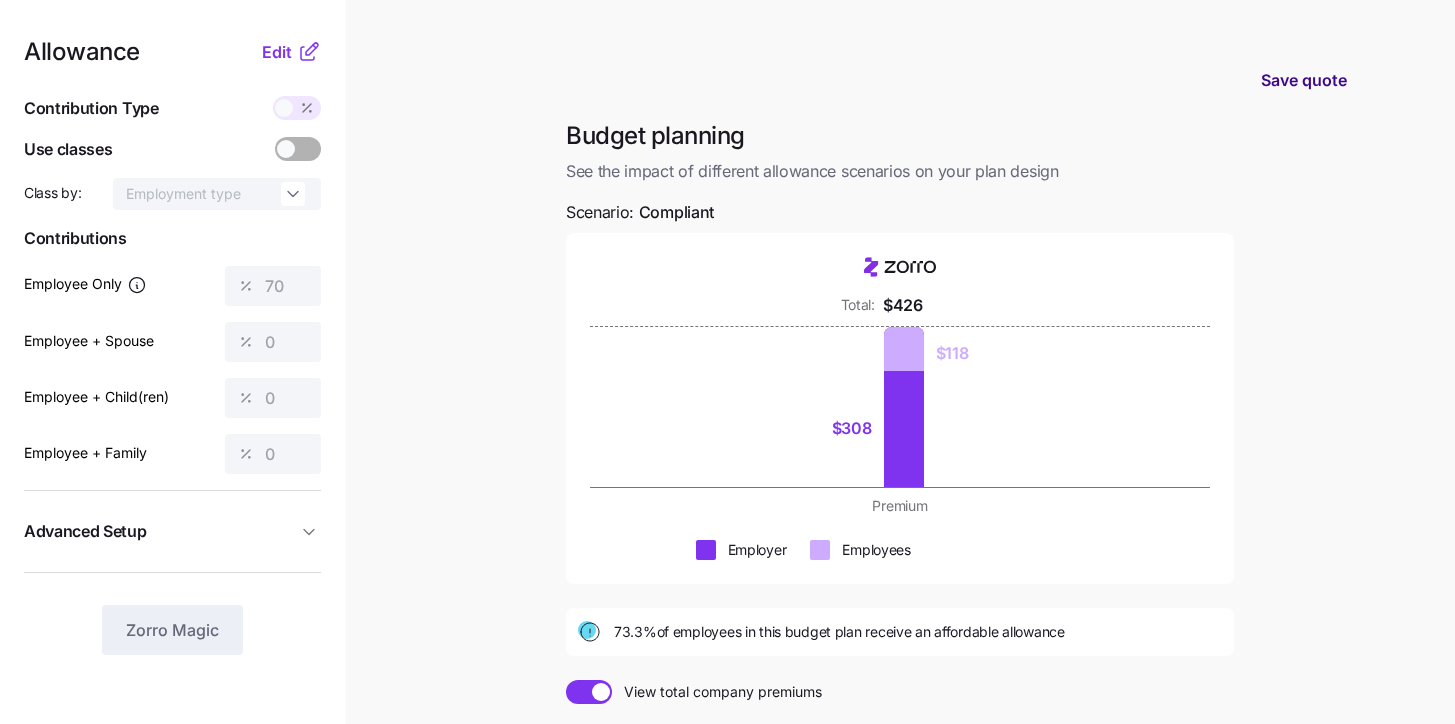click on "Save quote" at bounding box center [1304, 80] 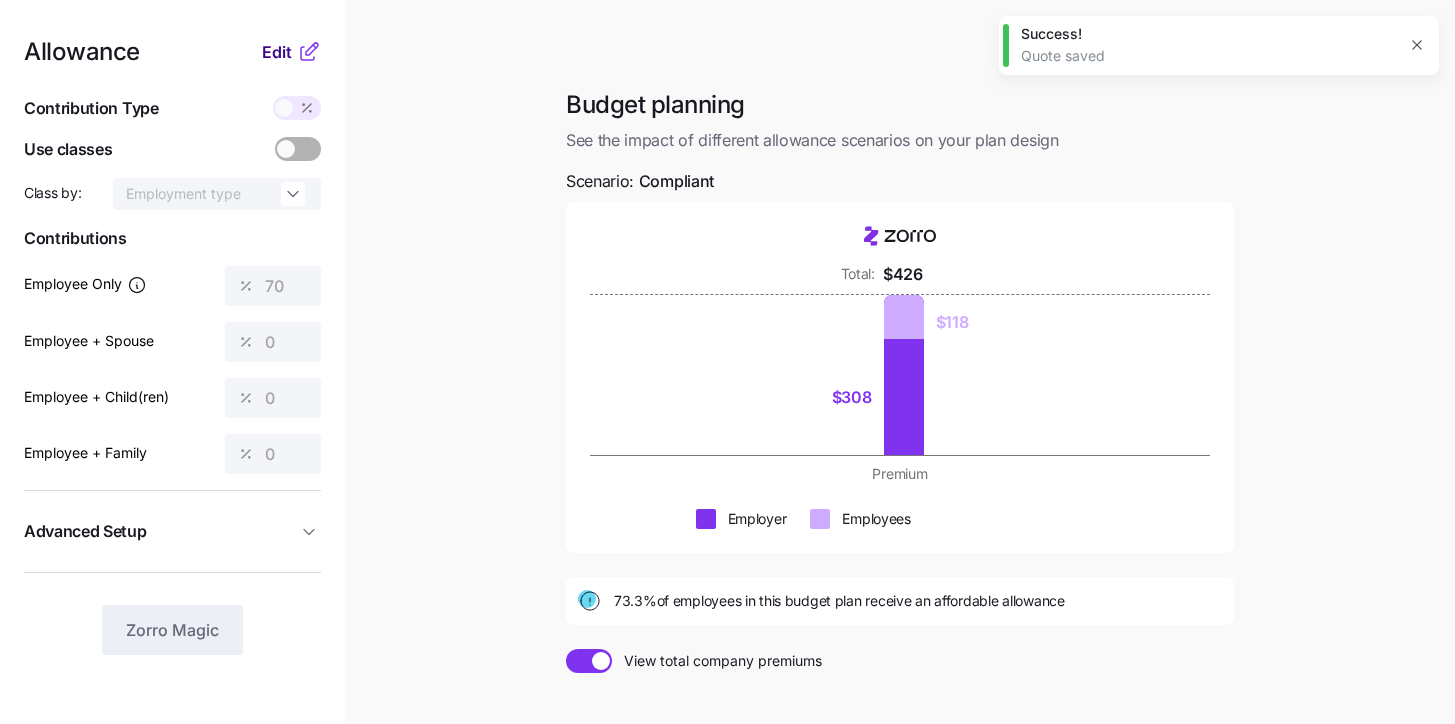 click on "Edit" at bounding box center (277, 52) 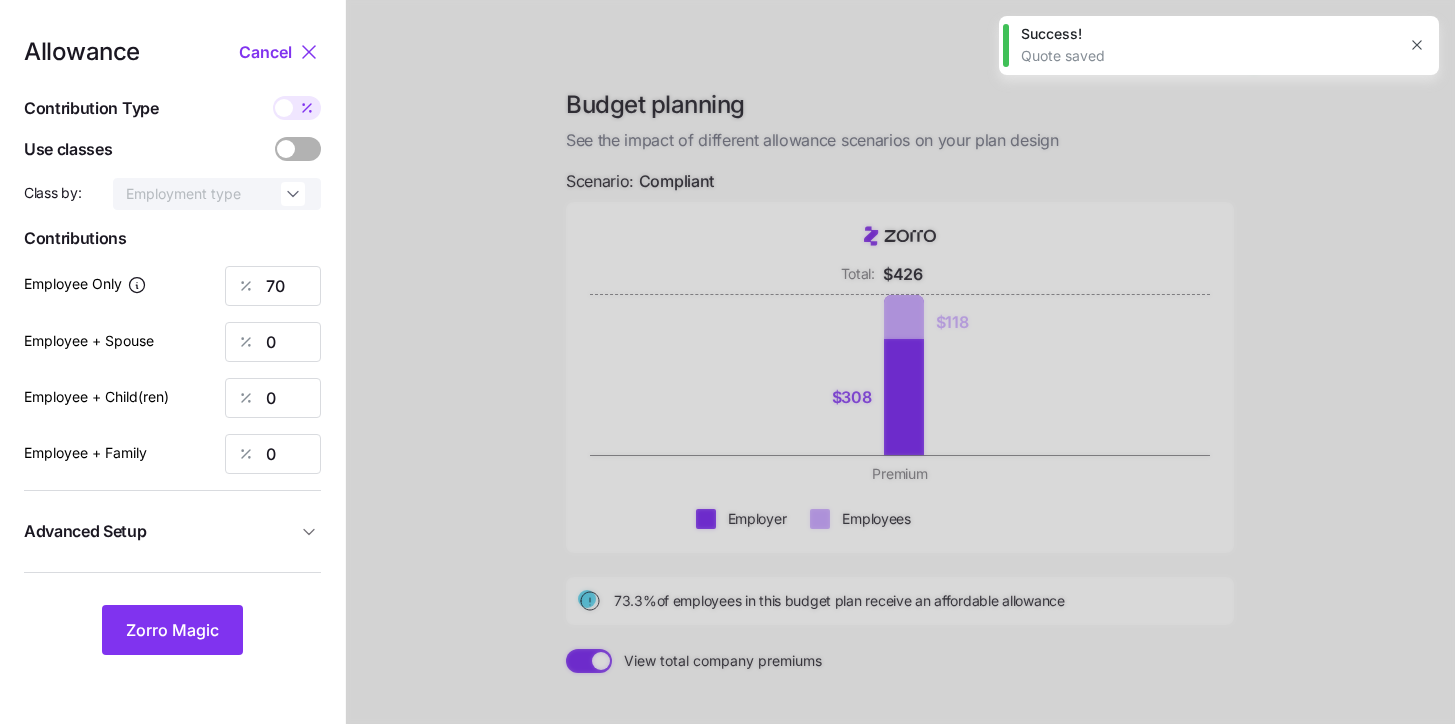 click at bounding box center [286, 149] 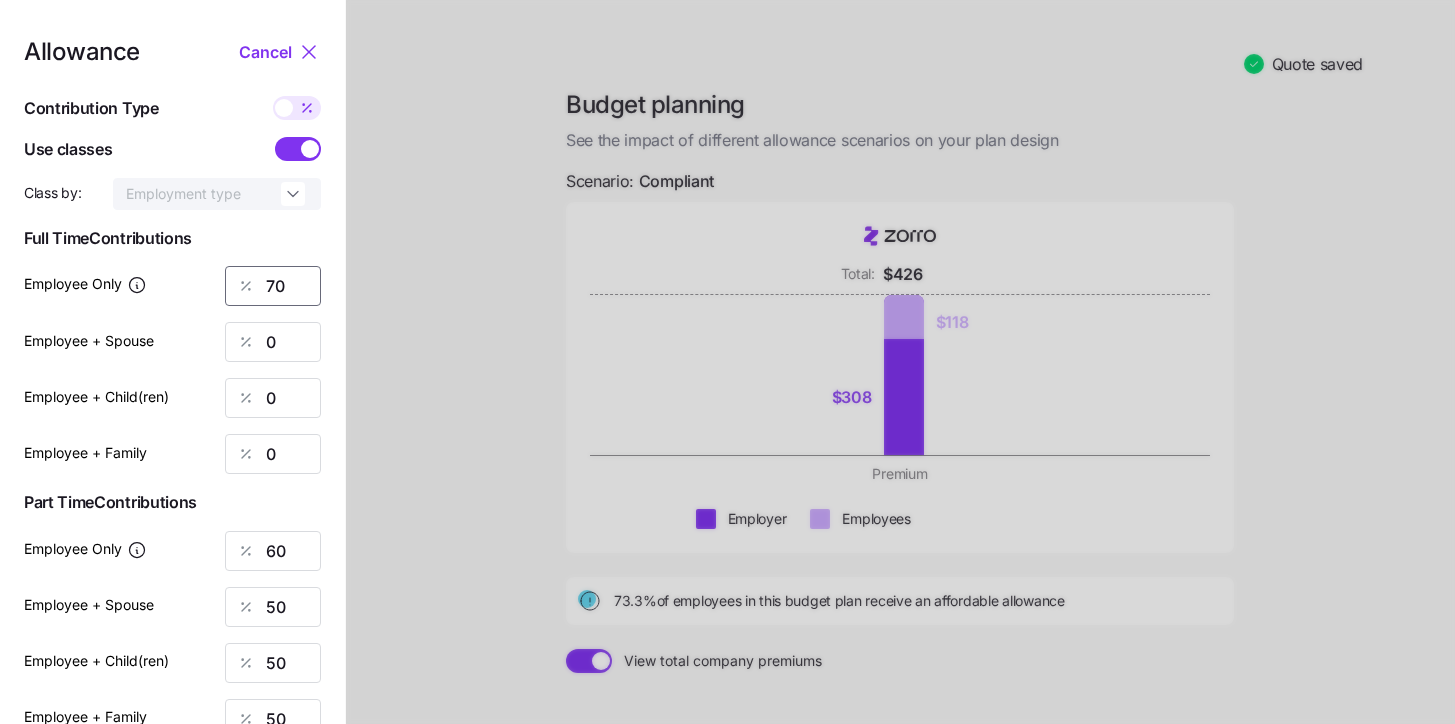drag, startPoint x: 292, startPoint y: 291, endPoint x: 188, endPoint y: 272, distance: 105.72133 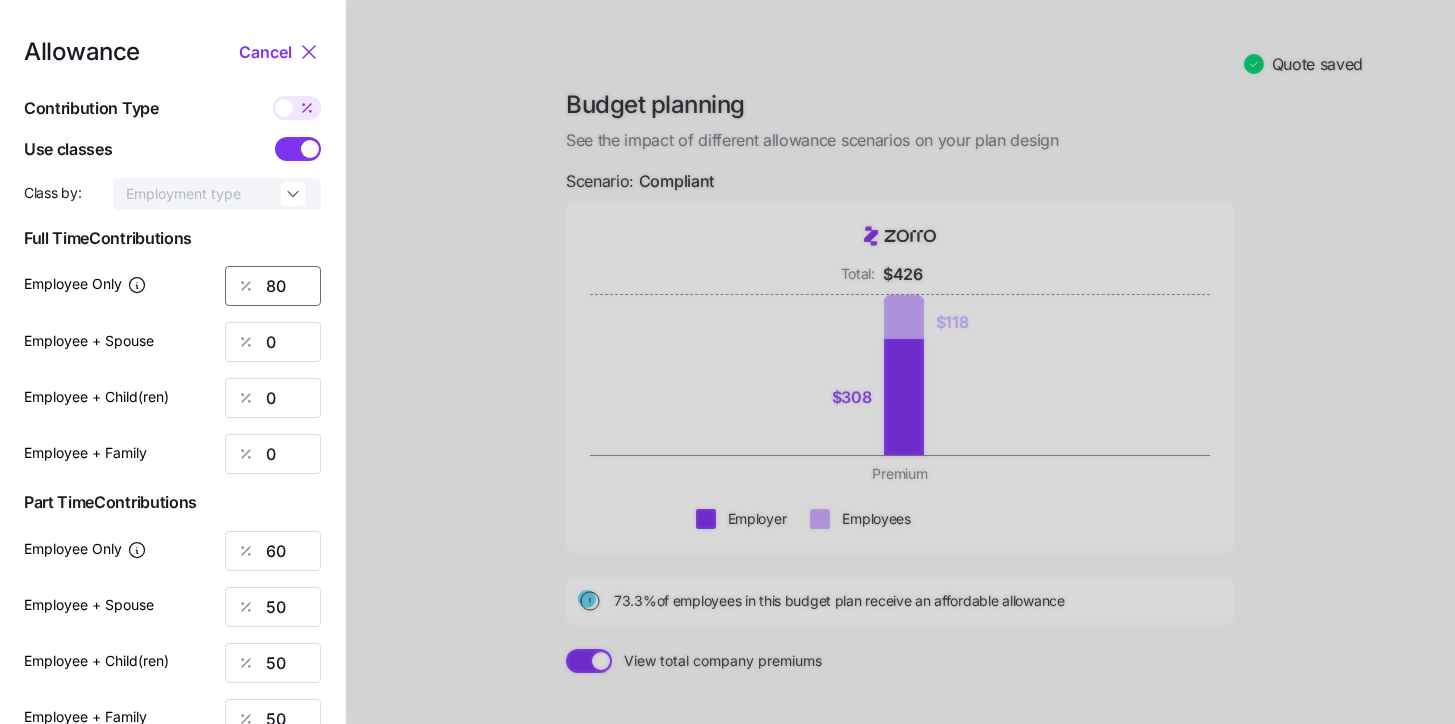 type on "80" 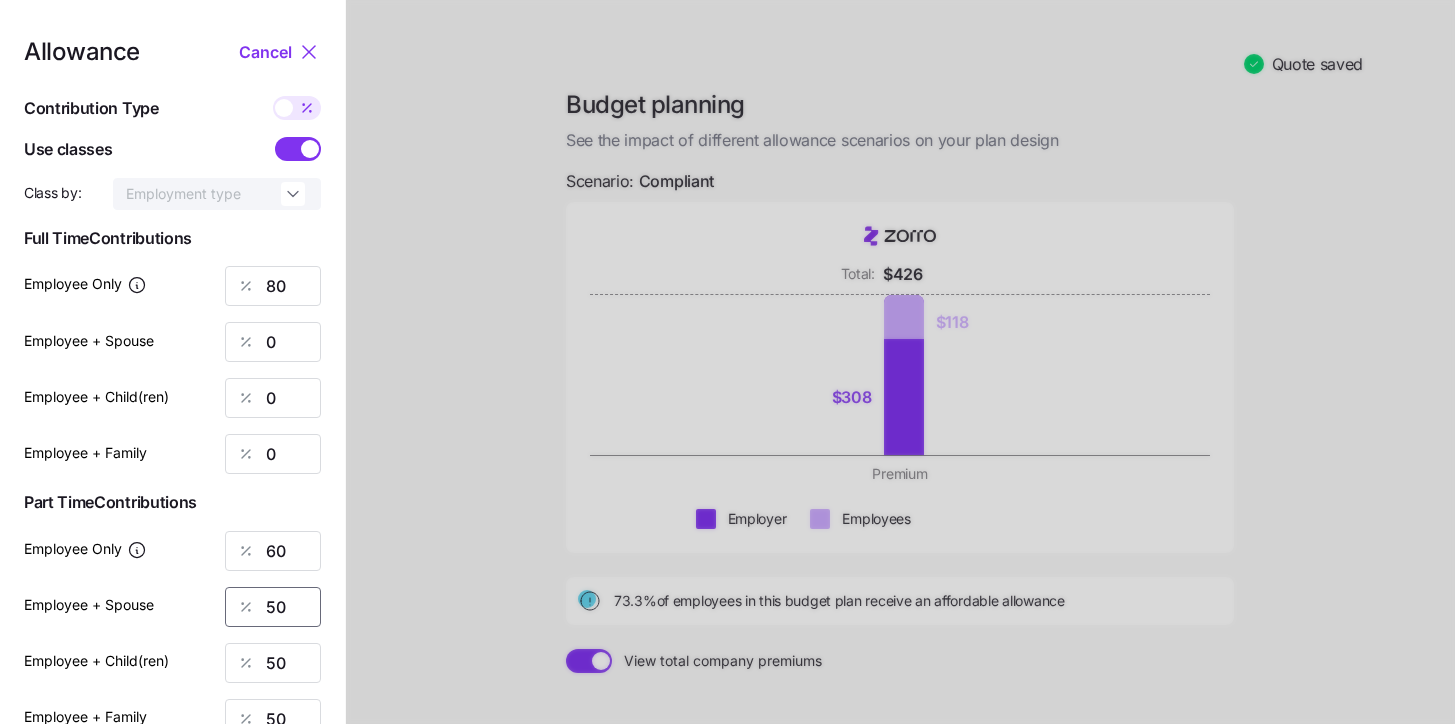 click on "Employee + Spouse 50" at bounding box center [172, 607] 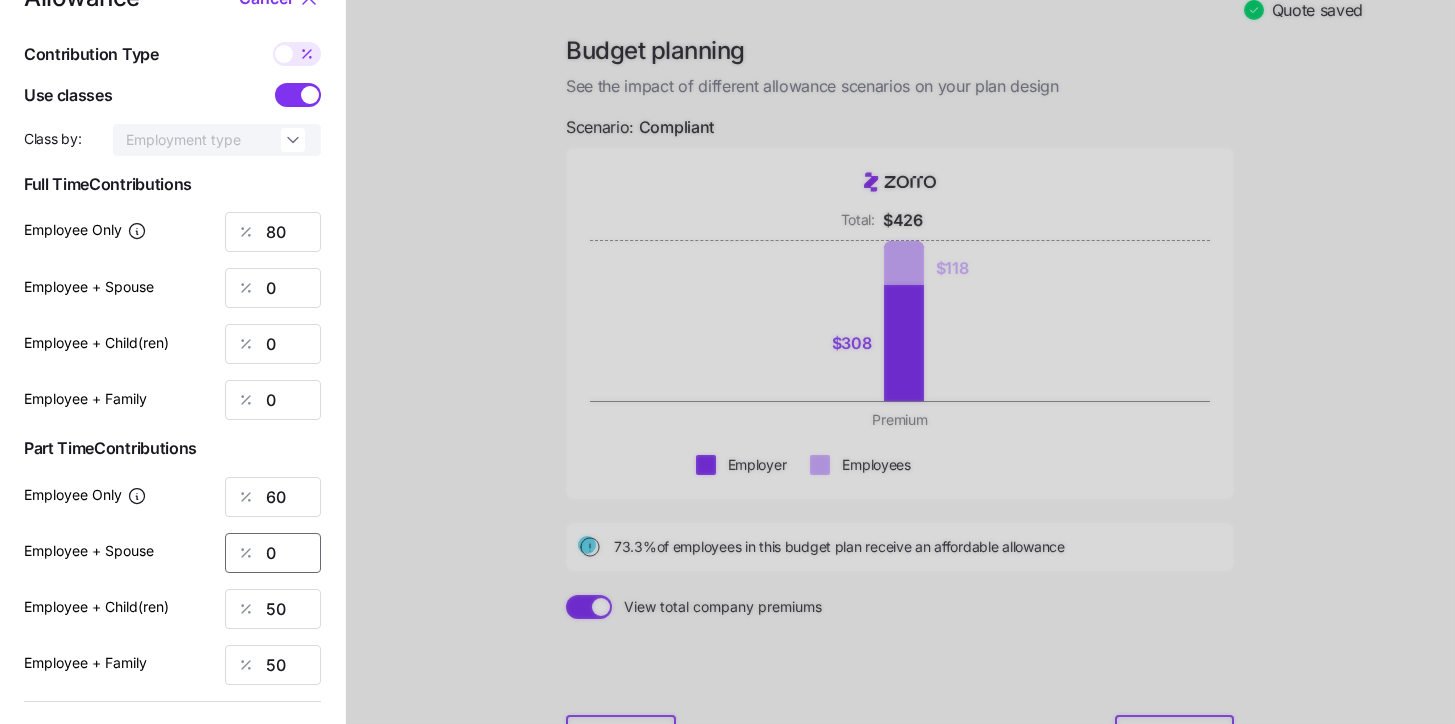scroll, scrollTop: 184, scrollLeft: 0, axis: vertical 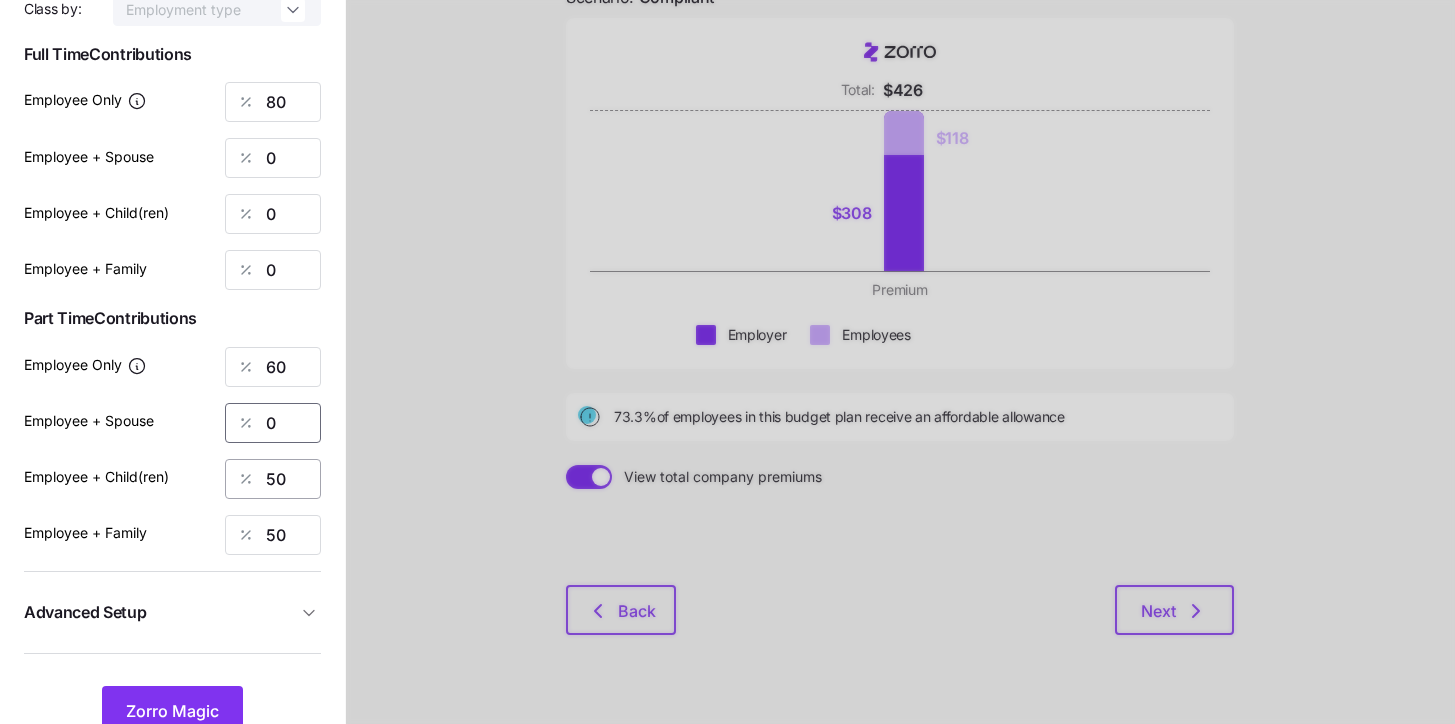 type on "0" 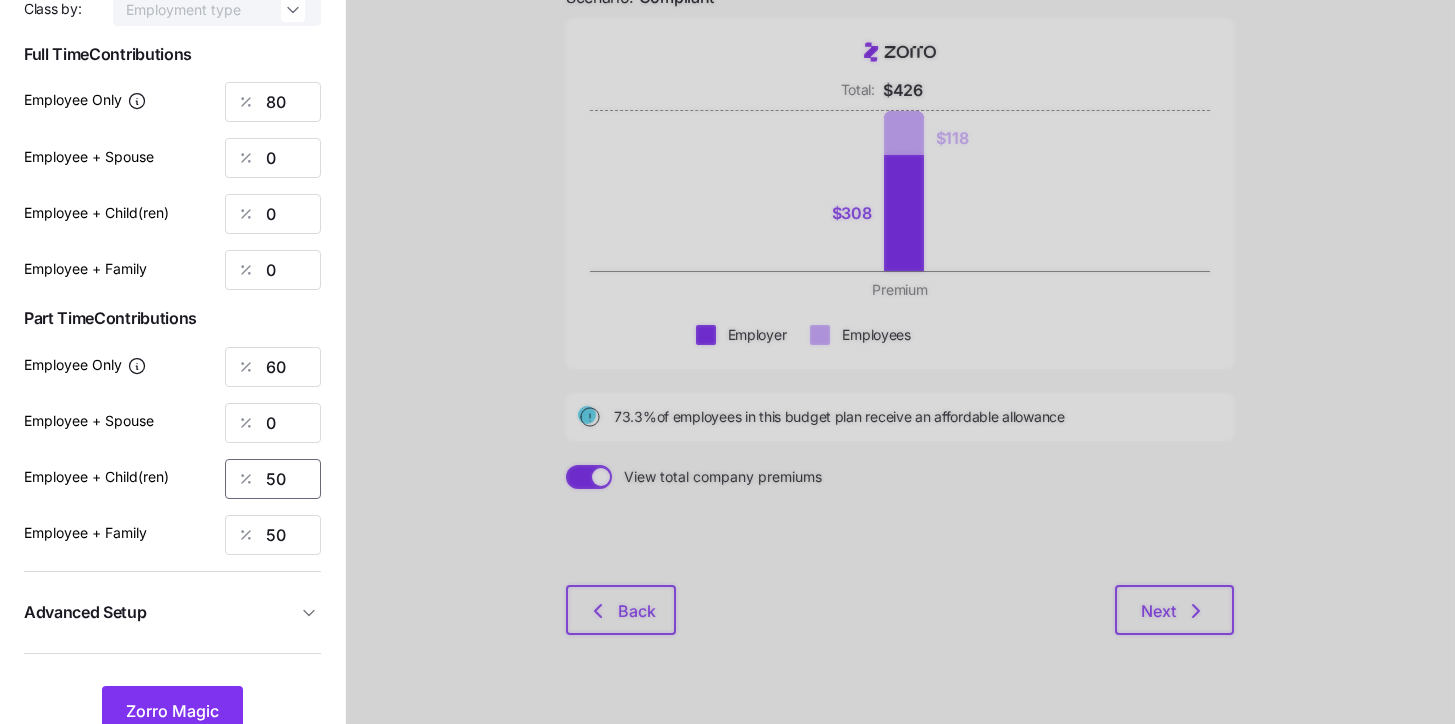 drag, startPoint x: 266, startPoint y: 489, endPoint x: 220, endPoint y: 476, distance: 47.801674 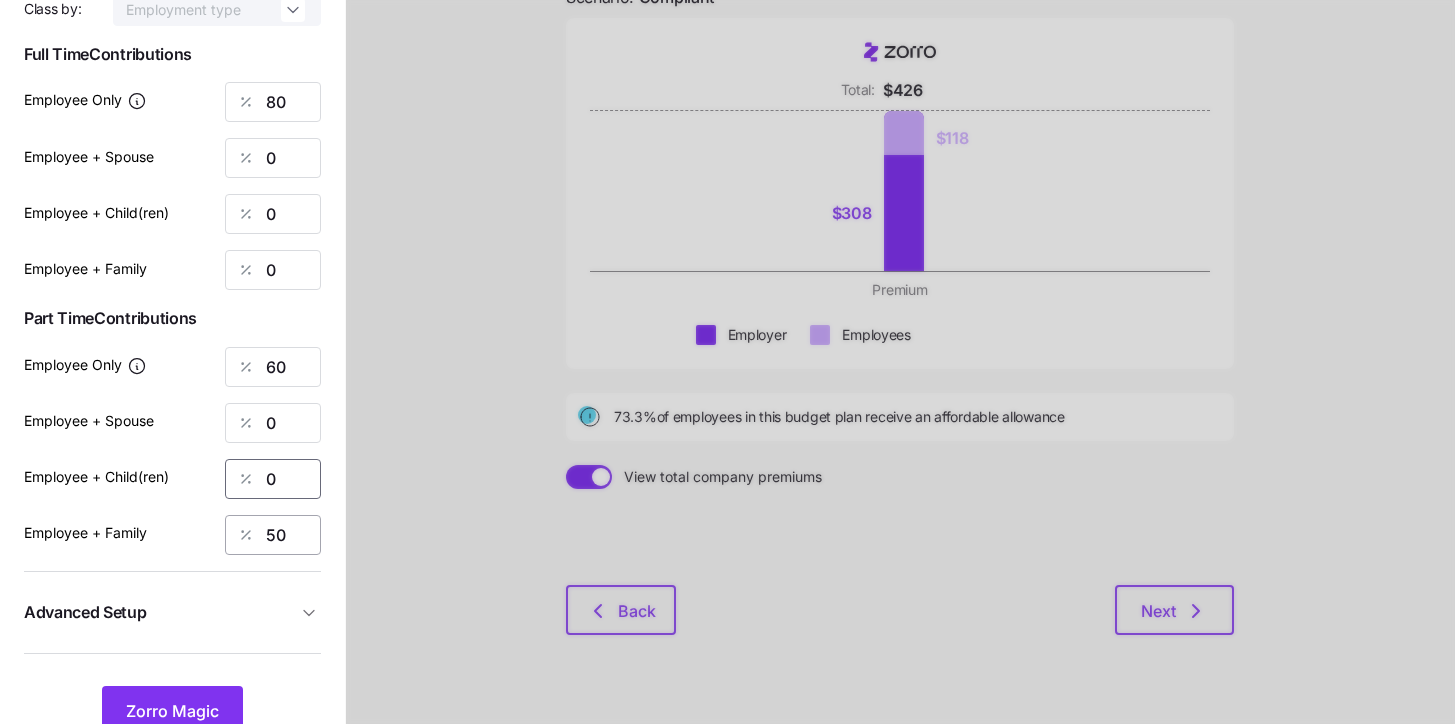 type on "0" 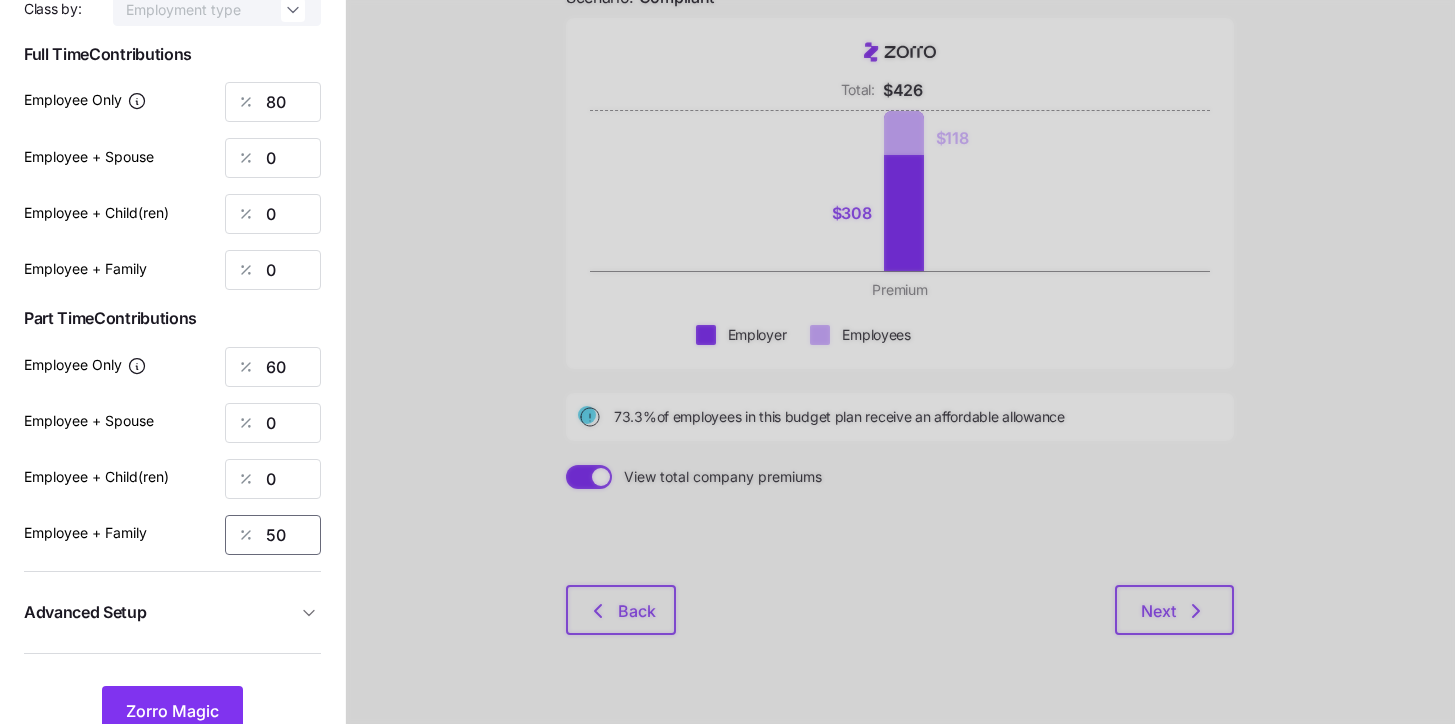 drag, startPoint x: 296, startPoint y: 532, endPoint x: 178, endPoint y: 483, distance: 127.769325 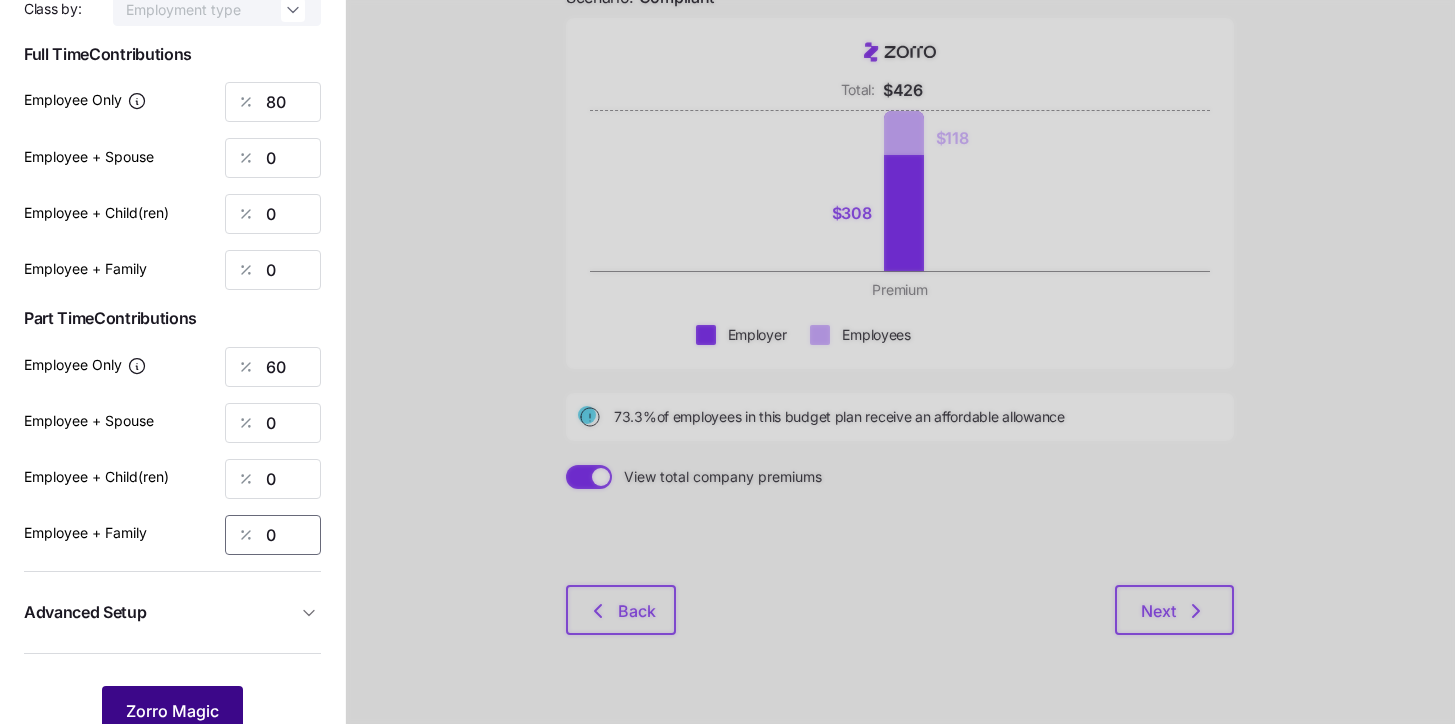 type on "0" 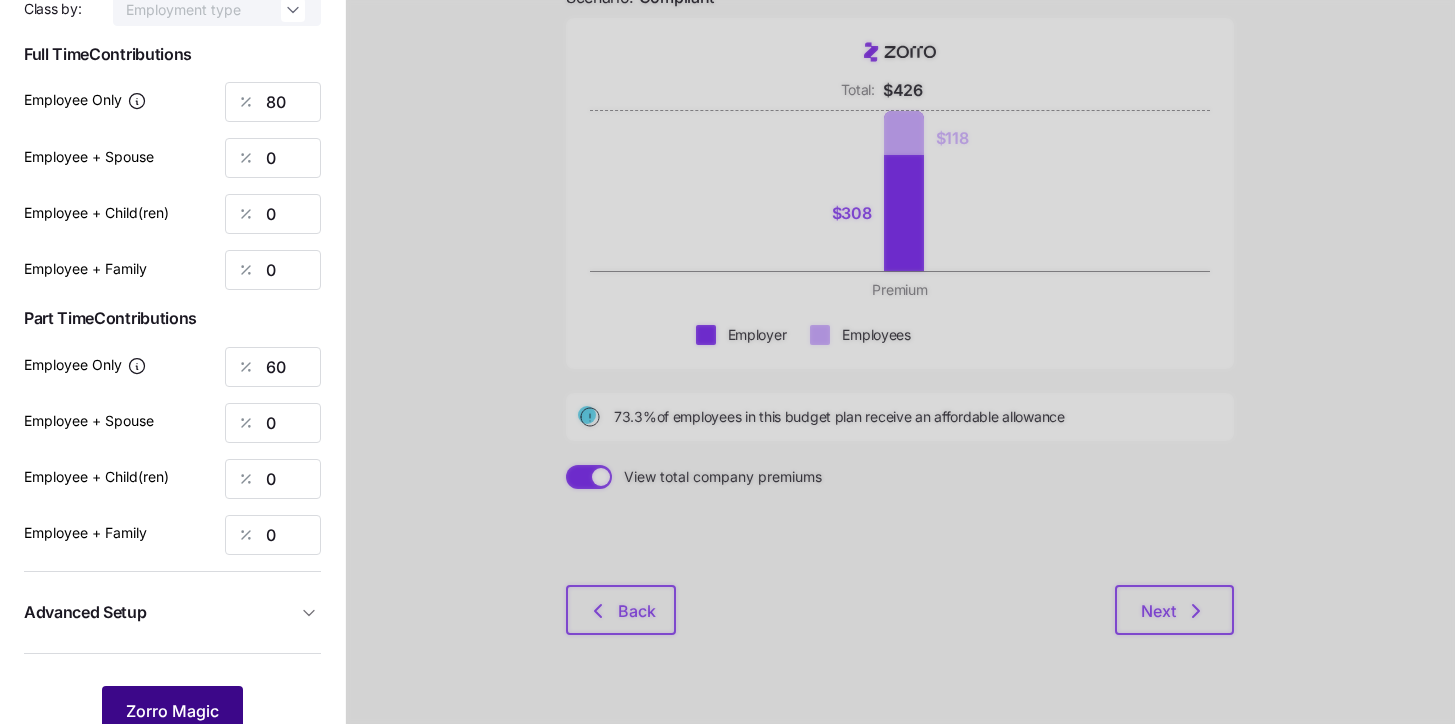click on "Zorro Magic" at bounding box center (172, 711) 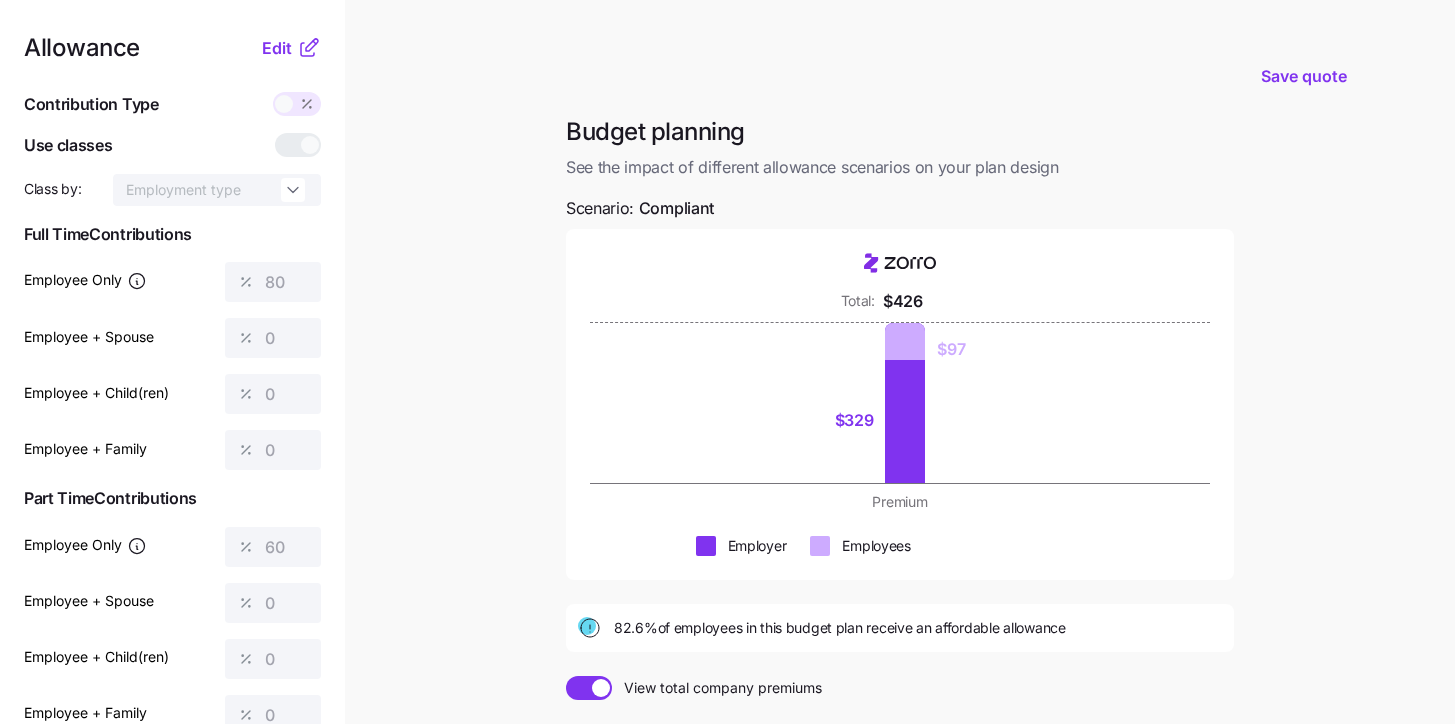 scroll, scrollTop: 0, scrollLeft: 0, axis: both 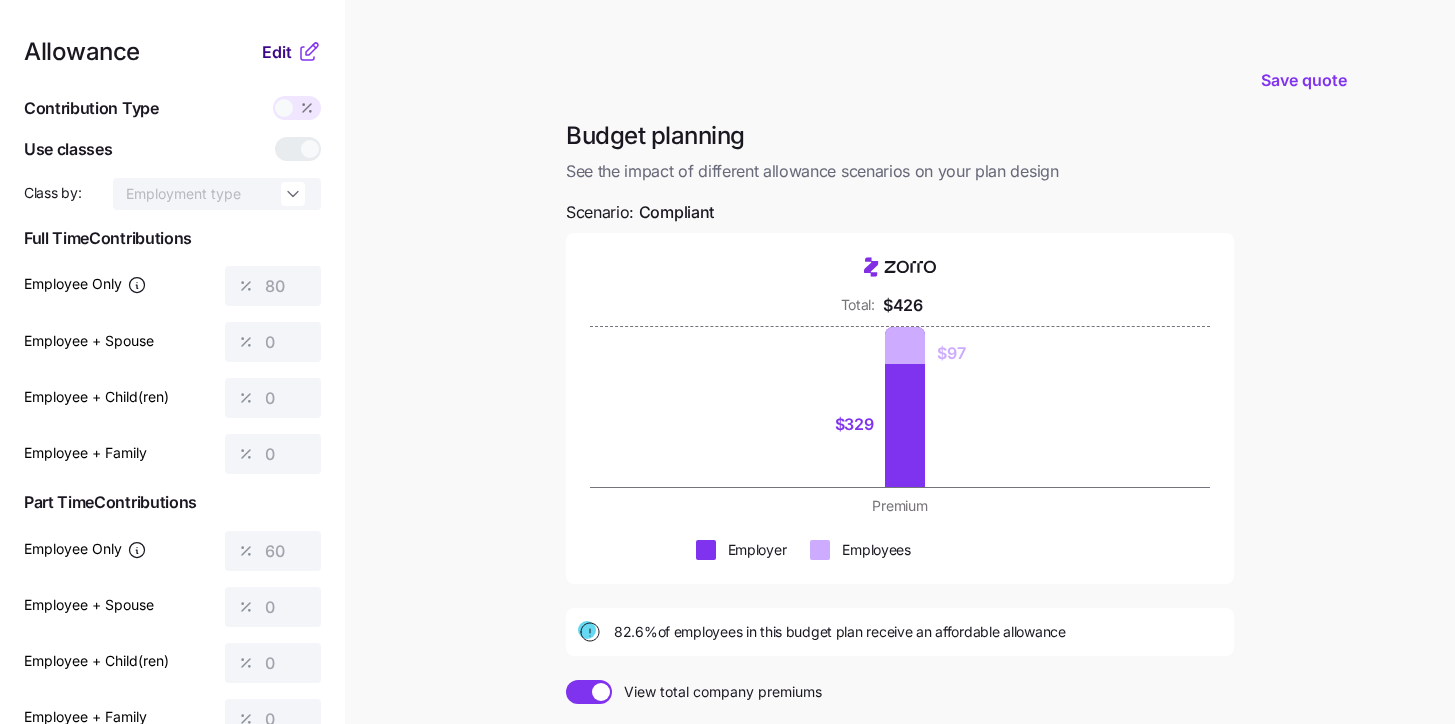 click on "Edit" at bounding box center (277, 52) 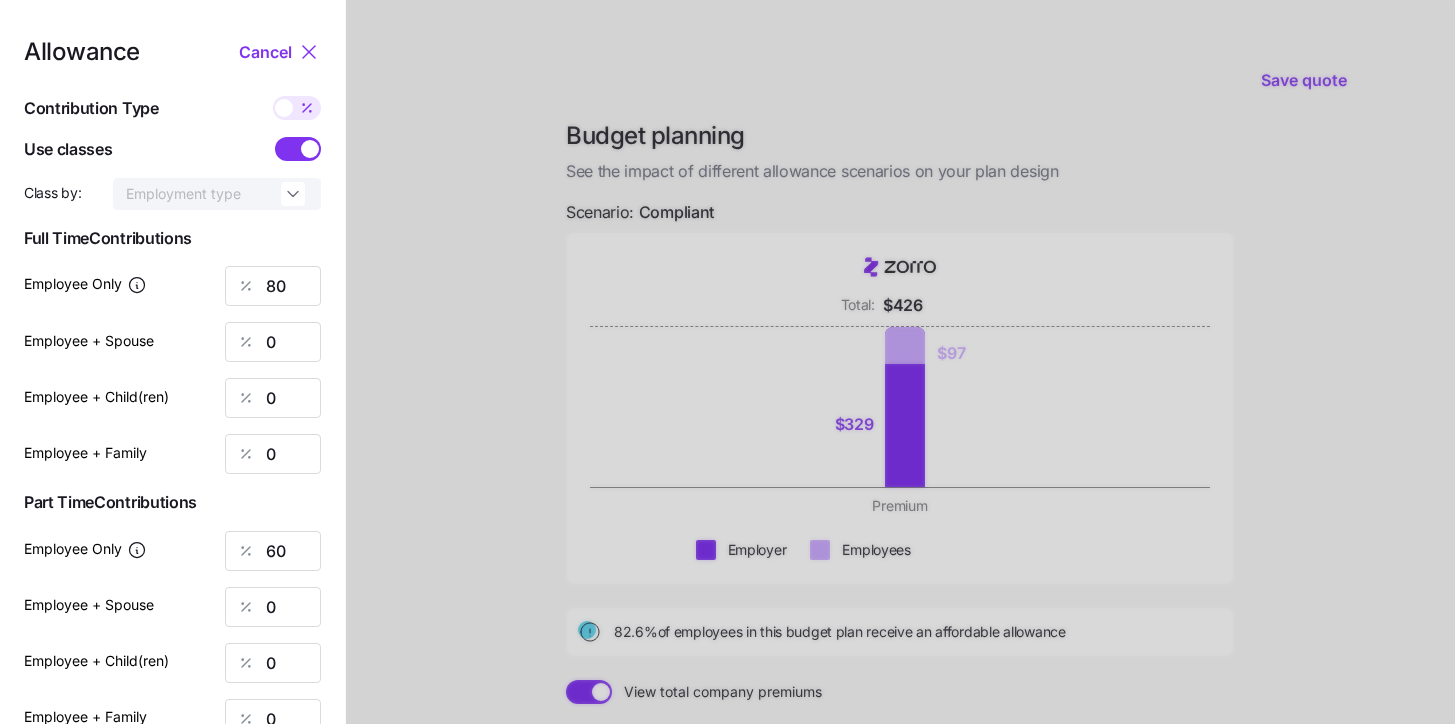 click at bounding box center (310, 149) 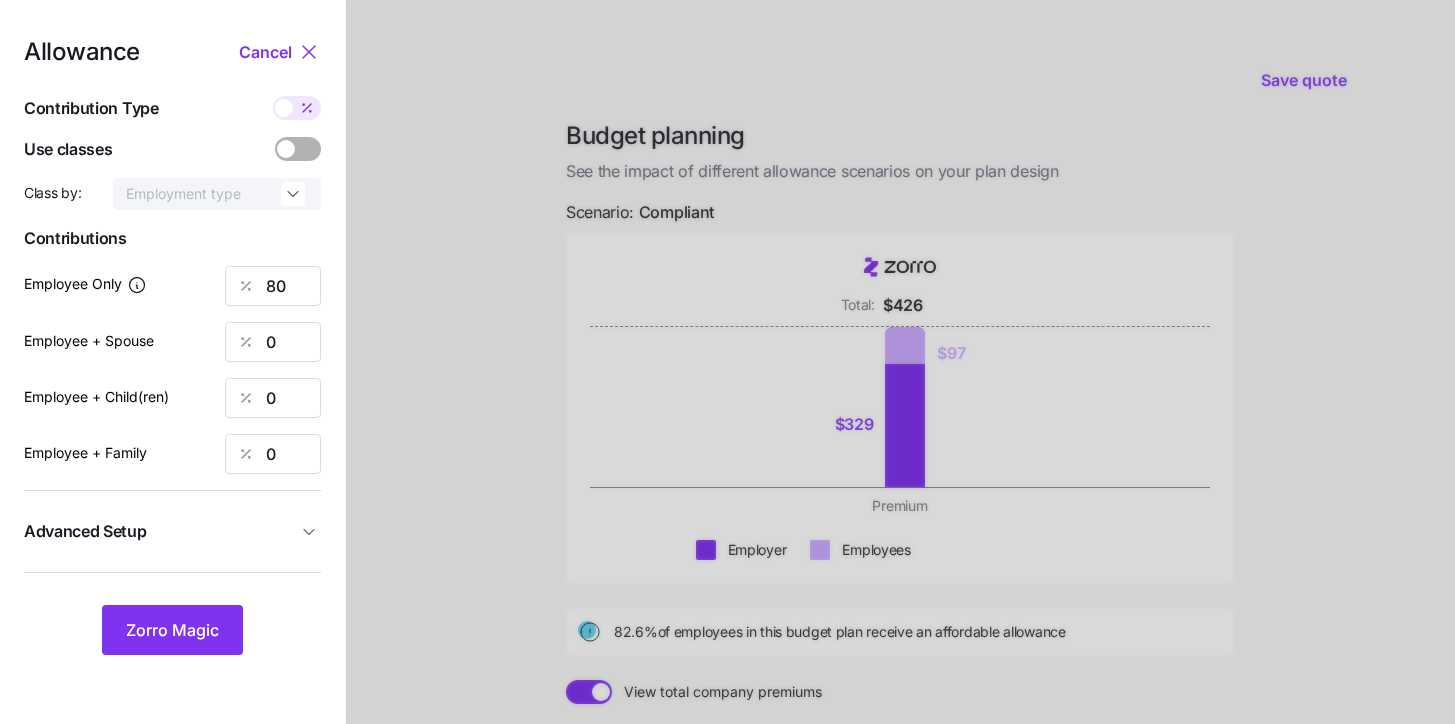 click on "Allowance Cancel Contribution Type Use classes Class by: Employment type Contributions Employee Only 80 Employee + Spouse 0 Employee + Child(ren) 0 Employee + Family 0 Advanced Setup Geo distribution off Family Units 8 units Zorro Magic" at bounding box center [172, 347] 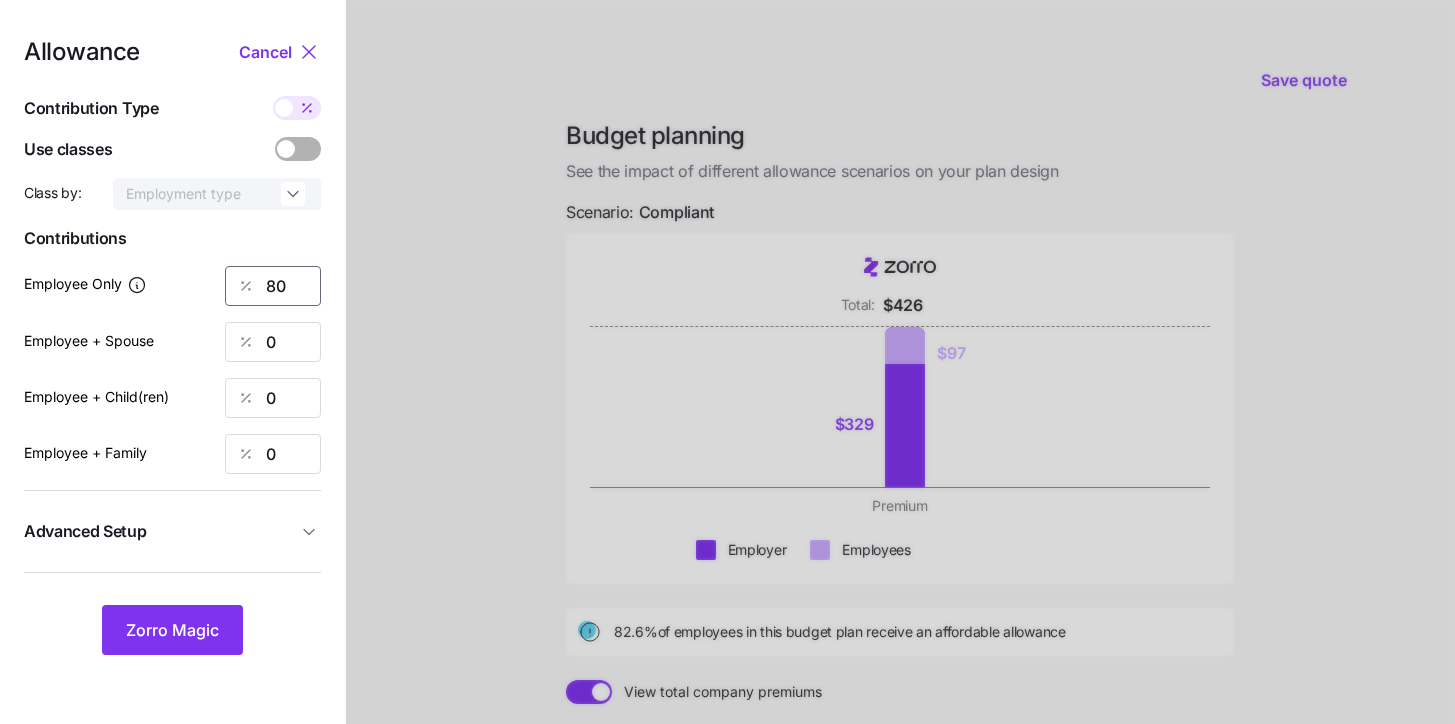 click on "80" at bounding box center (273, 286) 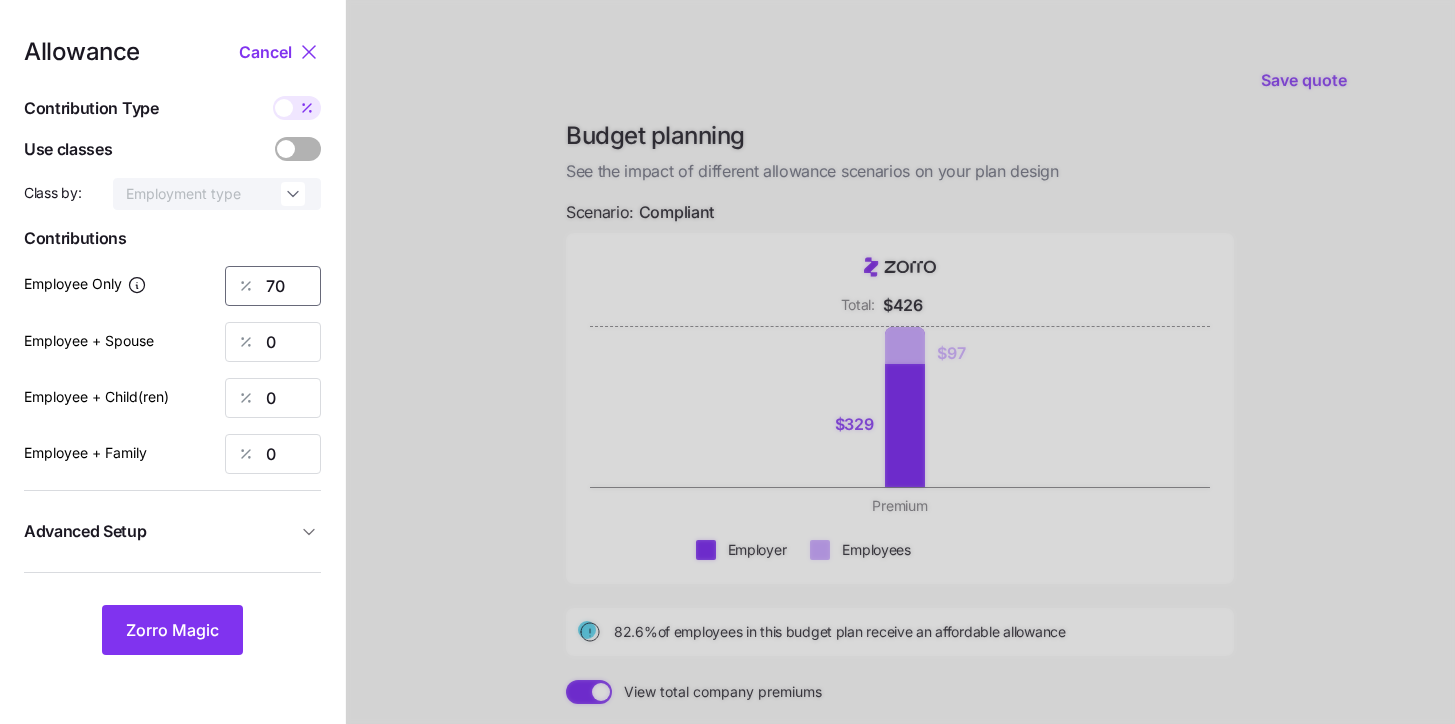 type on "70" 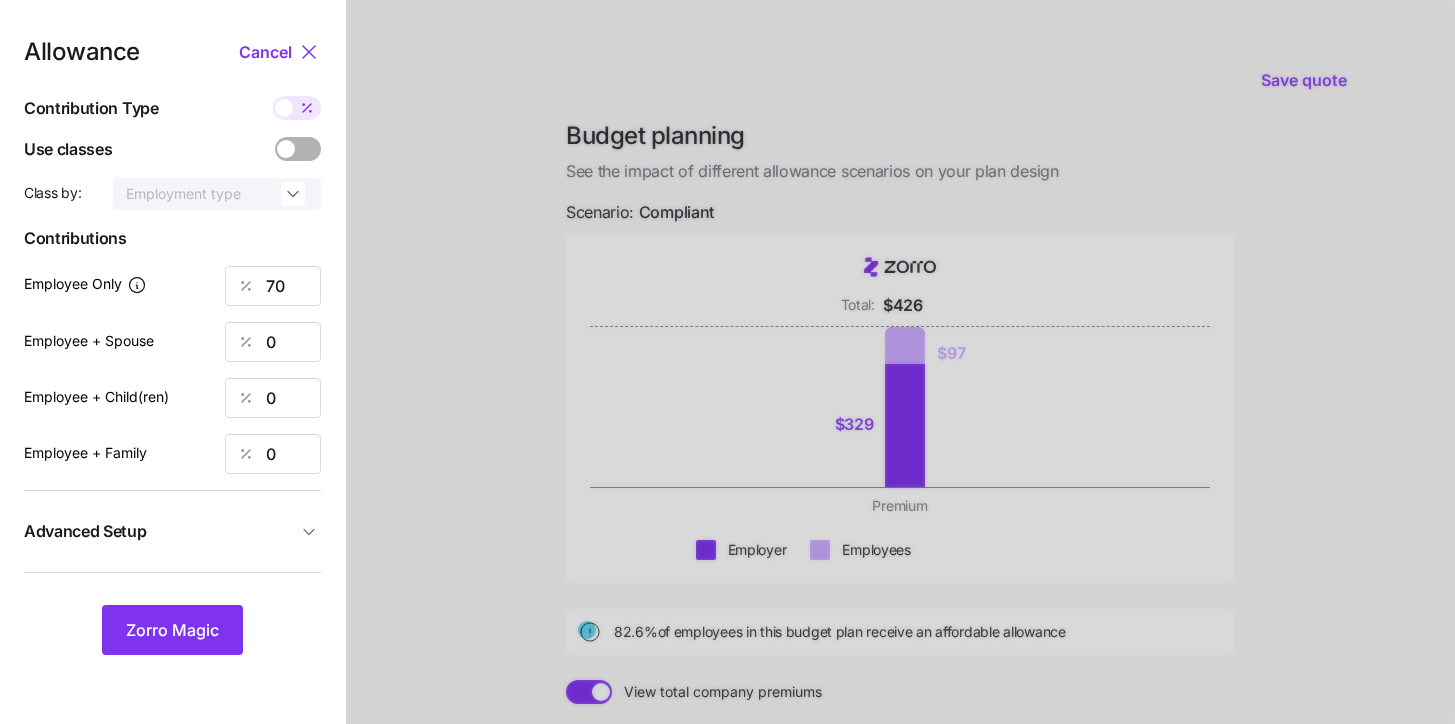 click at bounding box center (900, 489) 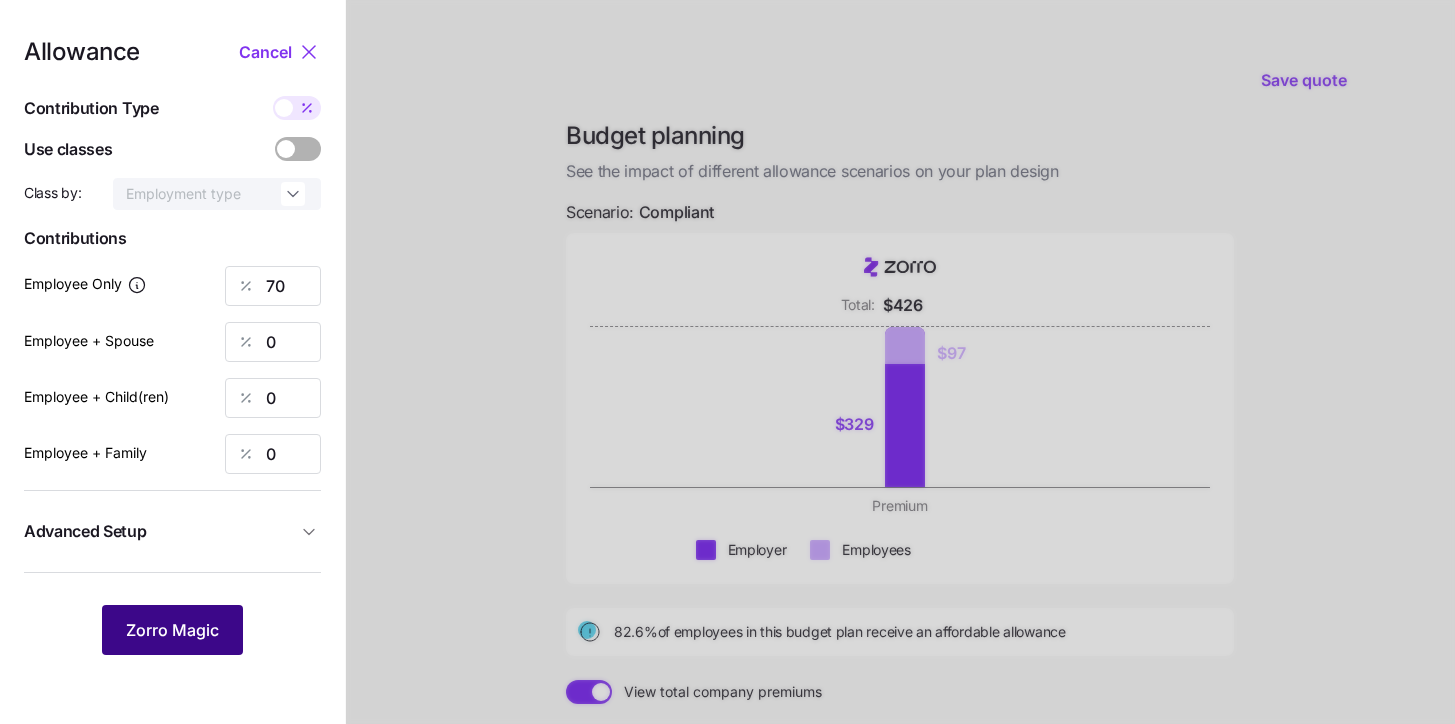 click on "Zorro Magic" at bounding box center (172, 630) 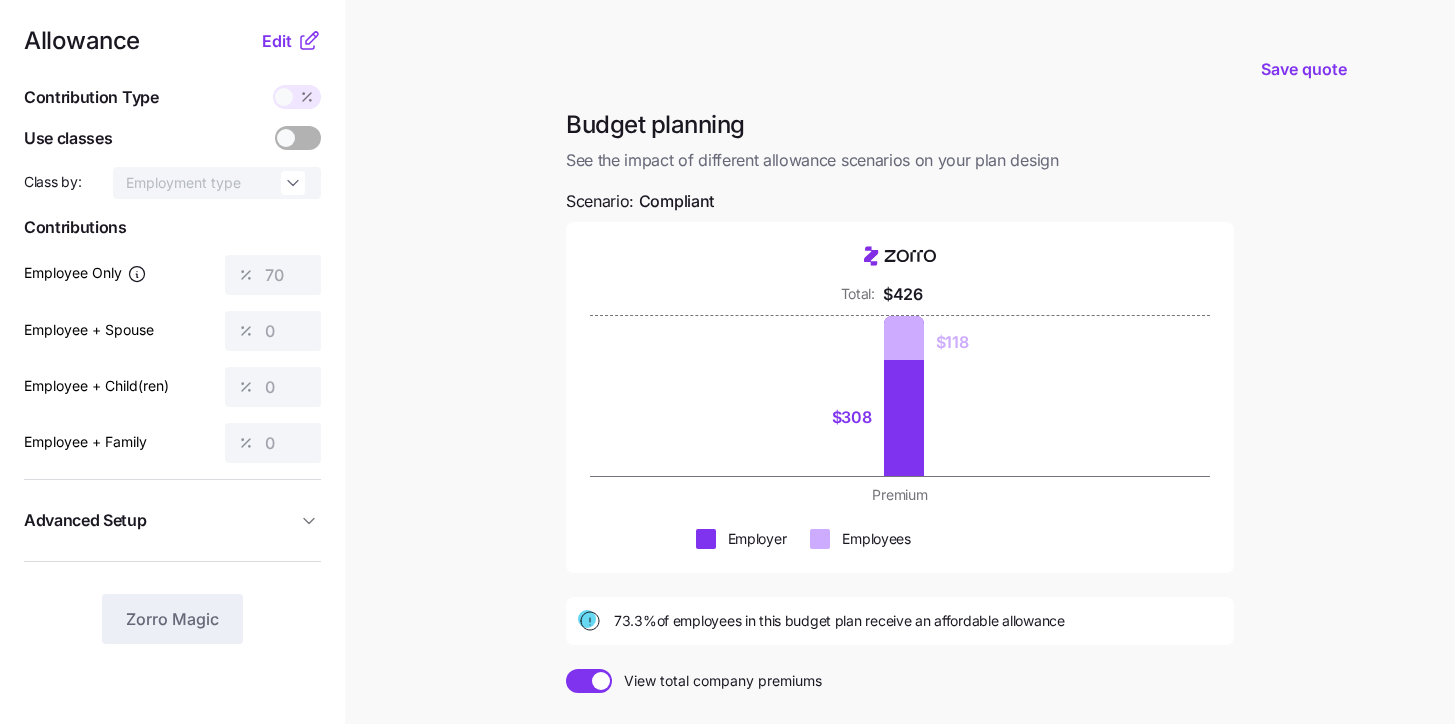 scroll, scrollTop: 0, scrollLeft: 0, axis: both 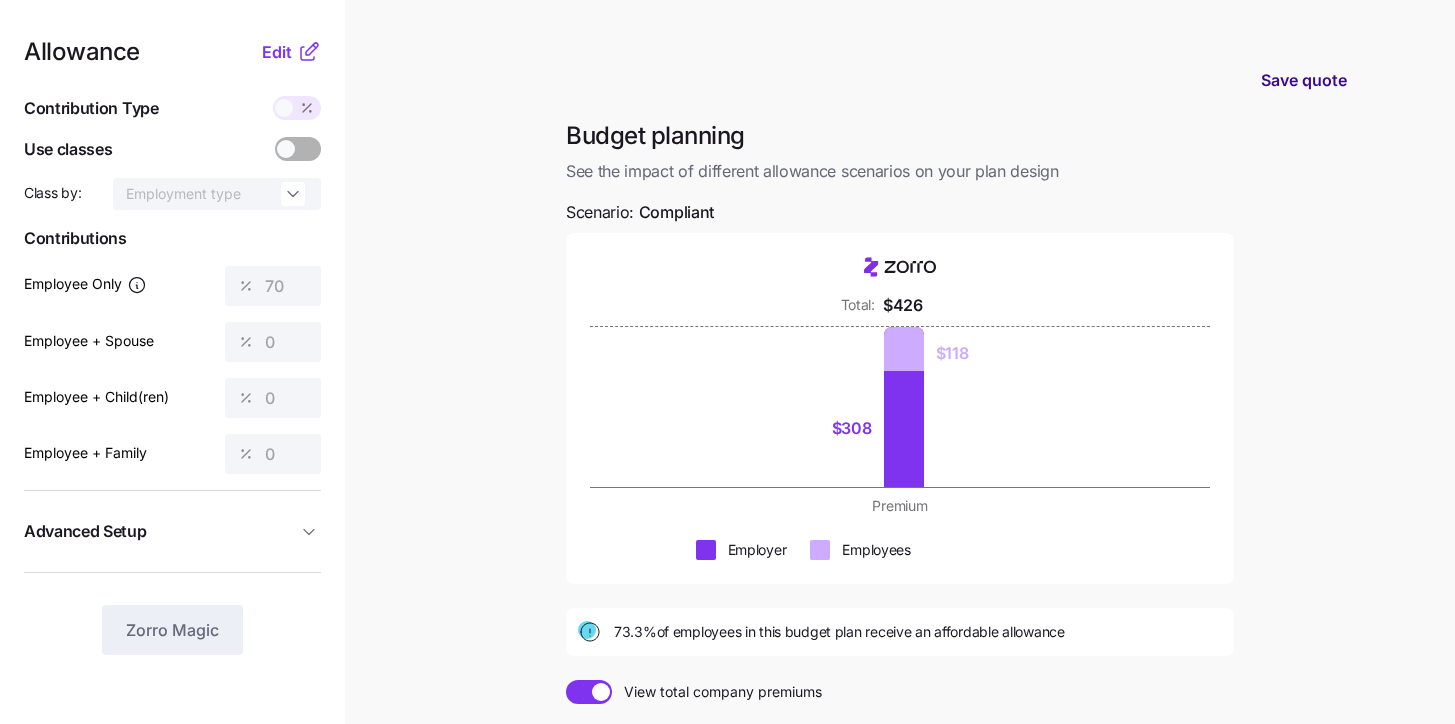 click on "Save quote" at bounding box center (1304, 80) 